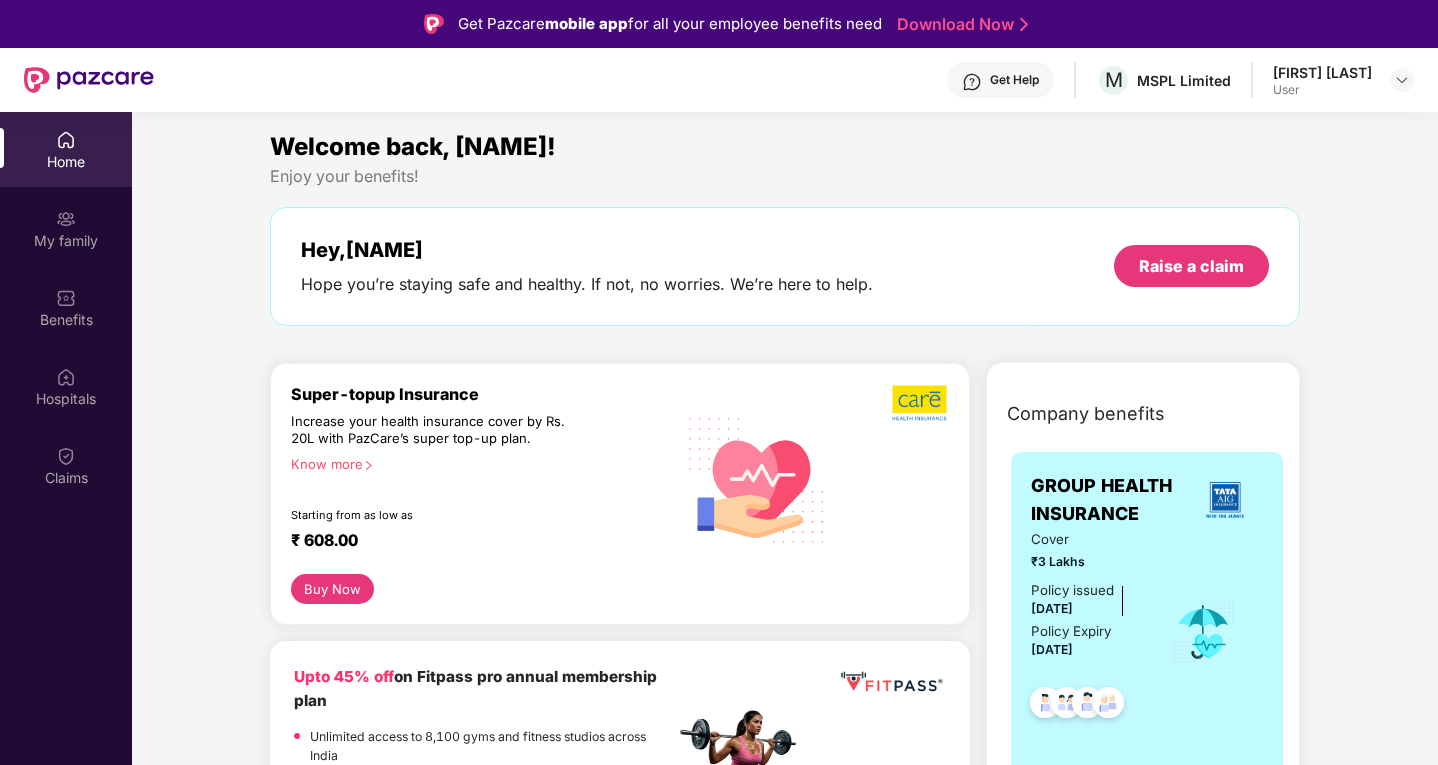 scroll, scrollTop: 0, scrollLeft: 0, axis: both 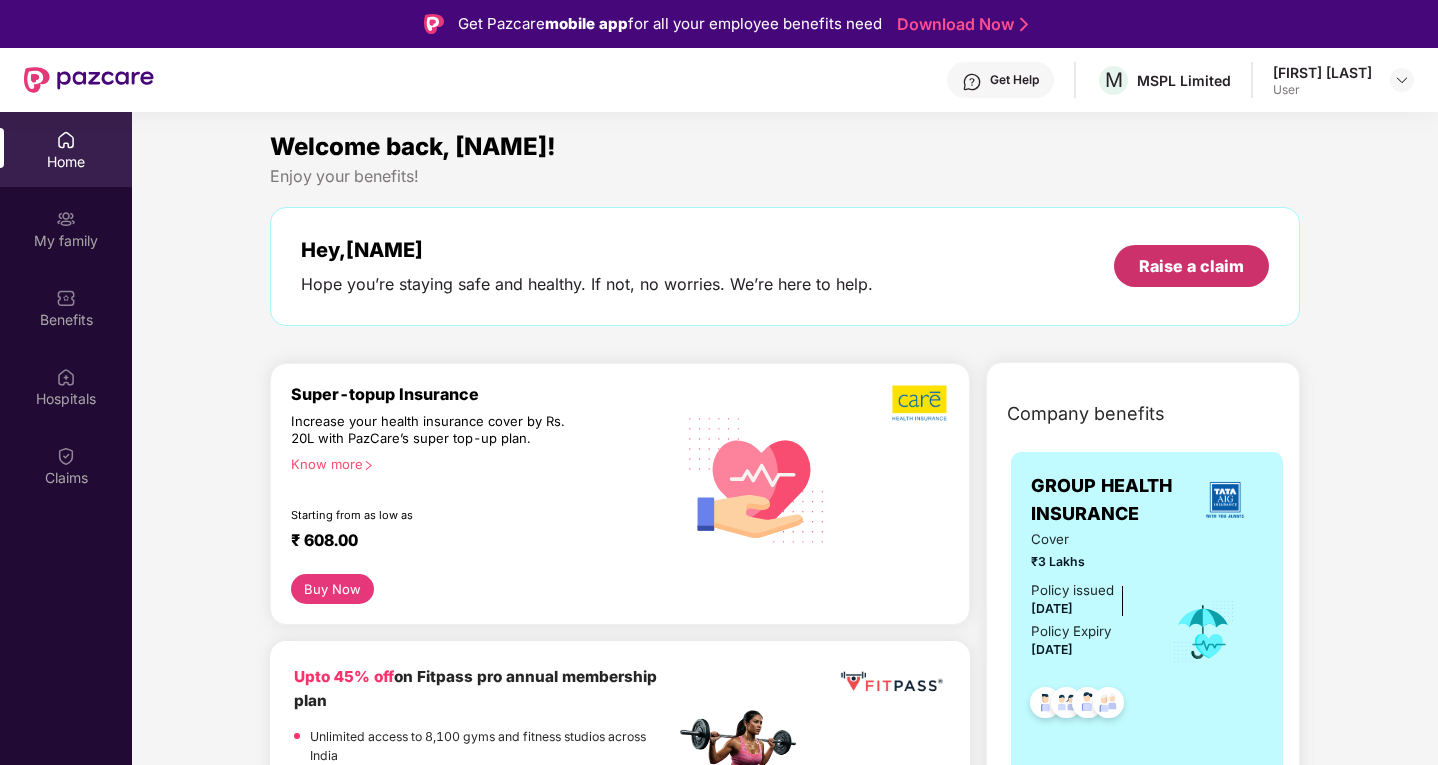 click on "Raise a claim" at bounding box center [1191, 266] 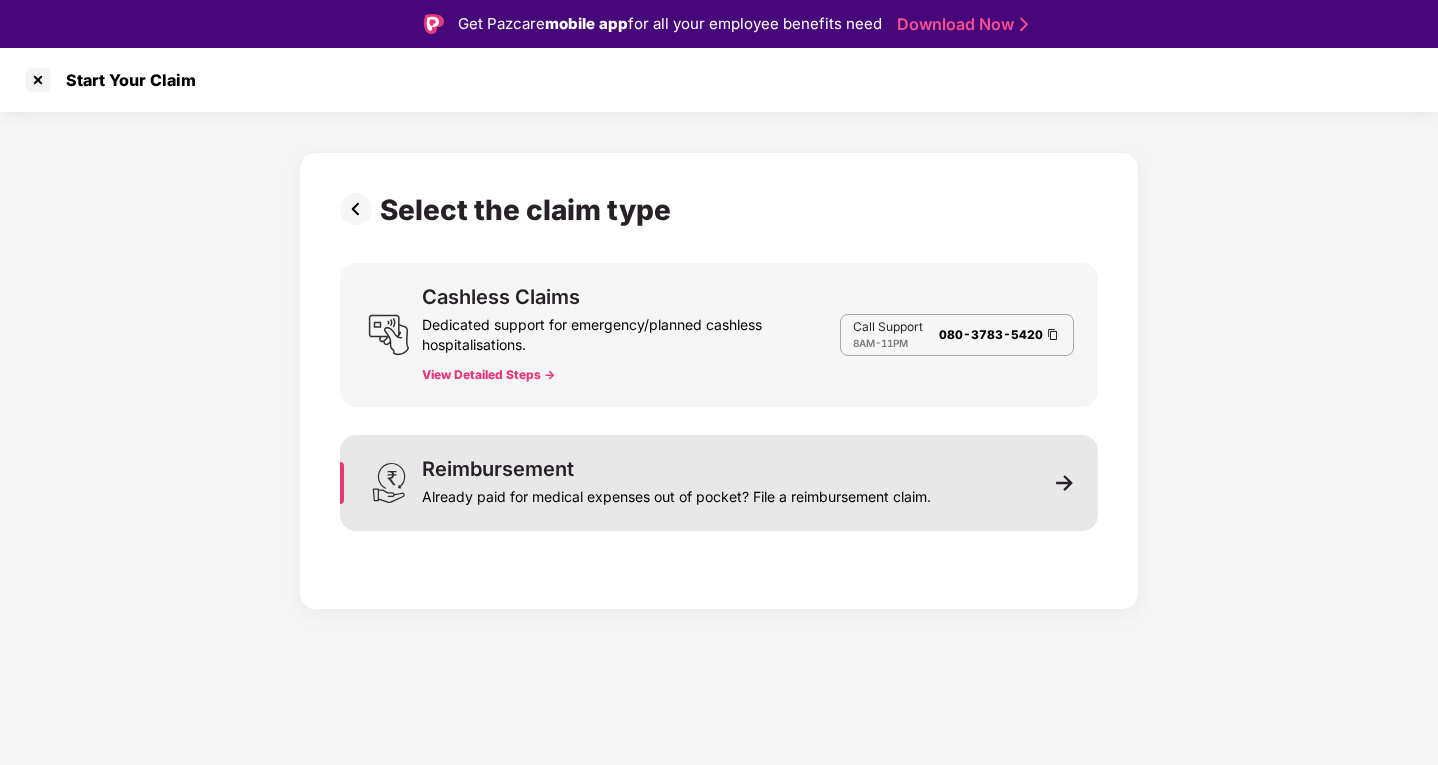 click on "Reimbursement" at bounding box center [498, 469] 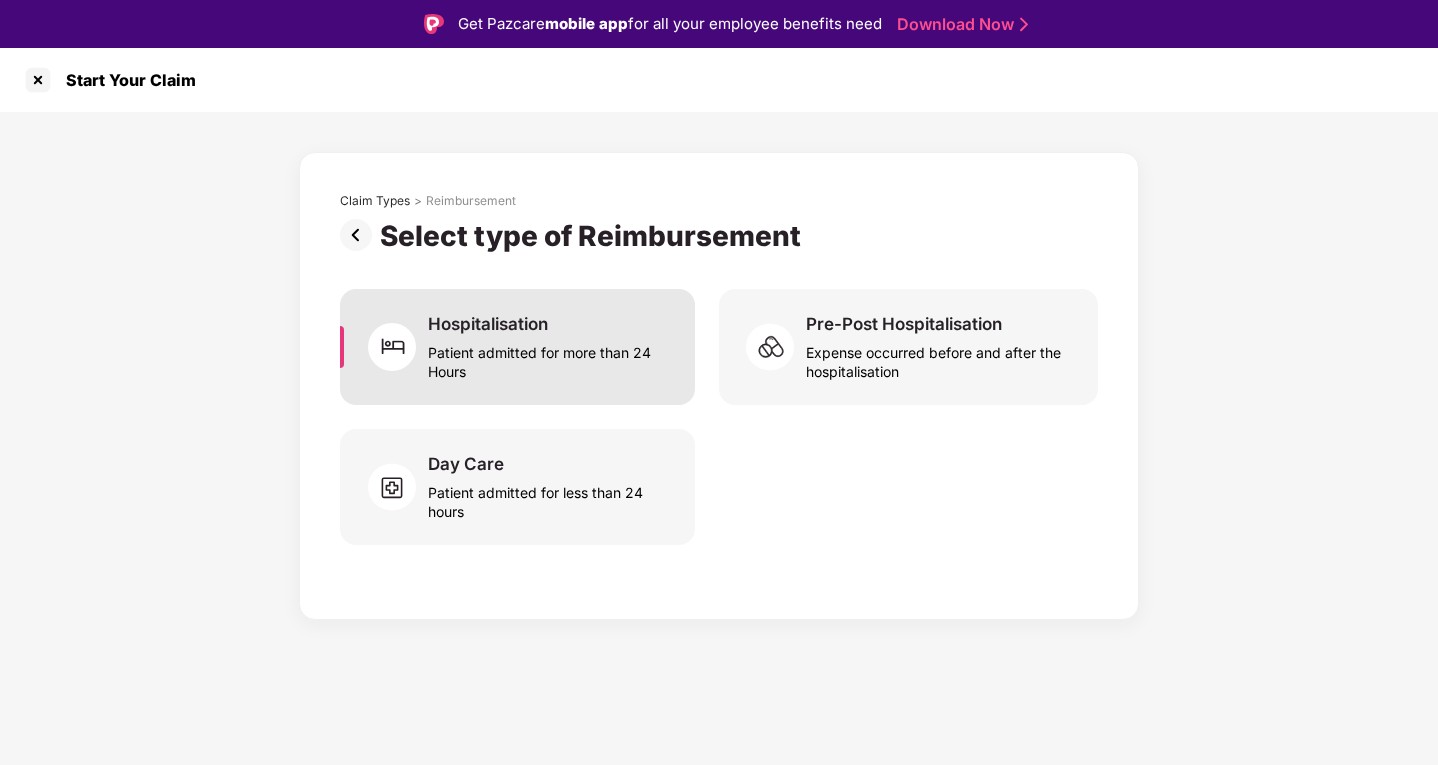 click on "Patient admitted for more than 24 Hours" at bounding box center (549, 358) 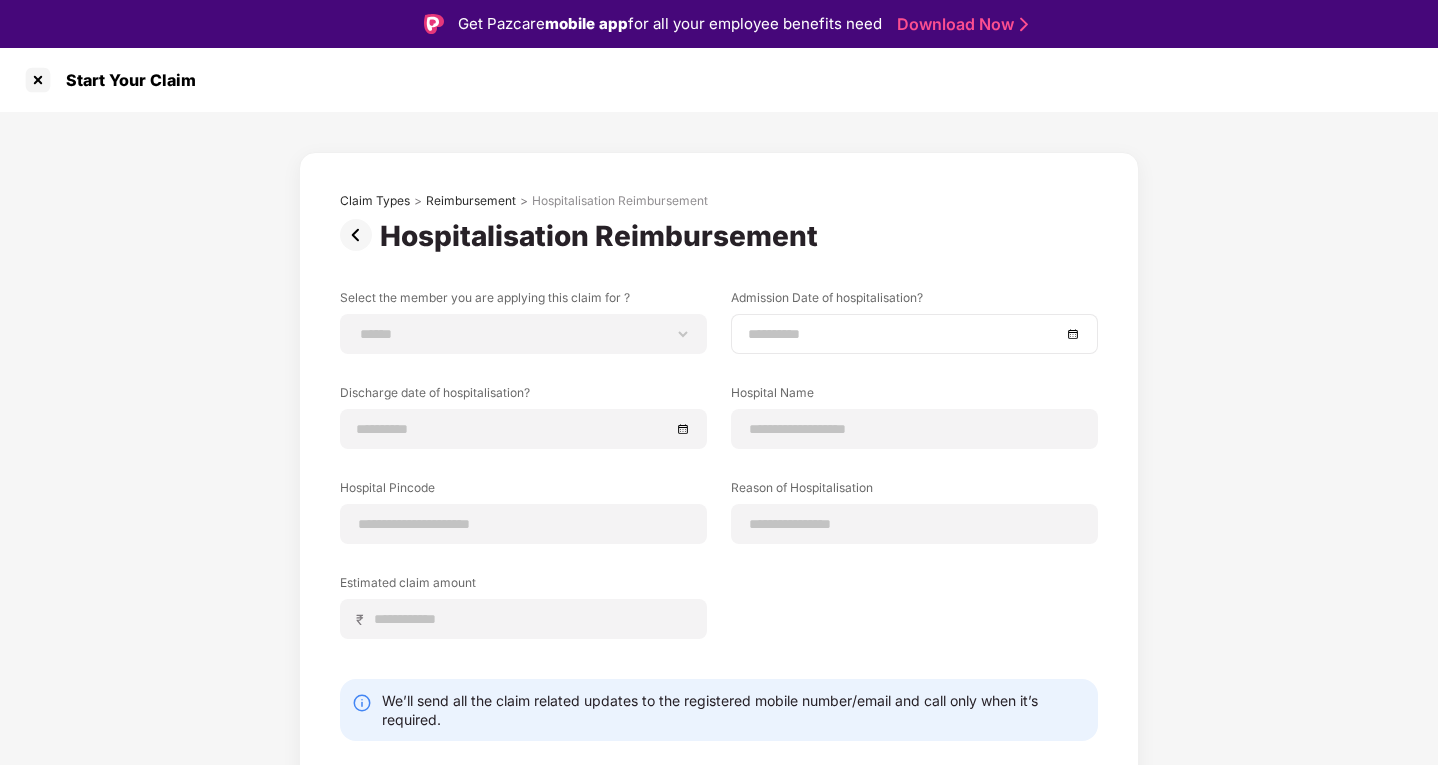 click at bounding box center [914, 334] 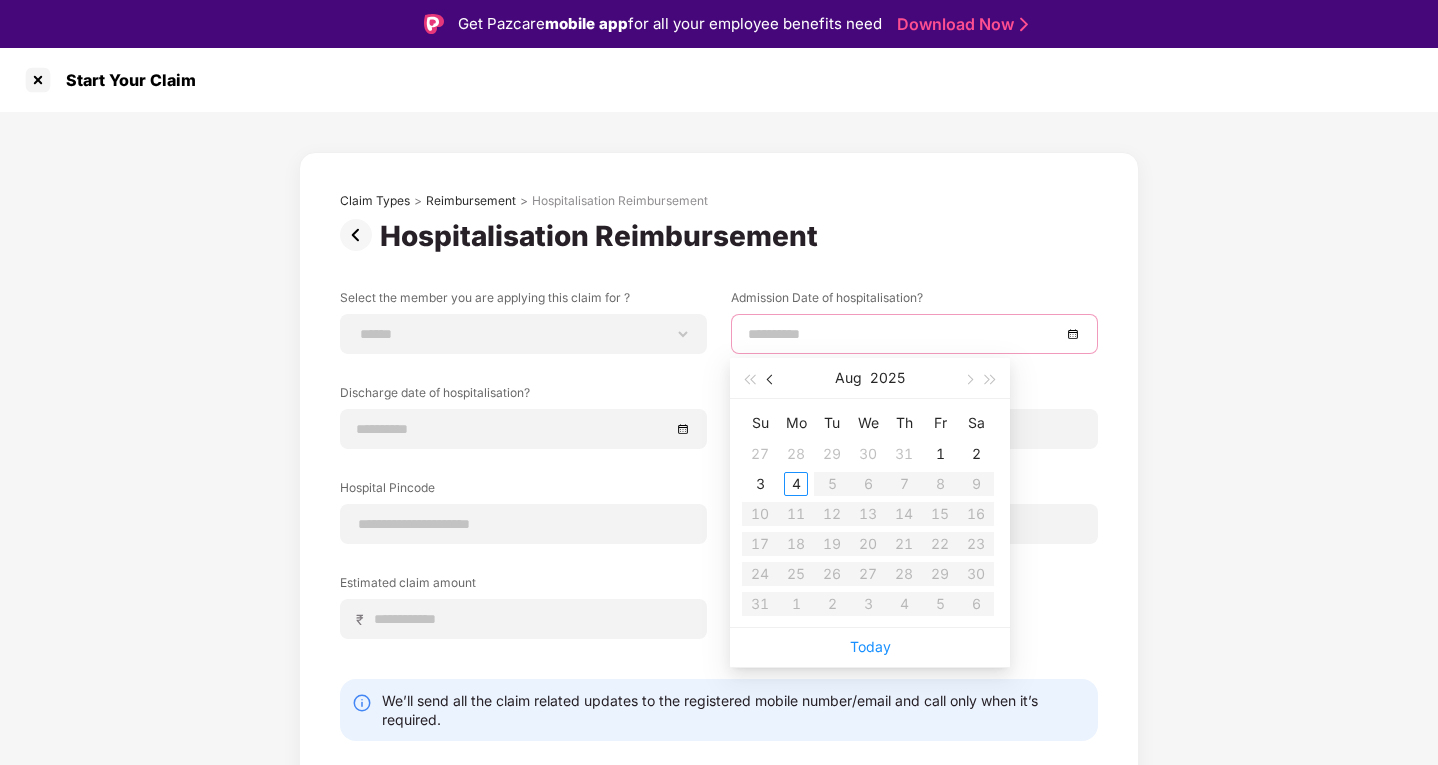 click at bounding box center [772, 380] 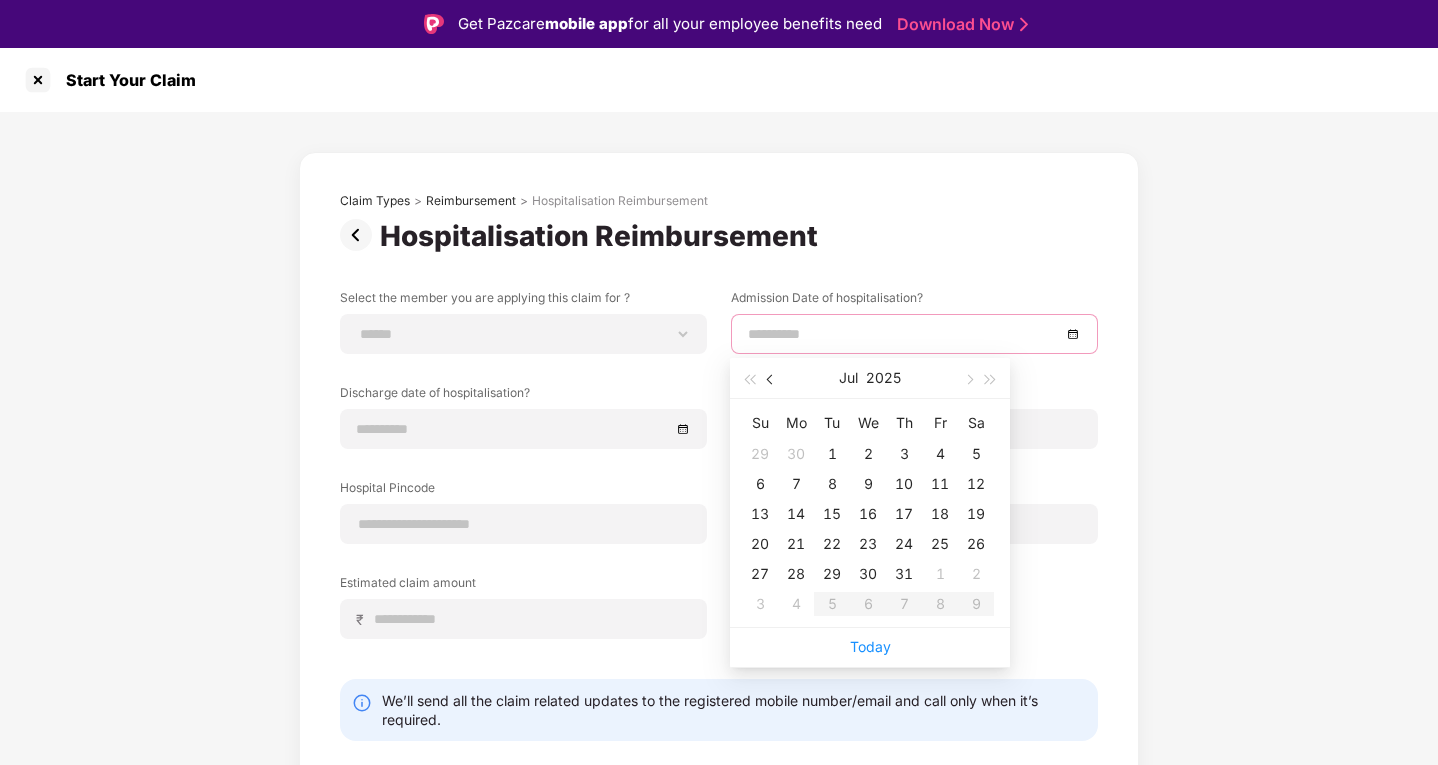 click at bounding box center [772, 380] 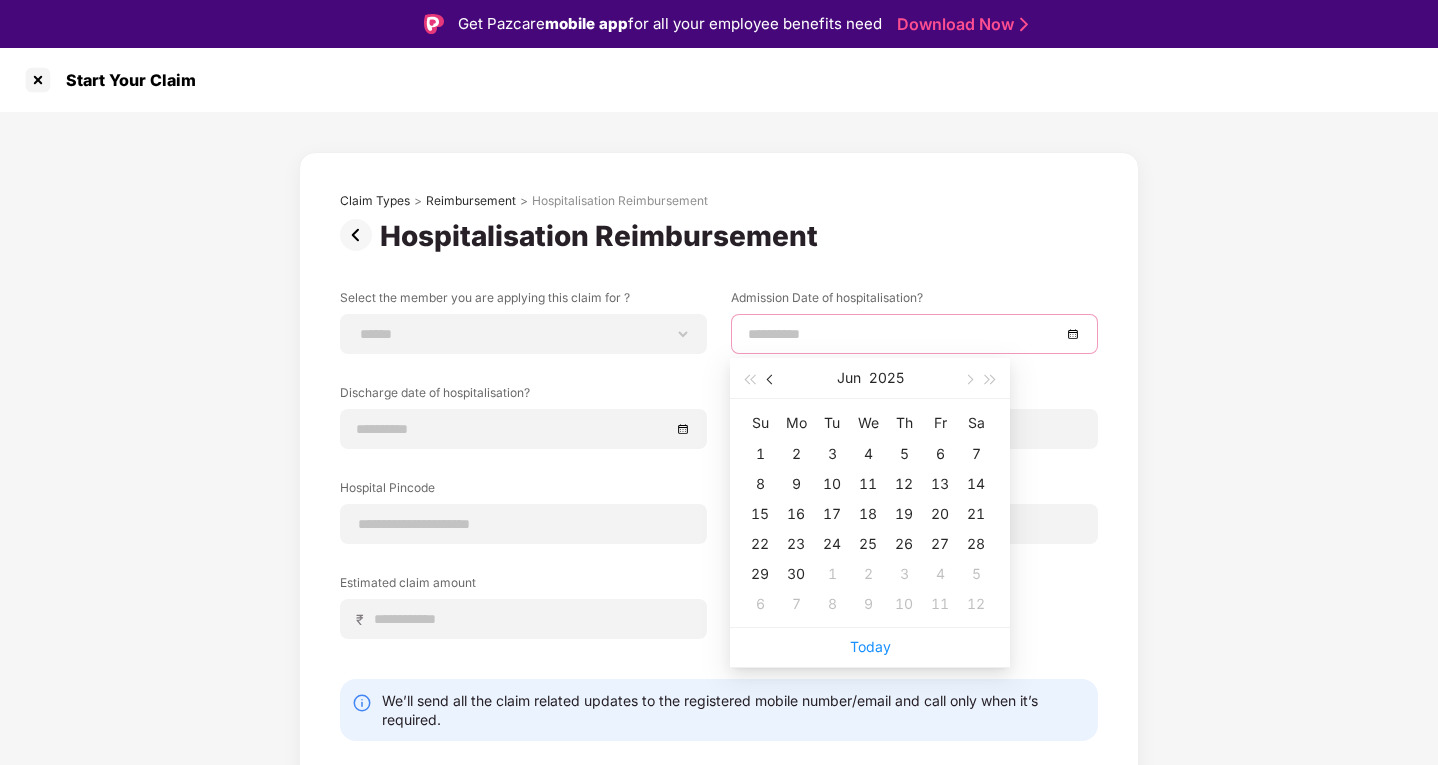 click at bounding box center [772, 380] 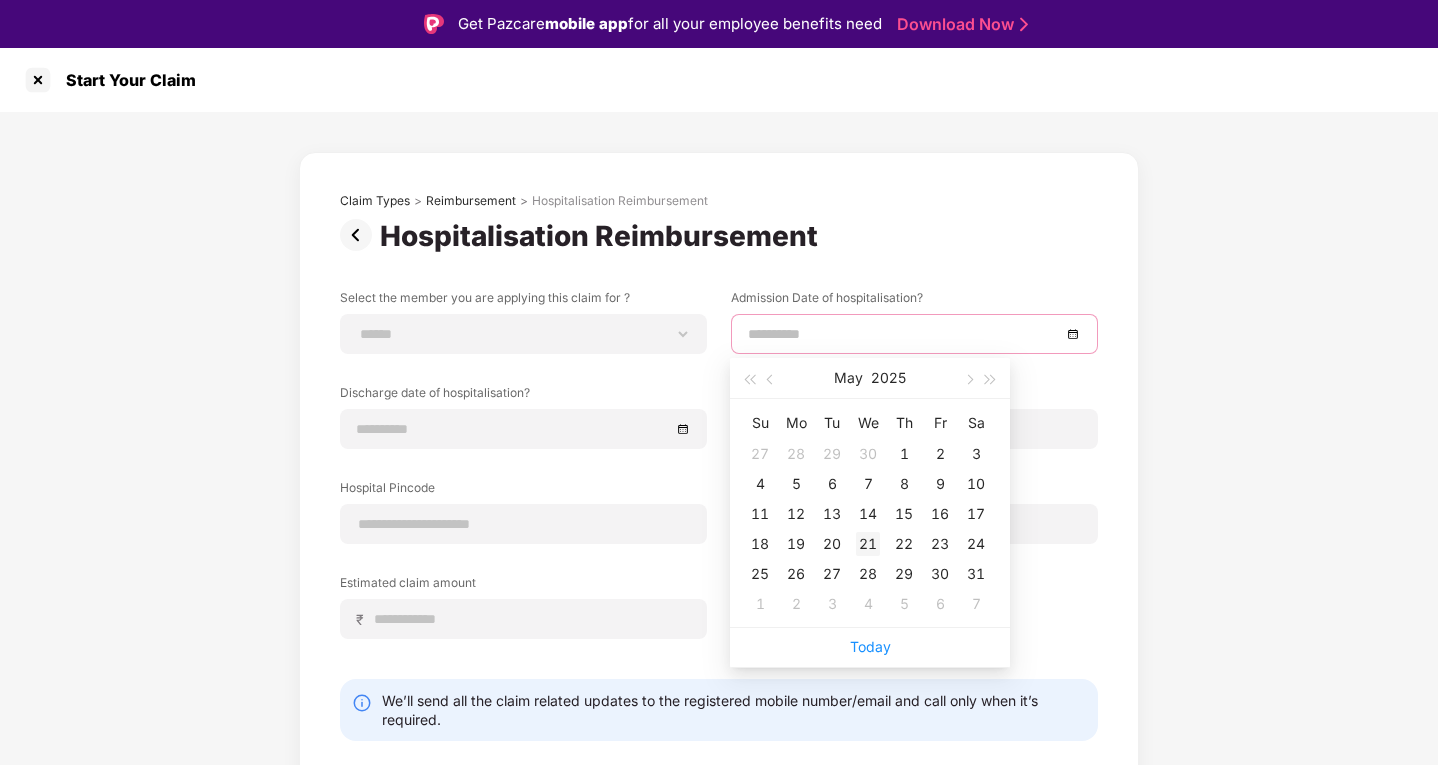 type on "**********" 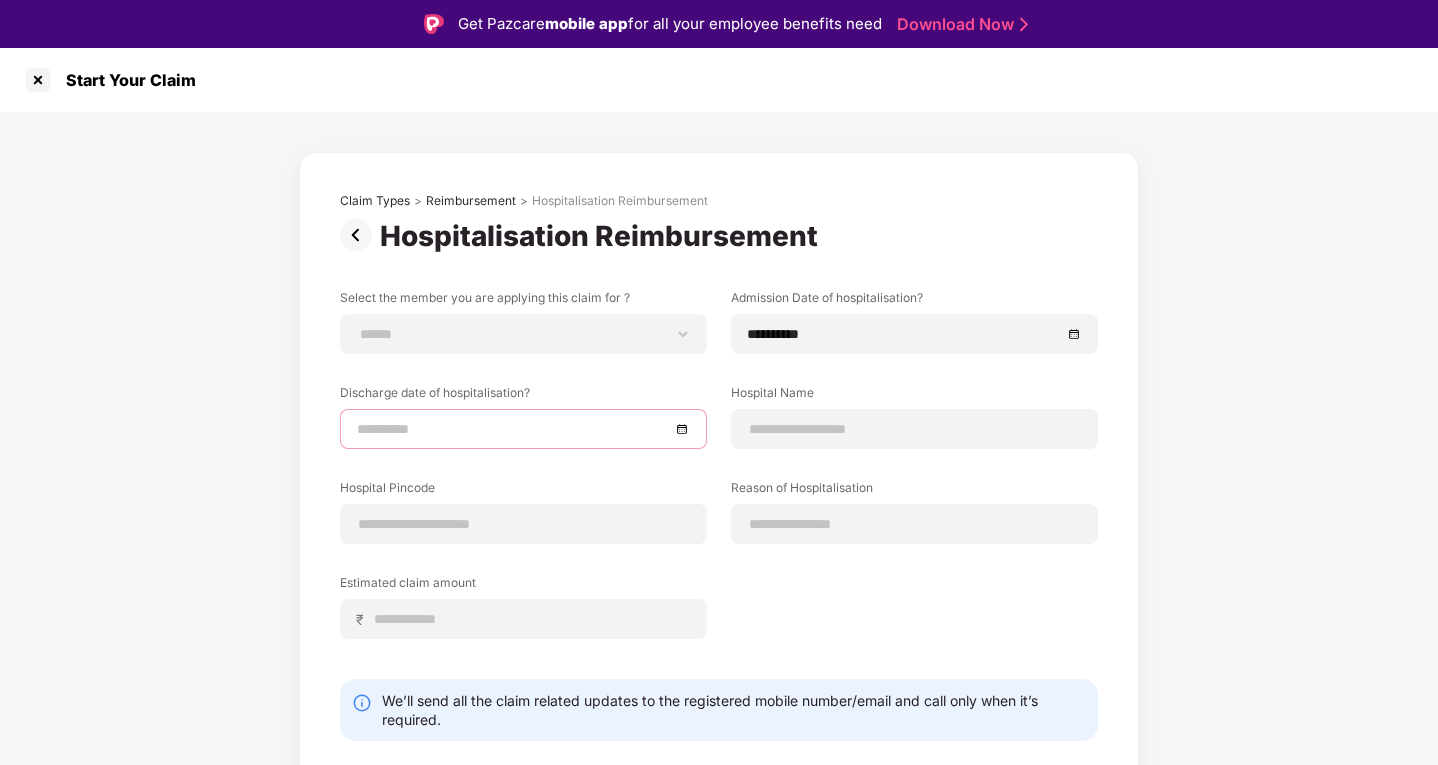 click at bounding box center [513, 429] 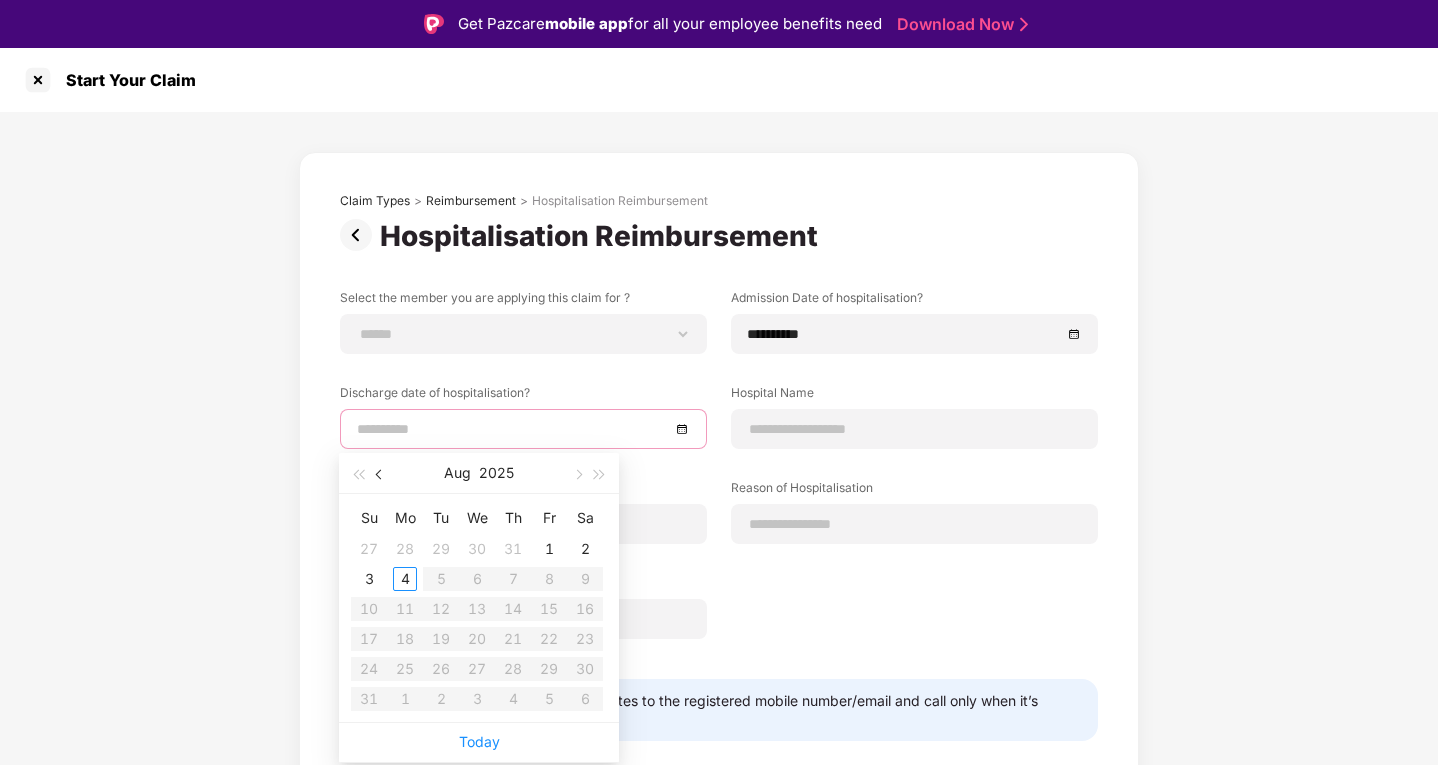 click at bounding box center [380, 473] 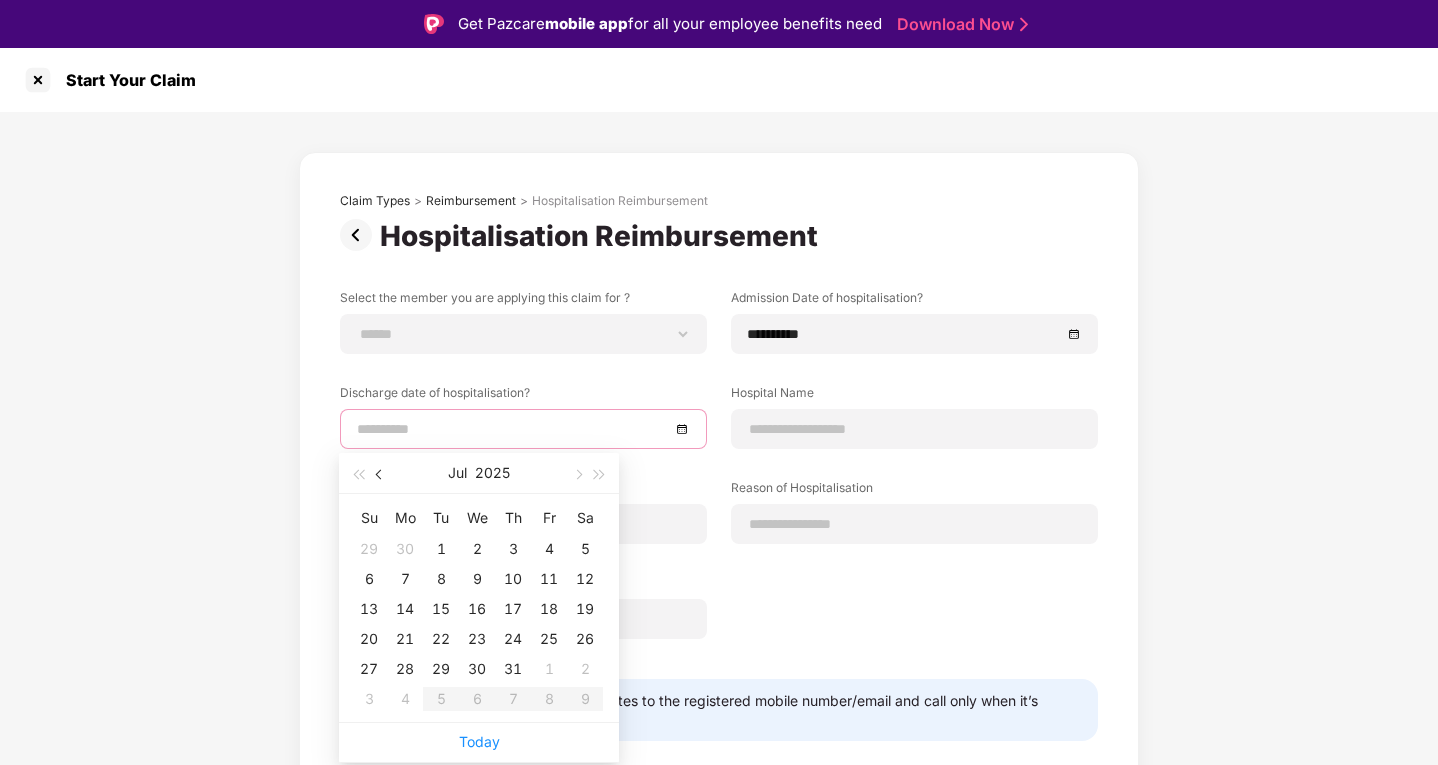 click at bounding box center (380, 473) 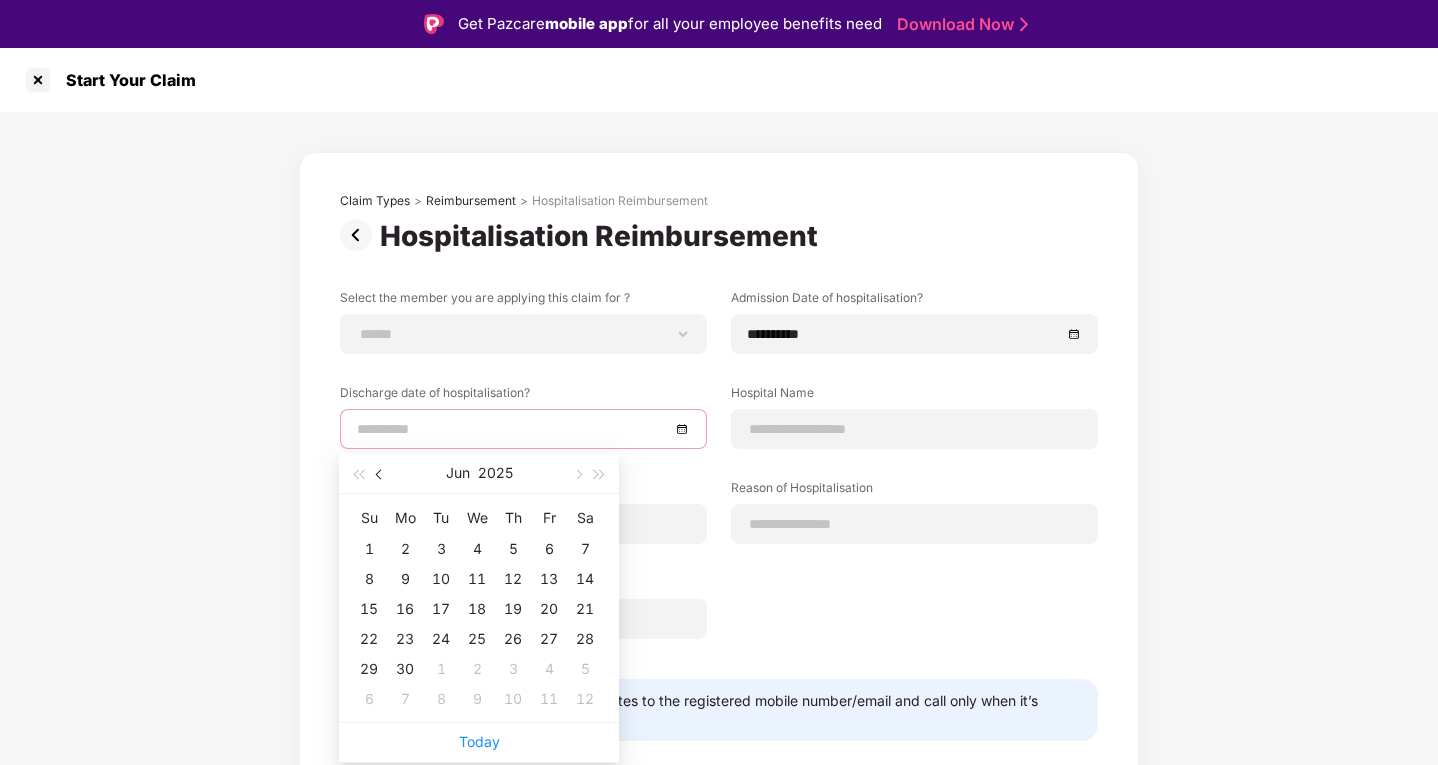 click at bounding box center [380, 473] 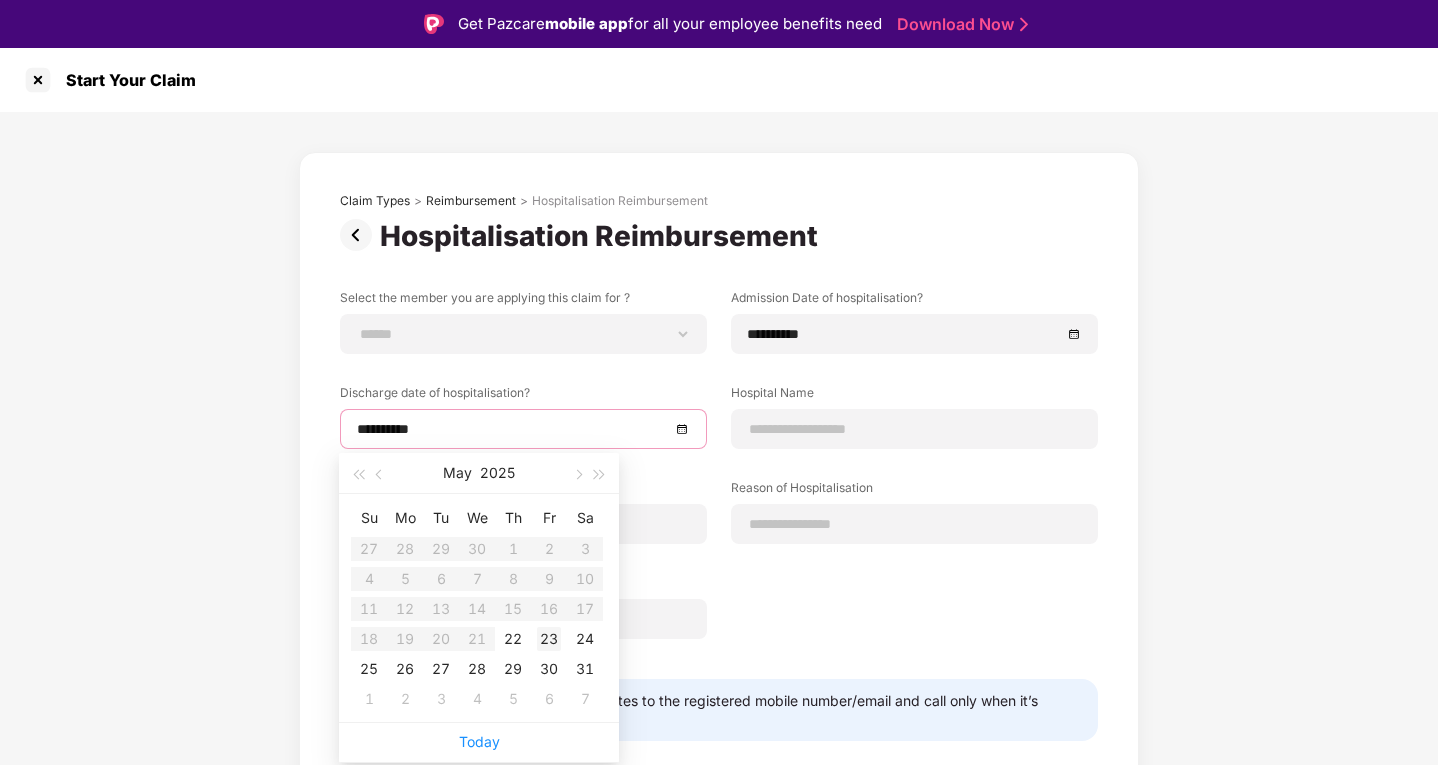 type on "**********" 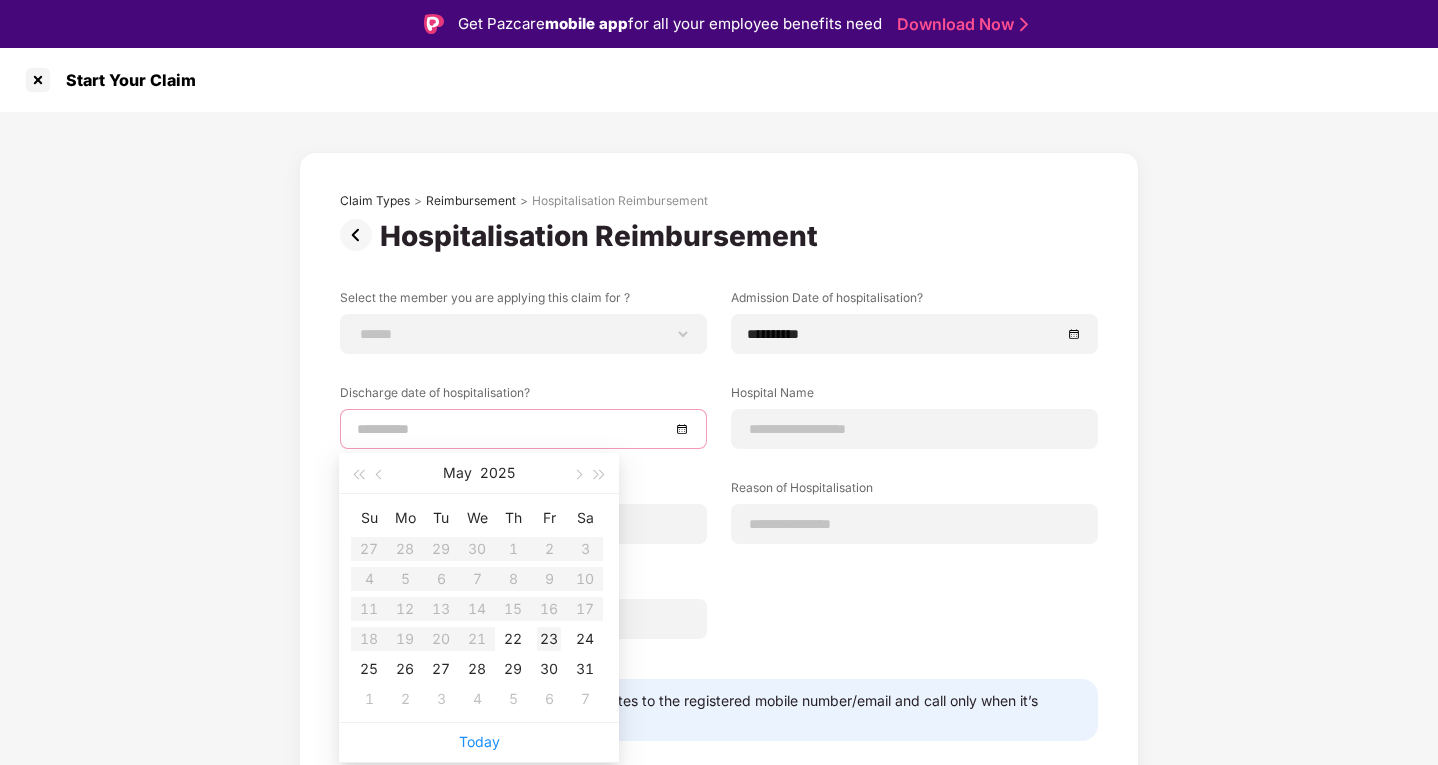 click on "23" at bounding box center (549, 639) 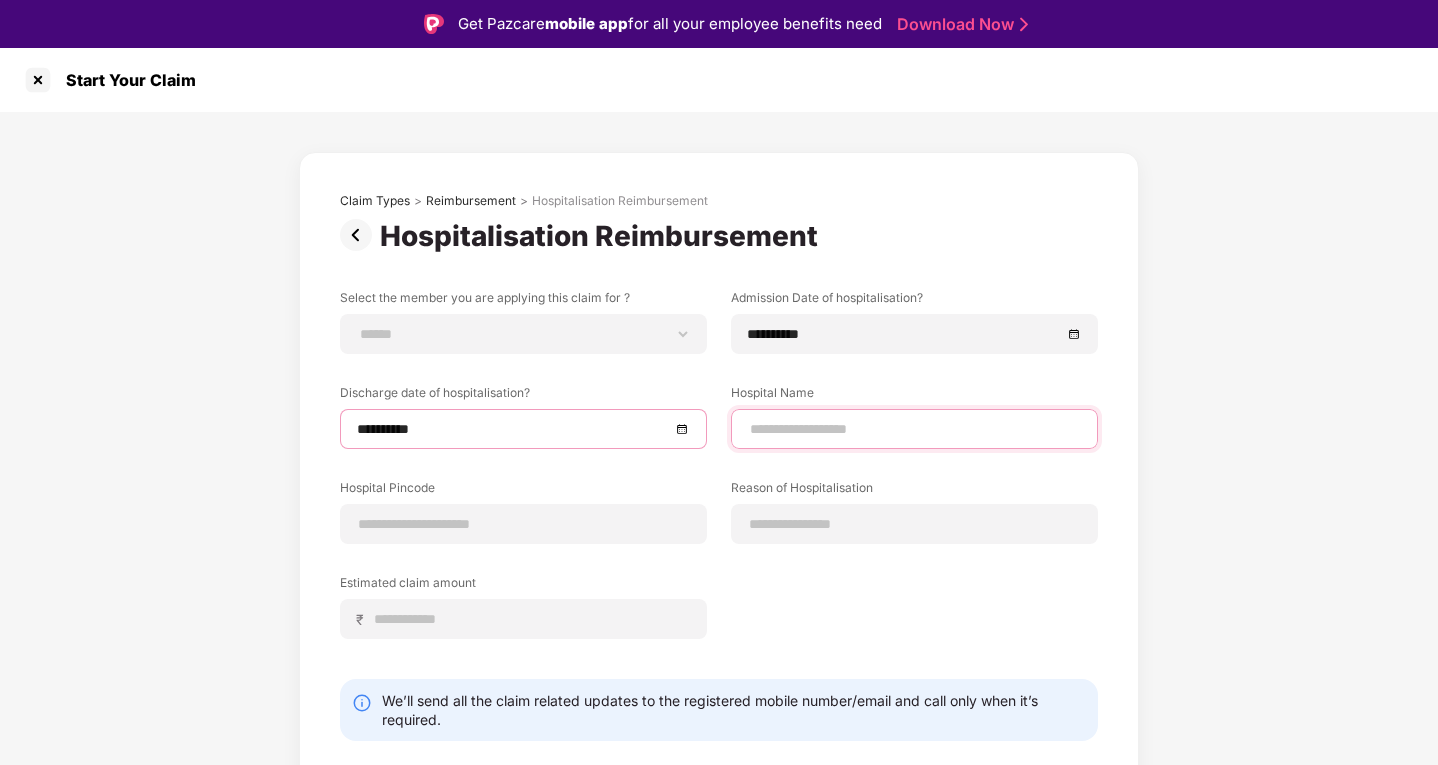 click at bounding box center [914, 429] 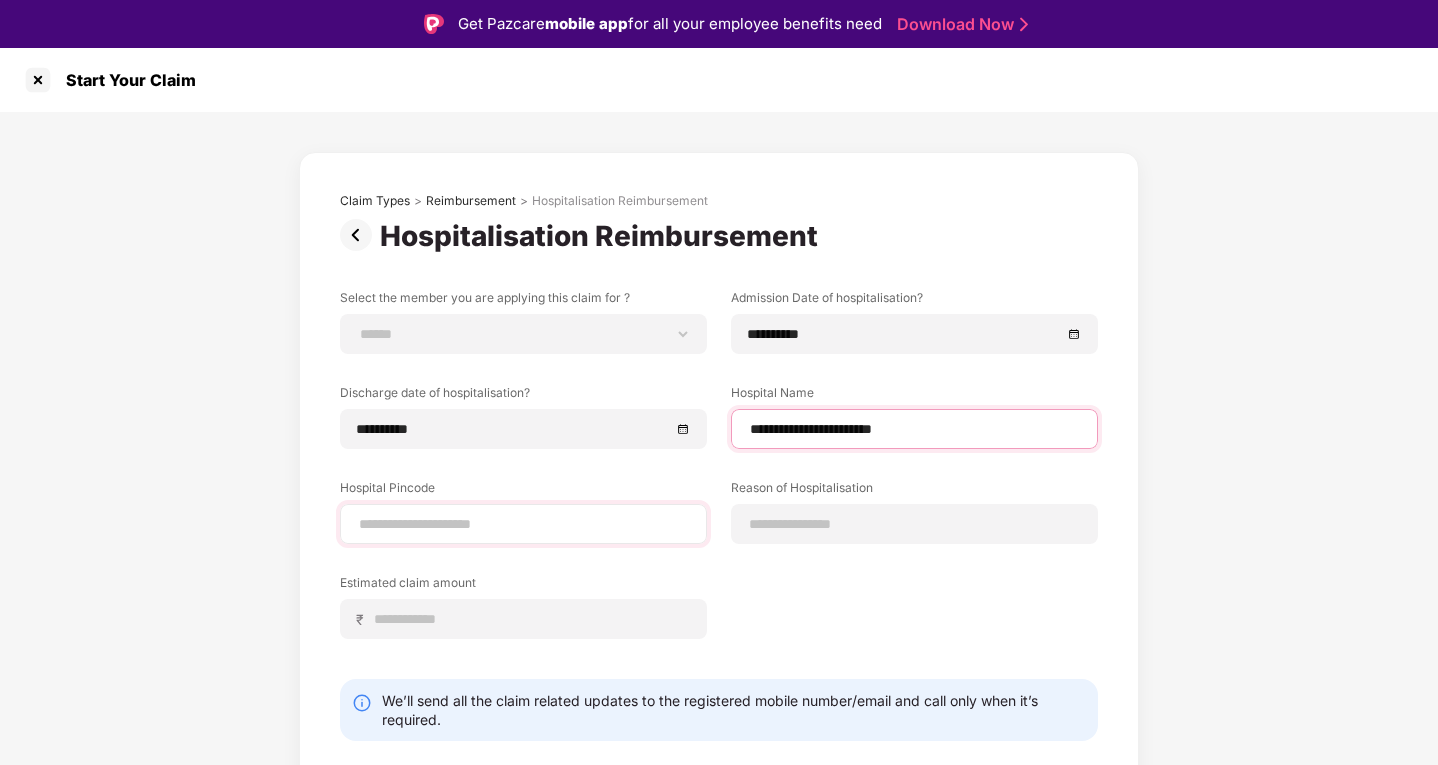 type on "**********" 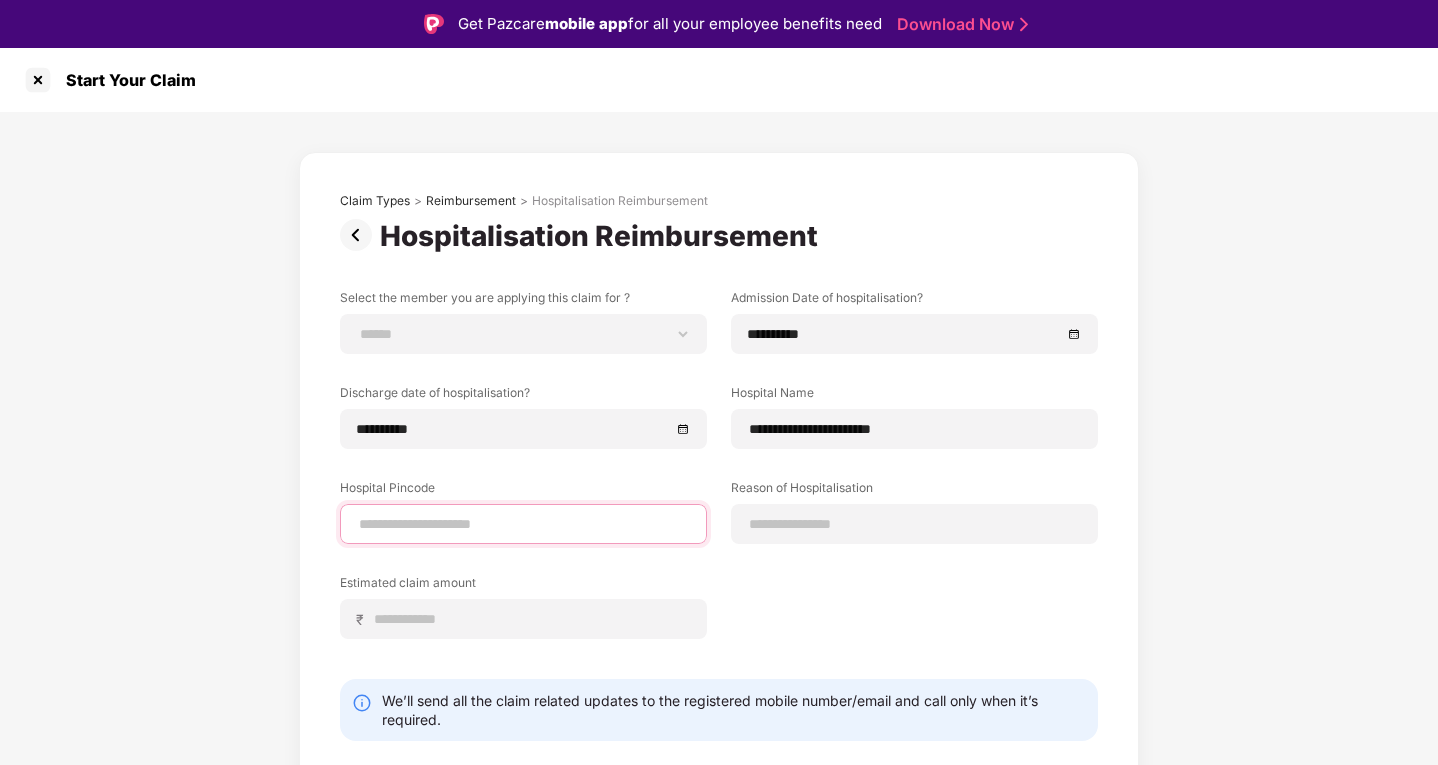 click at bounding box center [523, 524] 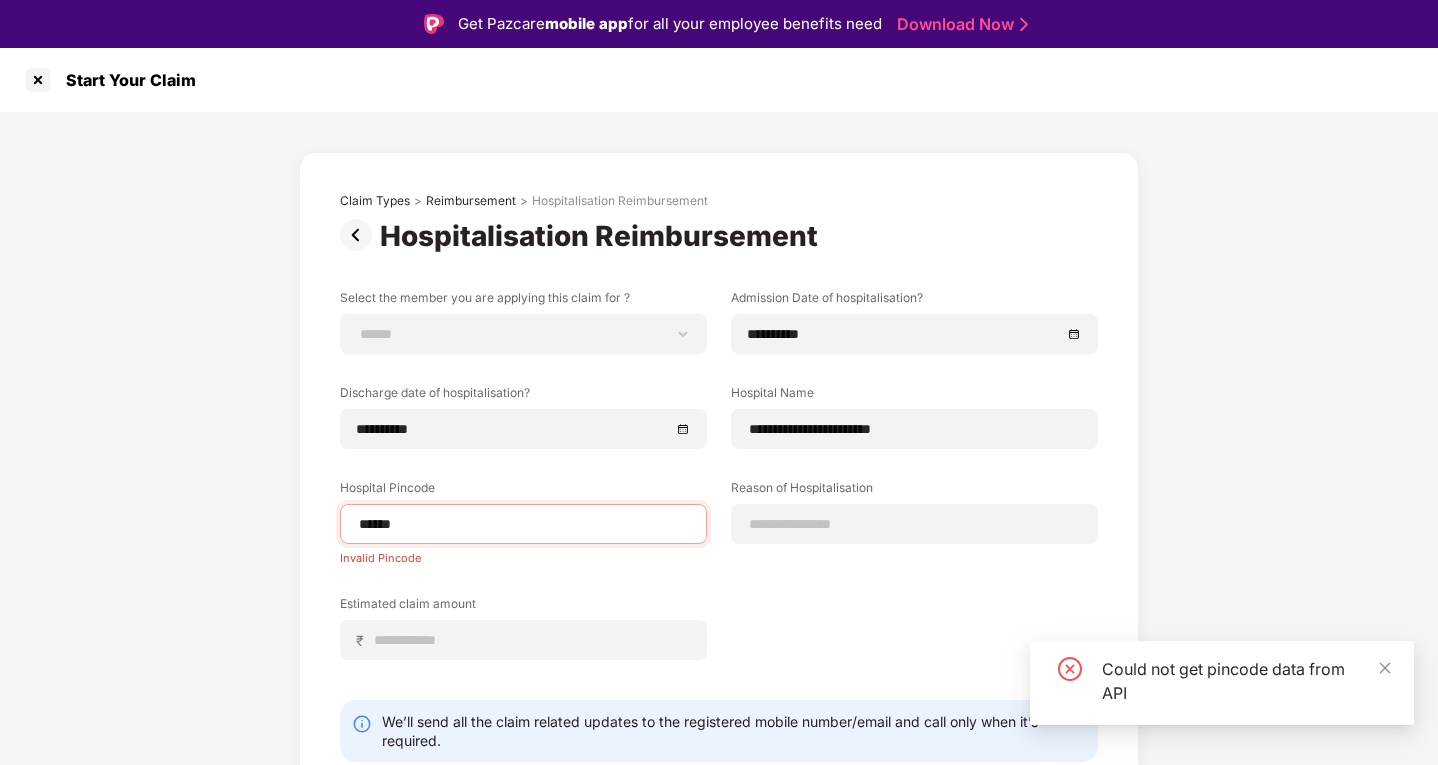 click on "Select the member you are applying this claim for ? [MASK] Admission Date of hospitalisation? [MASK] Discharge date of hospitalisation? [MASK] Hospital Name [MASK] Hospital Pincode [MASK] Invalid Pincode Reason of Hospitalisation Estimated claim amount ₹" at bounding box center (719, 489) 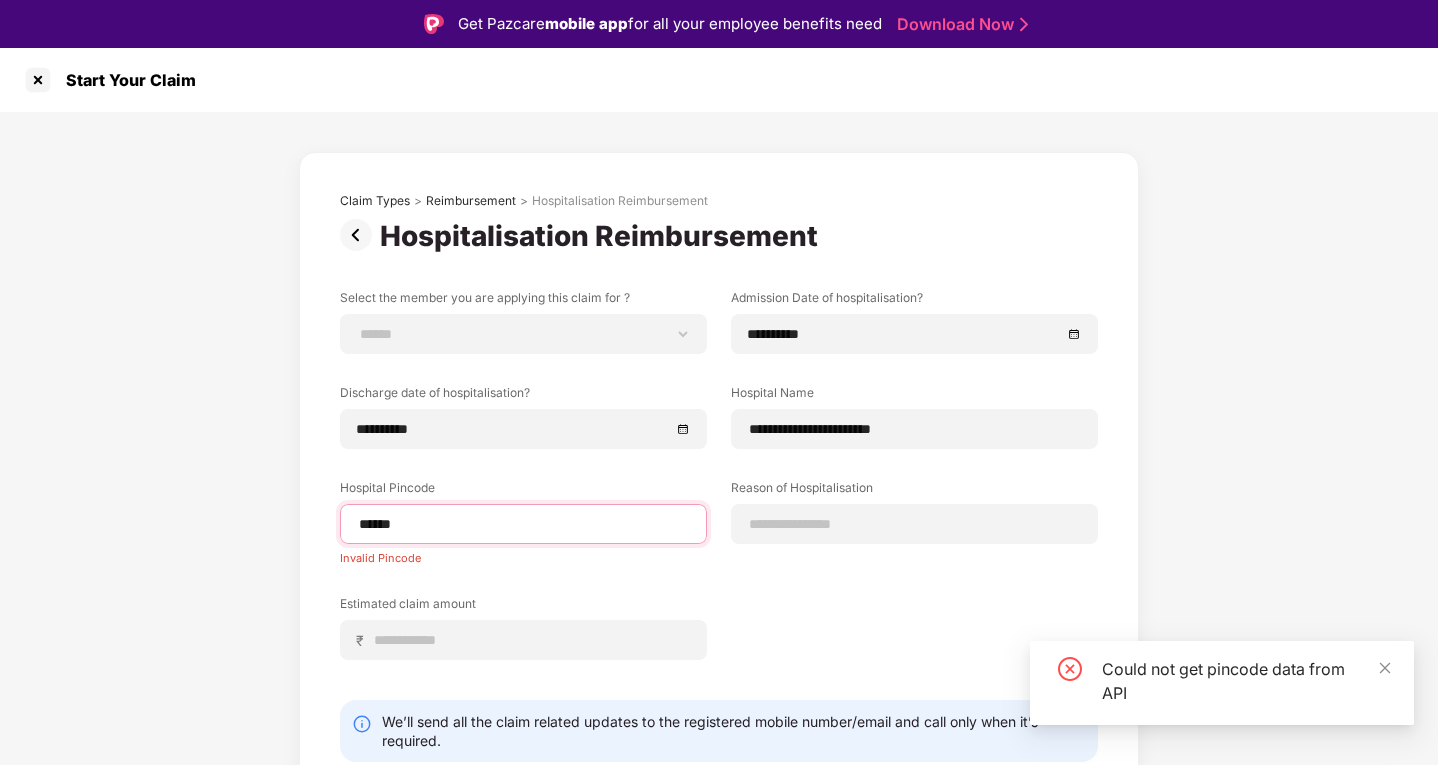 click on "******" at bounding box center [523, 524] 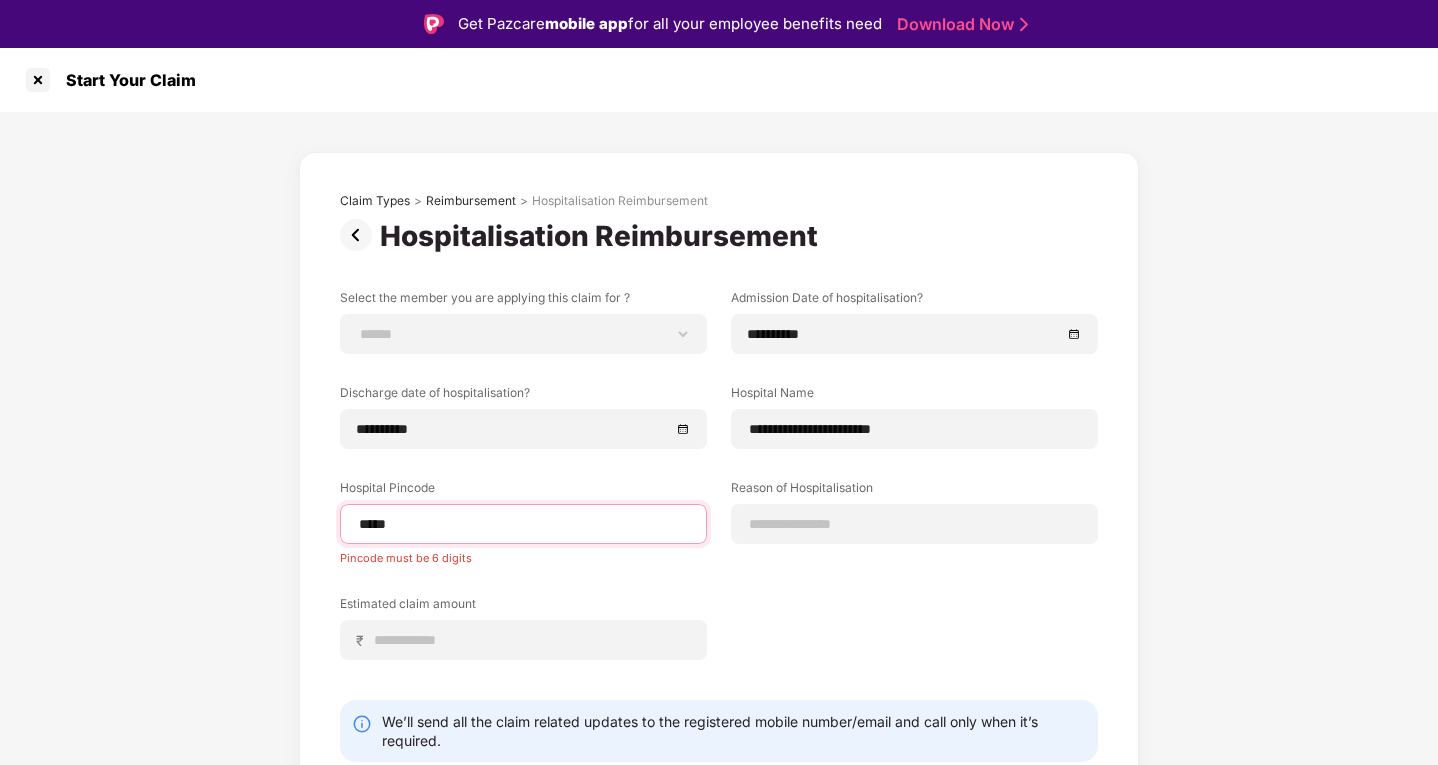 type on "******" 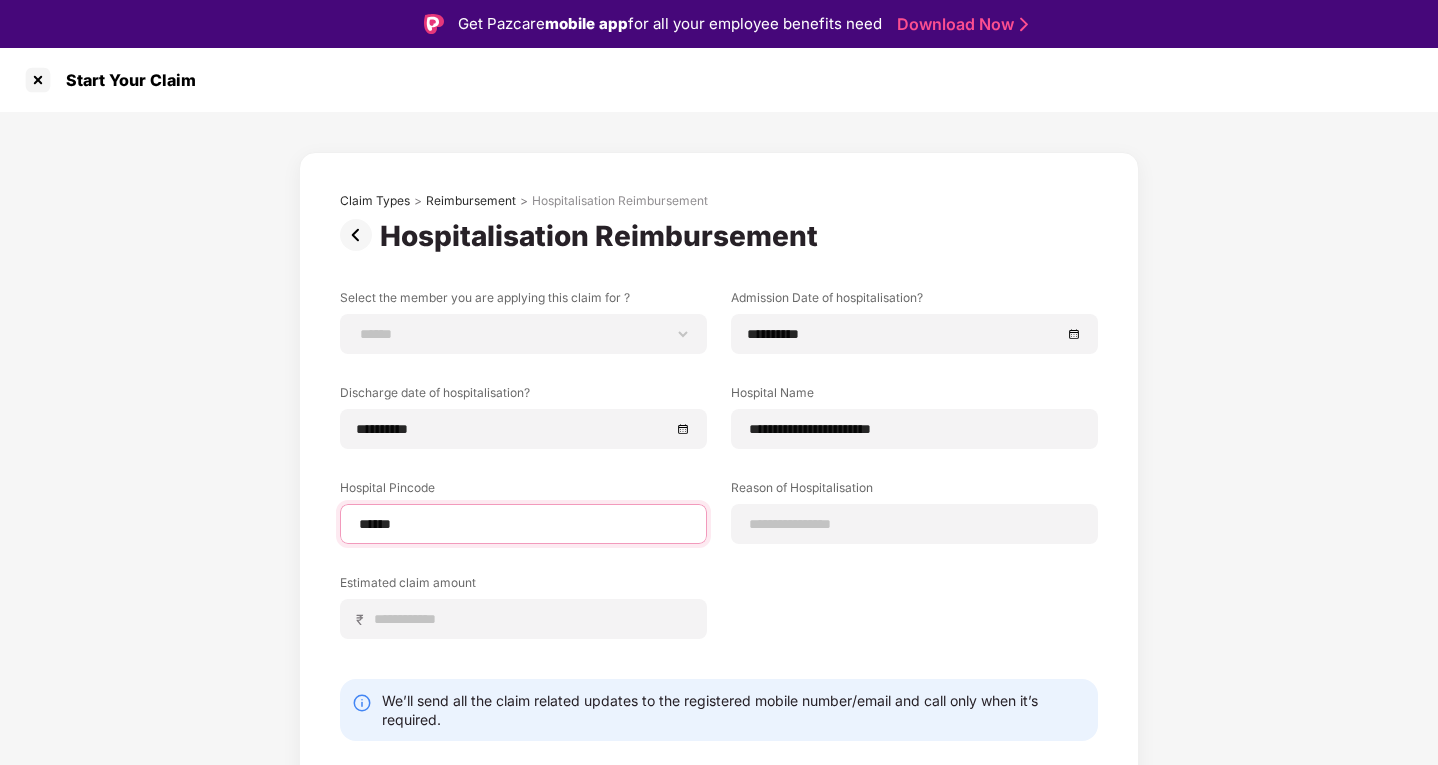 select on "*******" 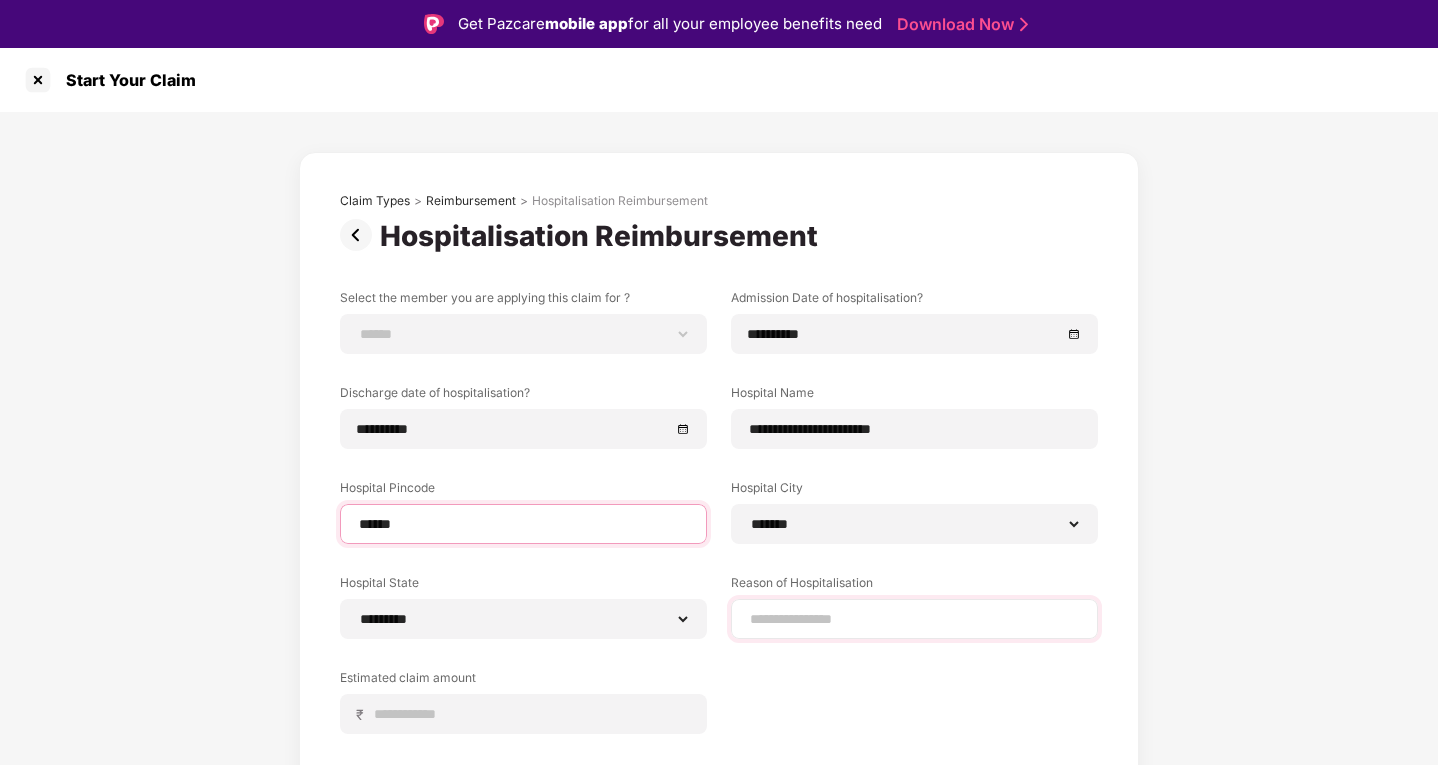 type on "******" 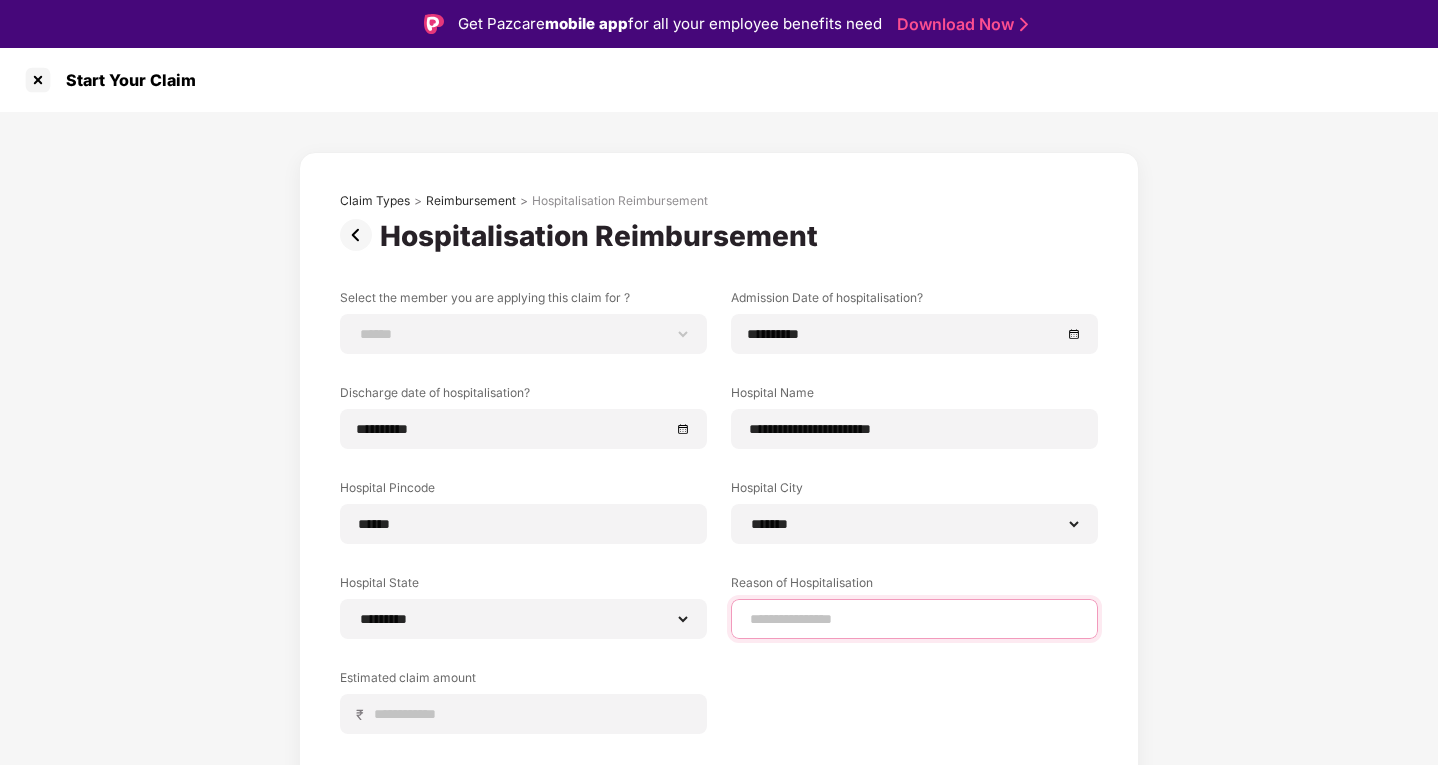 click at bounding box center [914, 619] 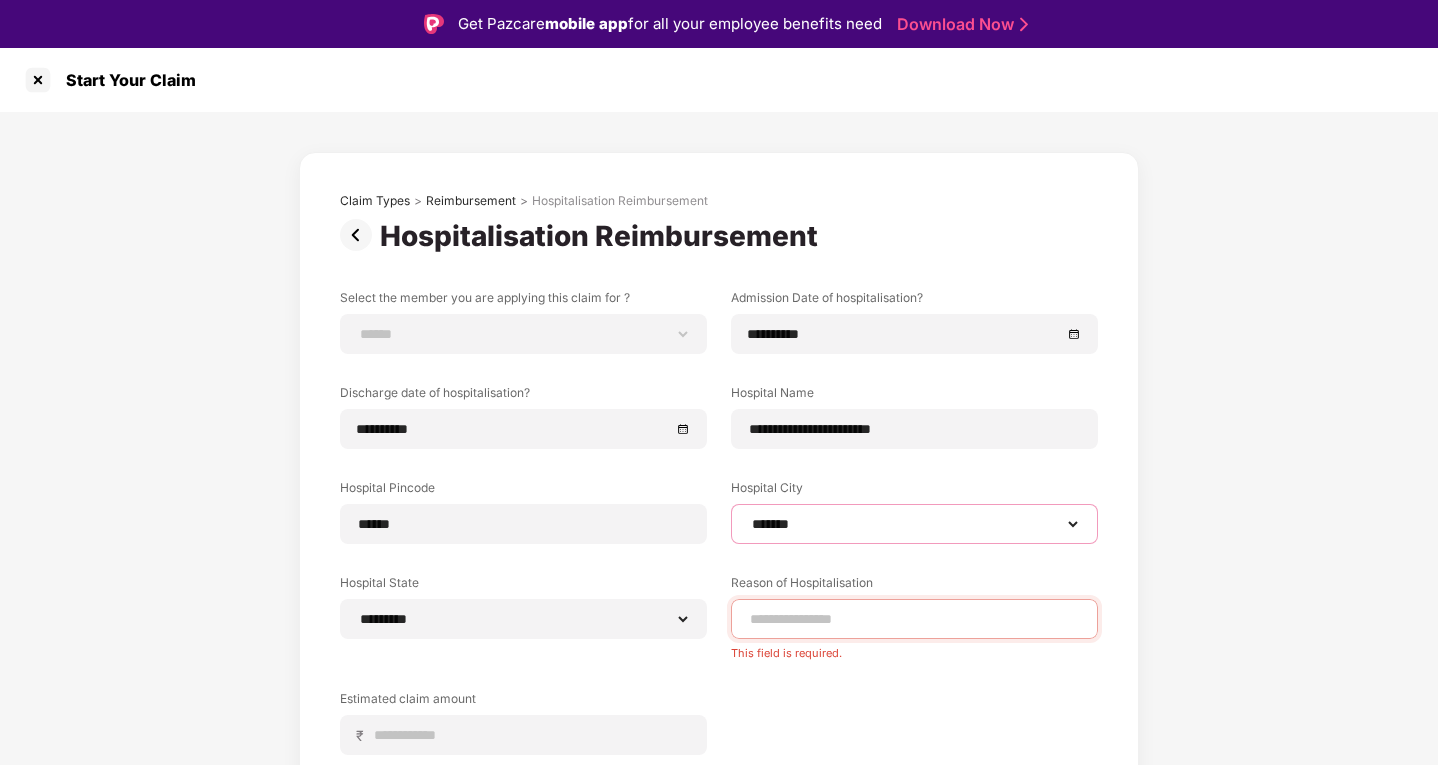 click on "**********" at bounding box center [914, 524] 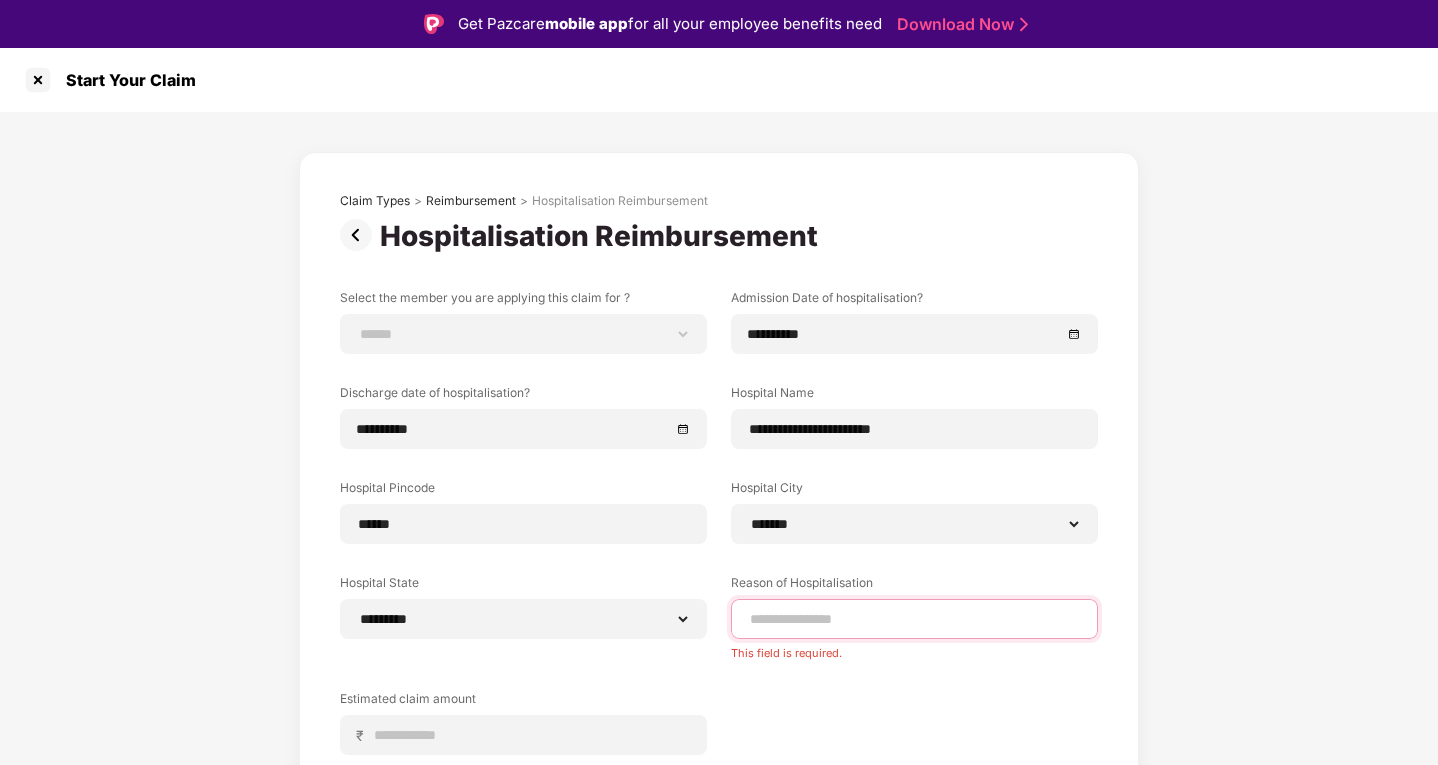 click at bounding box center [914, 619] 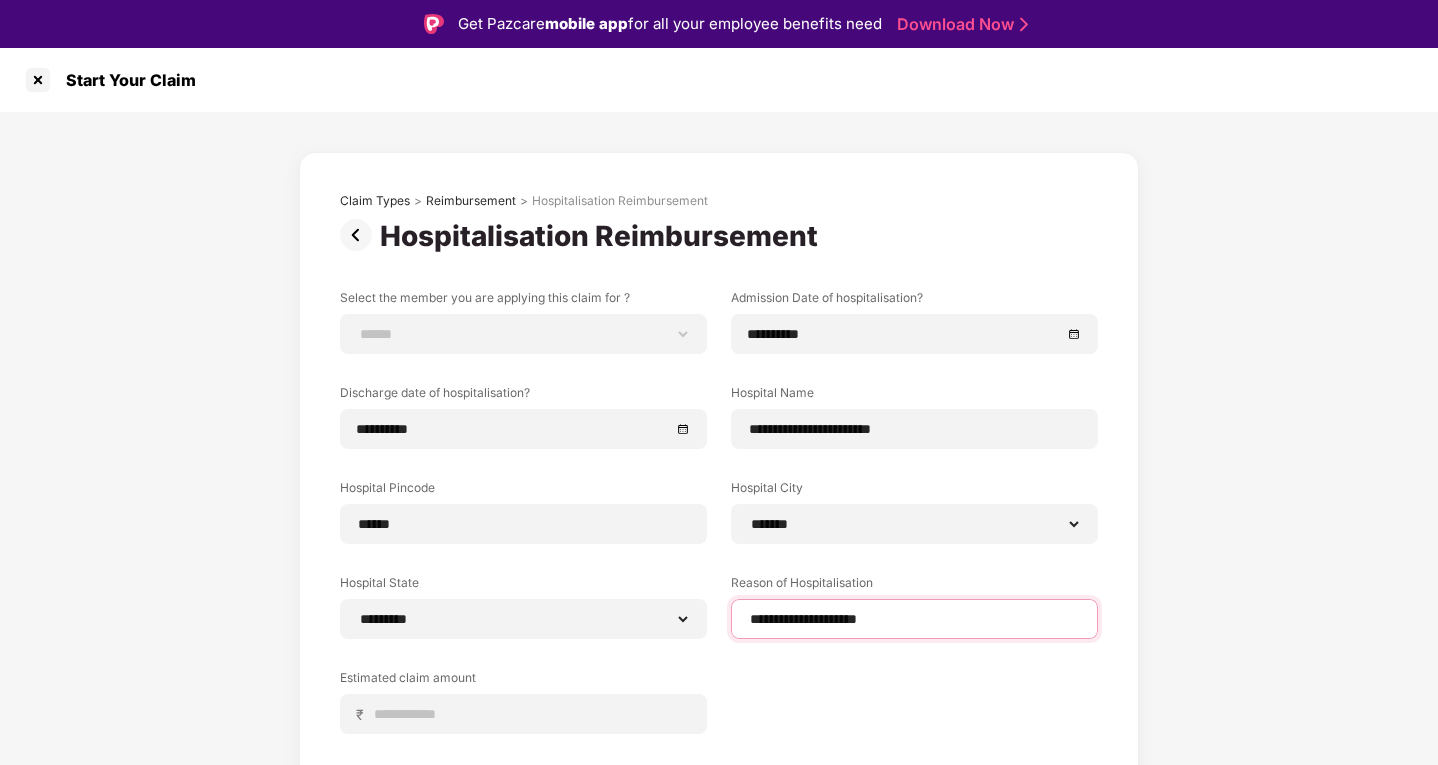 click on "**********" at bounding box center [914, 619] 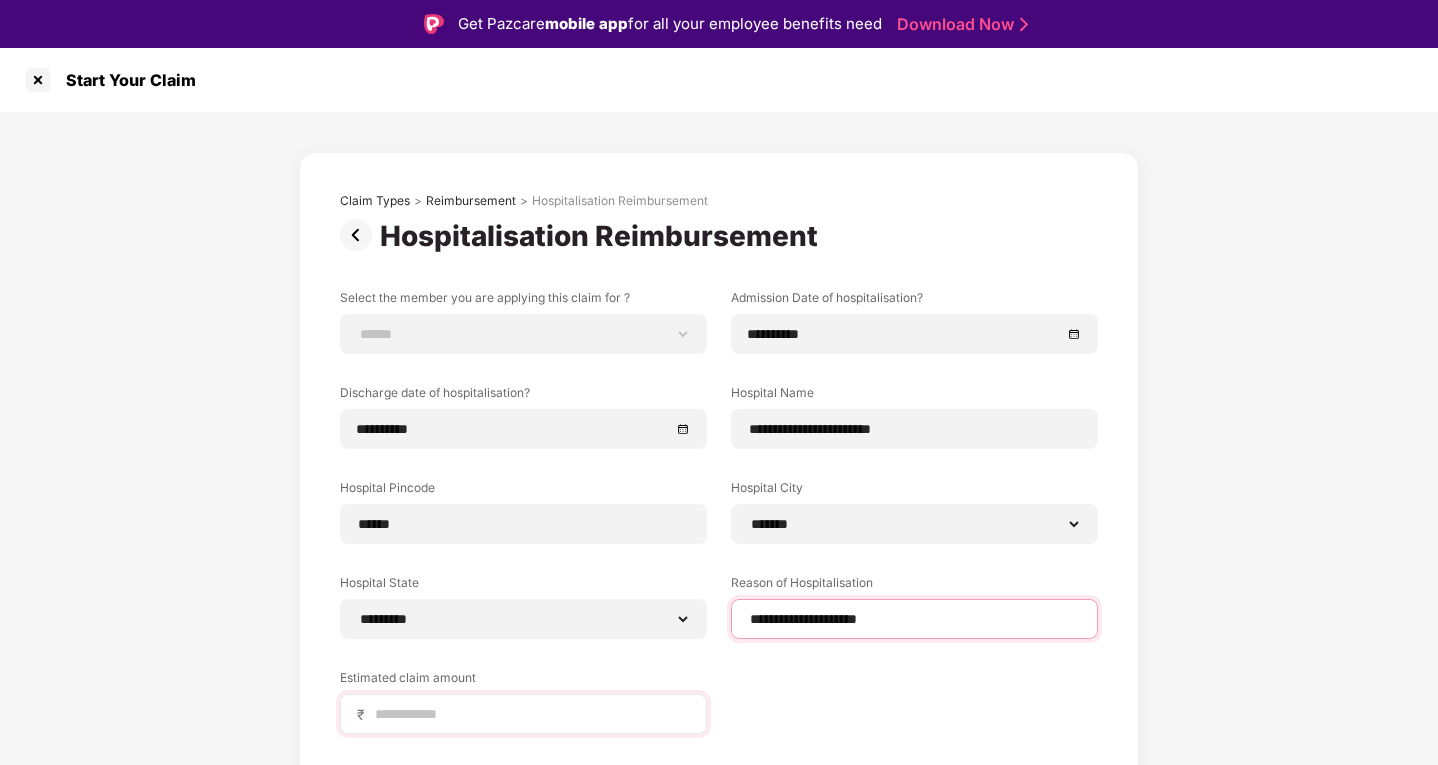 type on "**********" 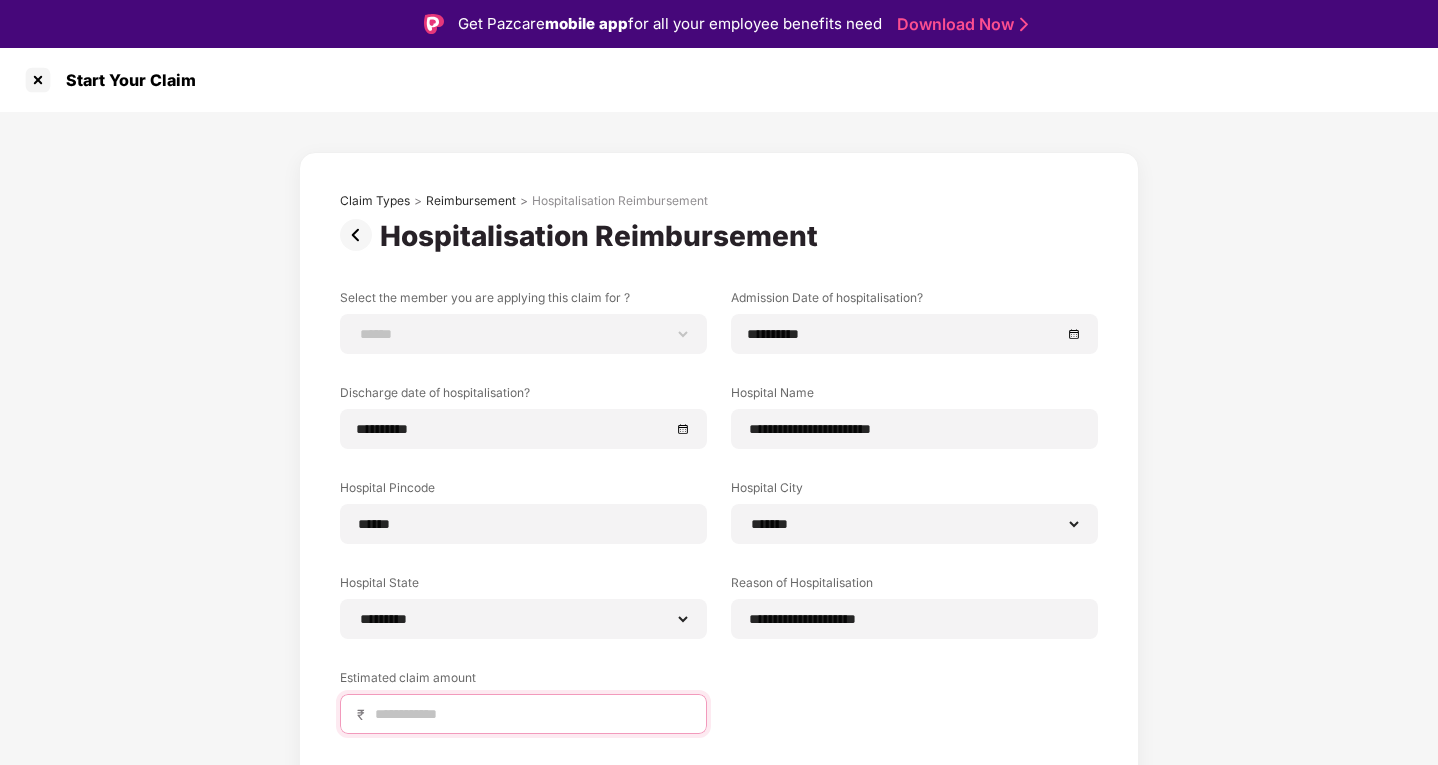 click at bounding box center [531, 714] 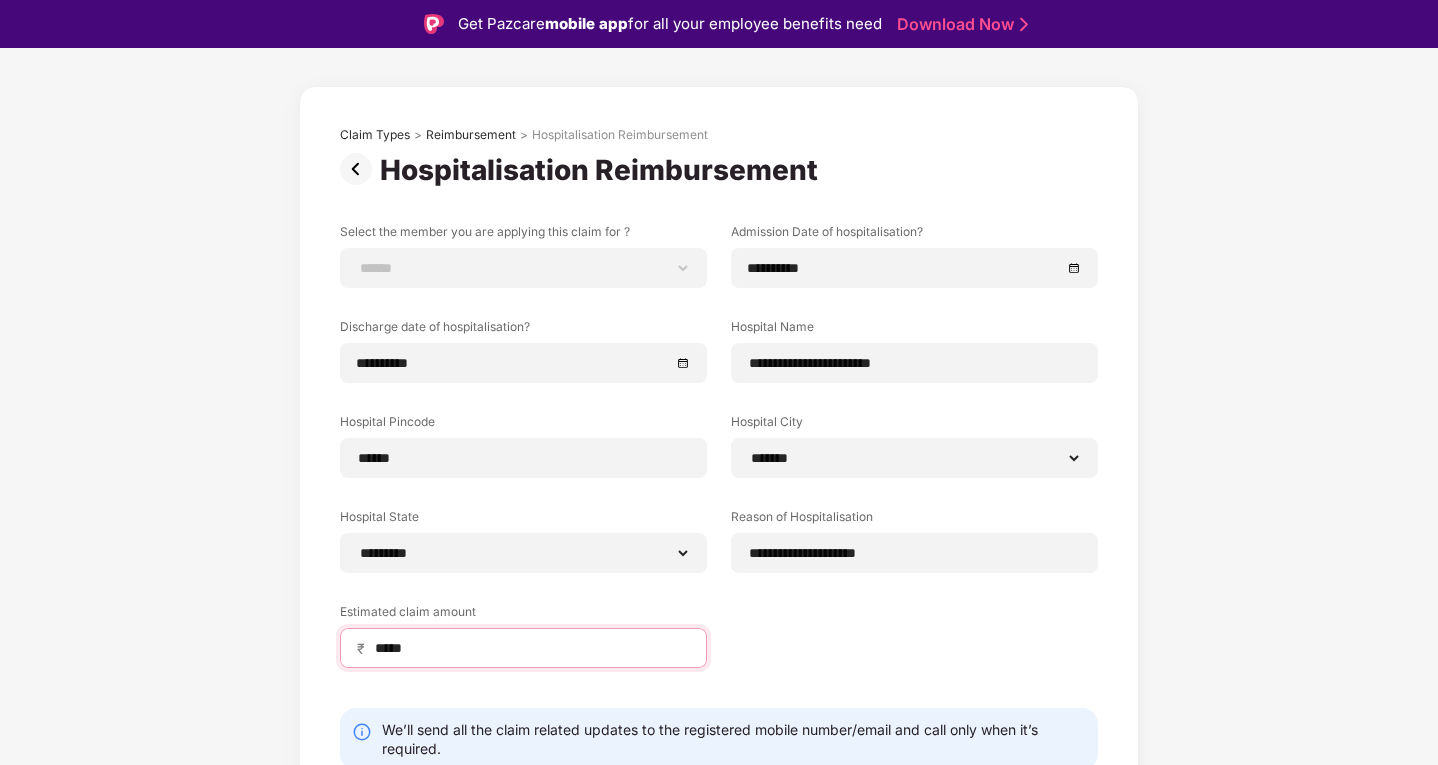 scroll, scrollTop: 146, scrollLeft: 0, axis: vertical 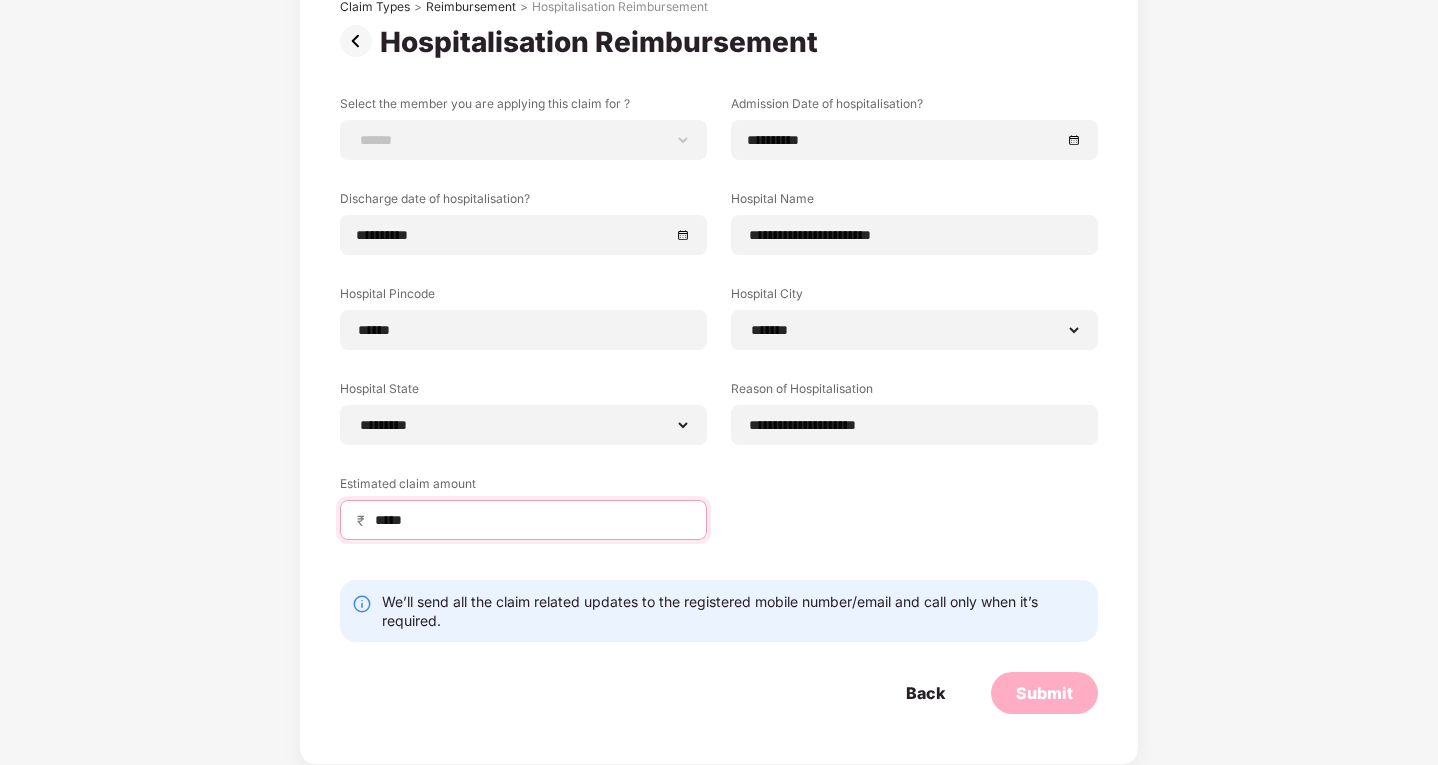 type on "*****" 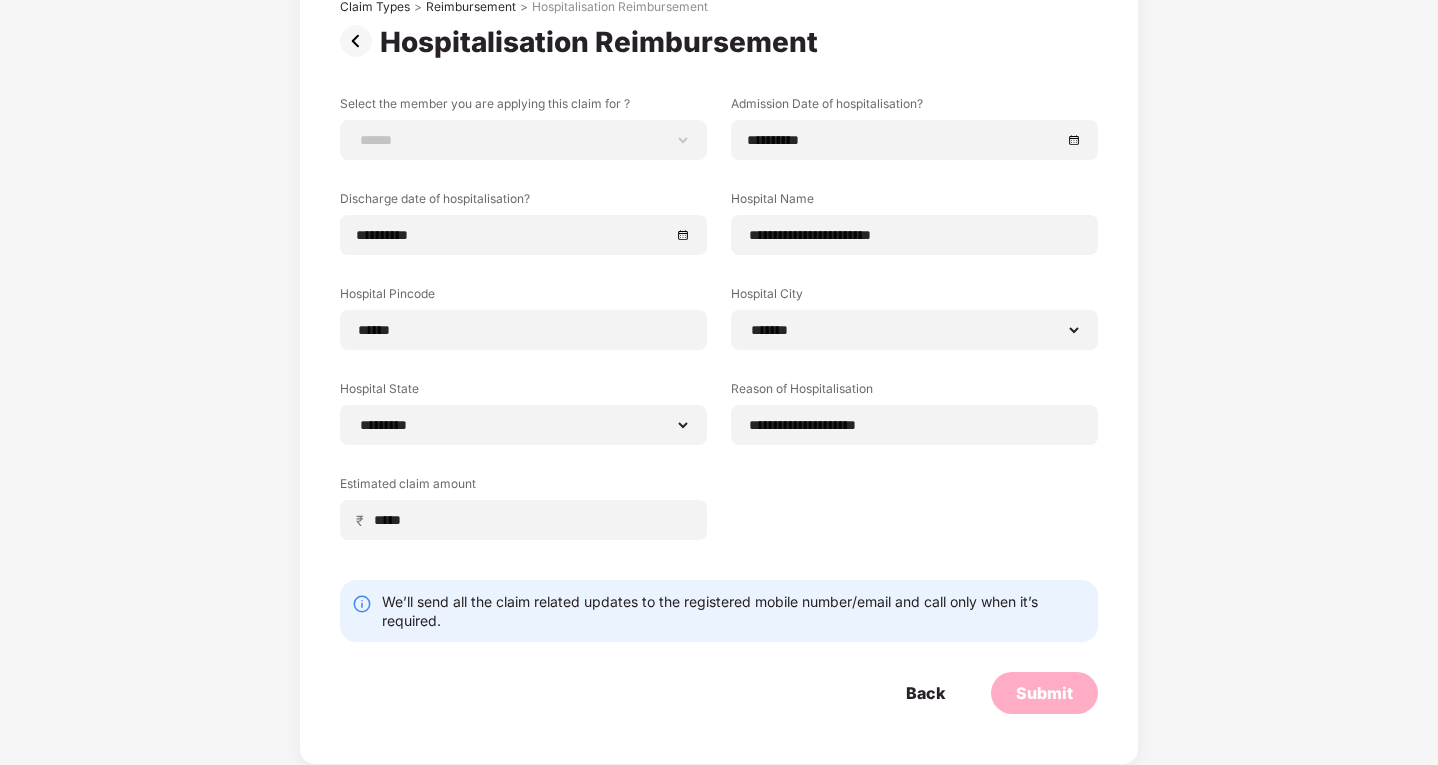 click on "Select the member you are applying this claim for ? [MASK] Admission Date of hospitalisation? [MASK] Discharge date of hospitalisation? [MASK] Hospital Name [MASK] Hospital Pincode [MASK] Hospital City [MASK] Hospital State [MASK] Reason of Hospitalisation [MASK] Estimated claim amount ₹ [MASK]" at bounding box center (719, 332) 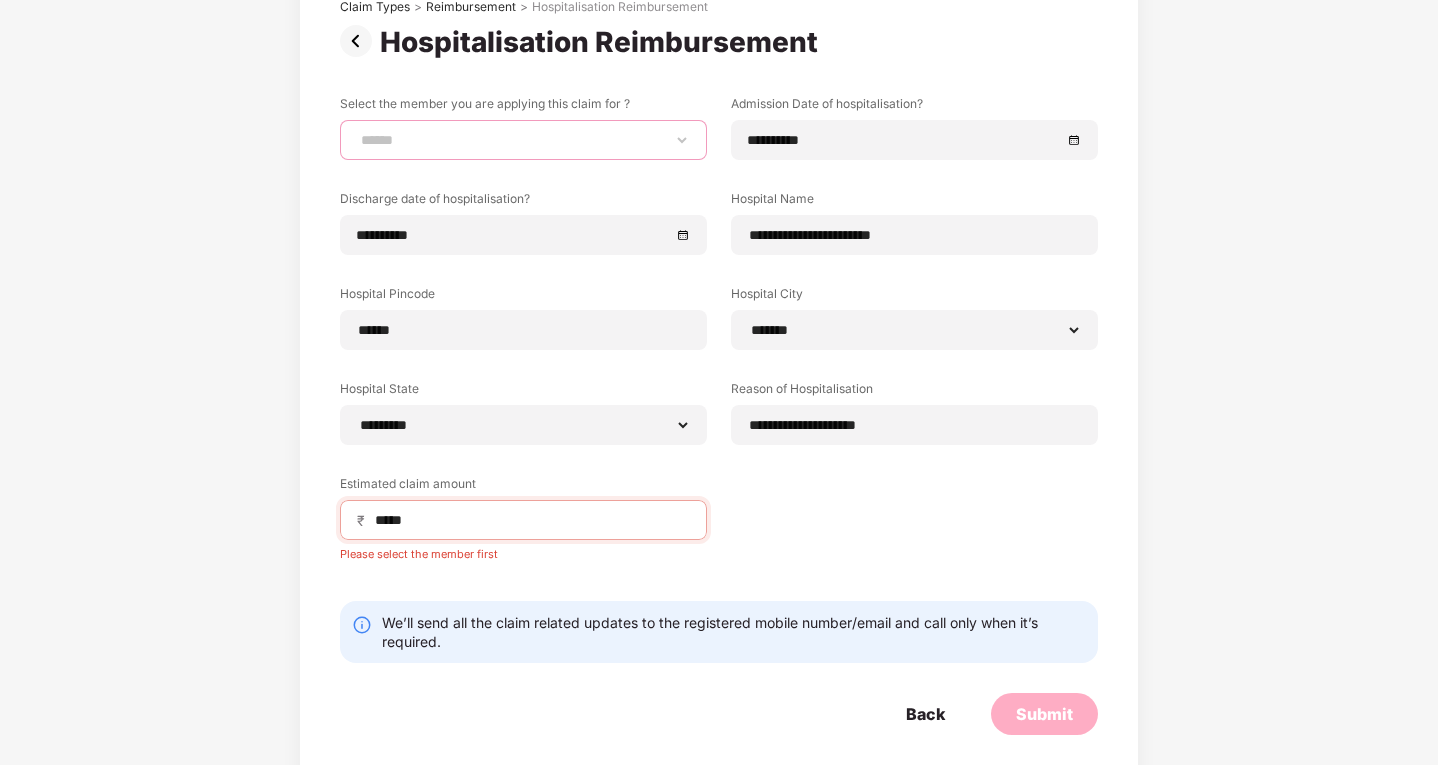 click on "[MASK]" at bounding box center (523, 140) 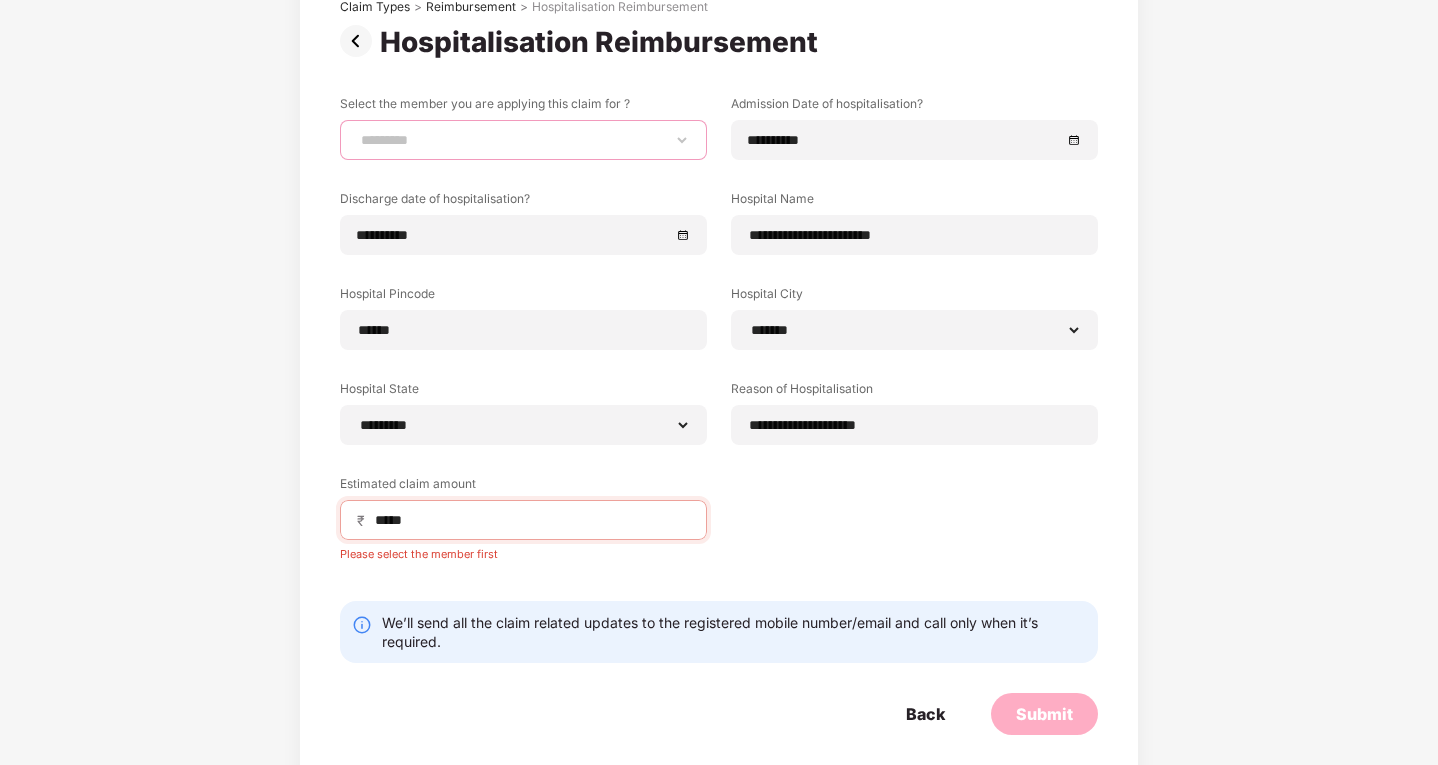click on "[MASK]" at bounding box center [523, 140] 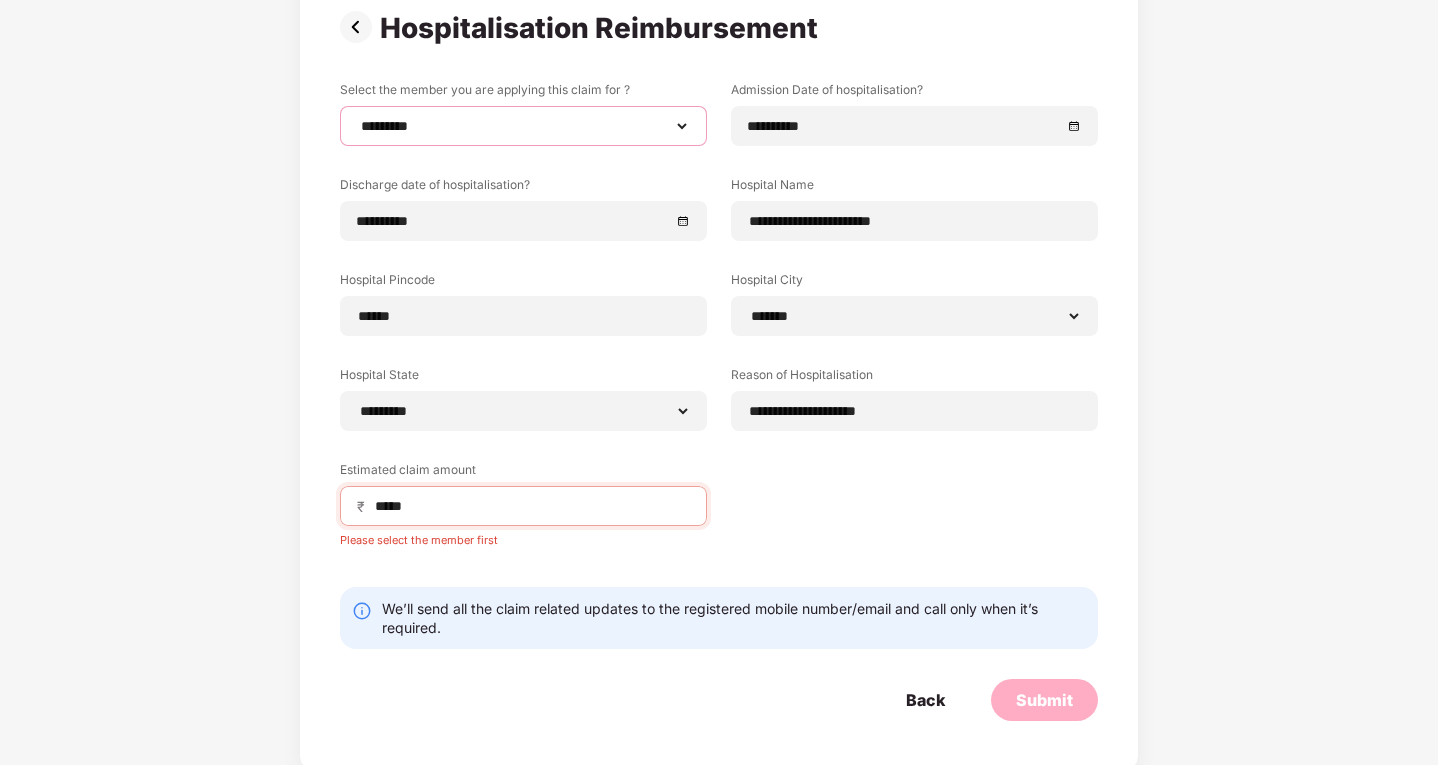 scroll, scrollTop: 167, scrollLeft: 0, axis: vertical 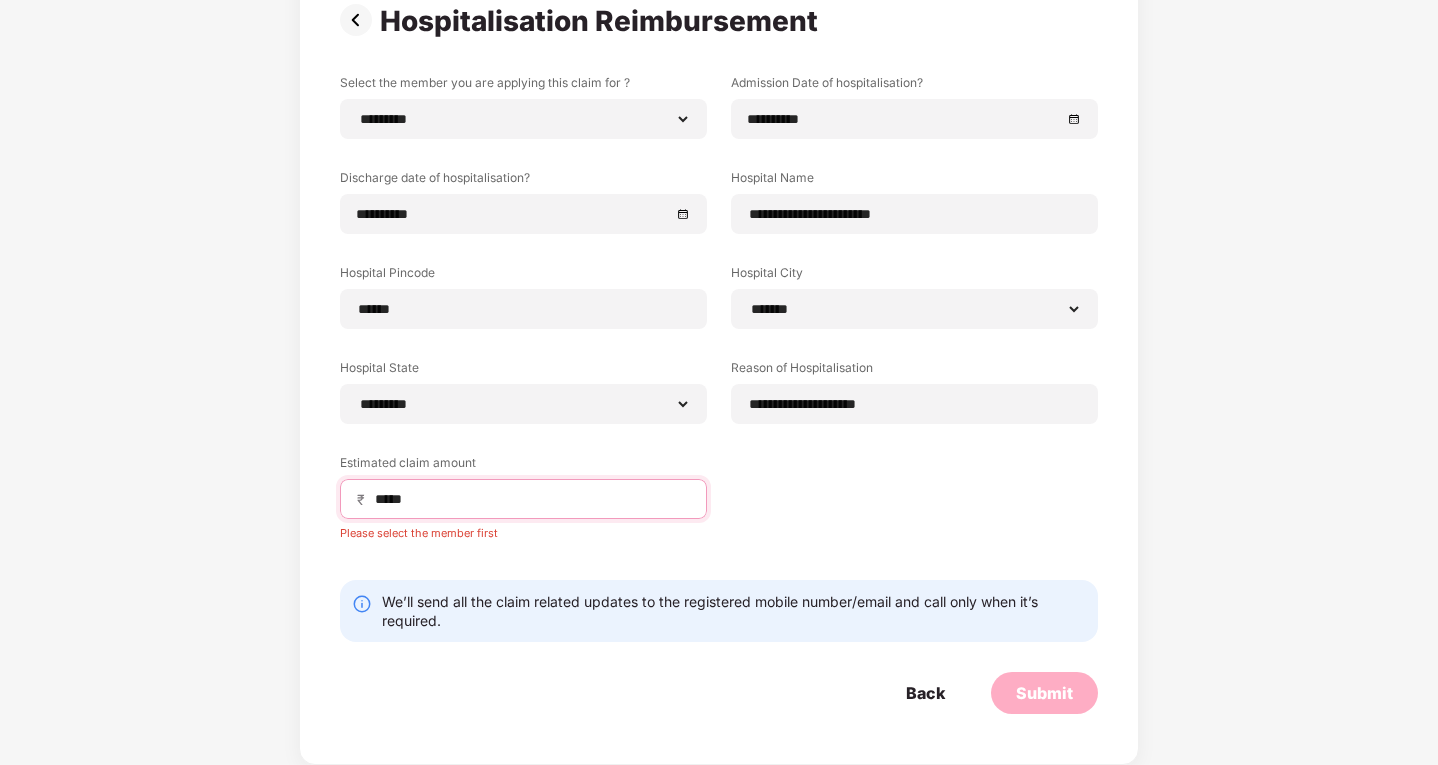 click on "Estimated claim amount ₹ [MASK] Please select the member first" at bounding box center (523, 497) 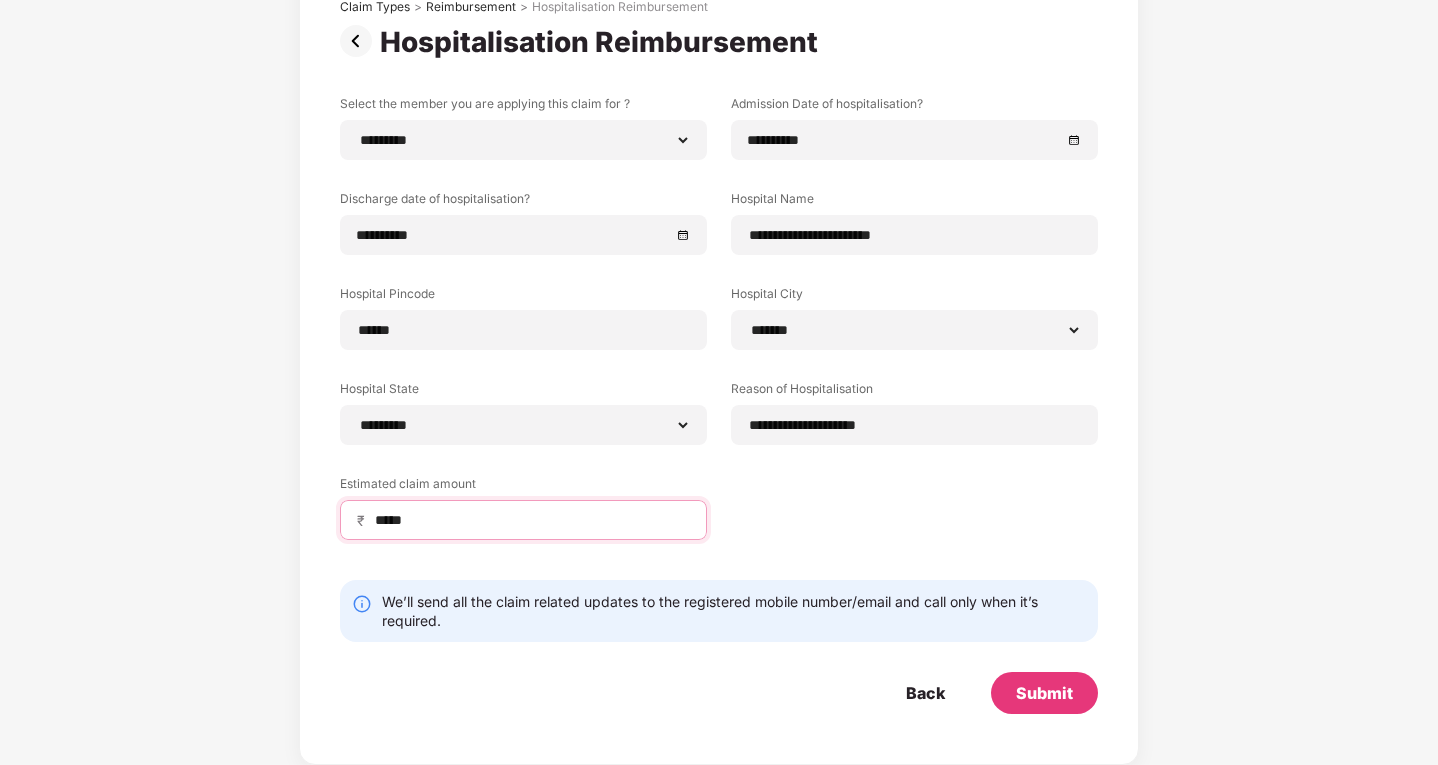scroll, scrollTop: 146, scrollLeft: 0, axis: vertical 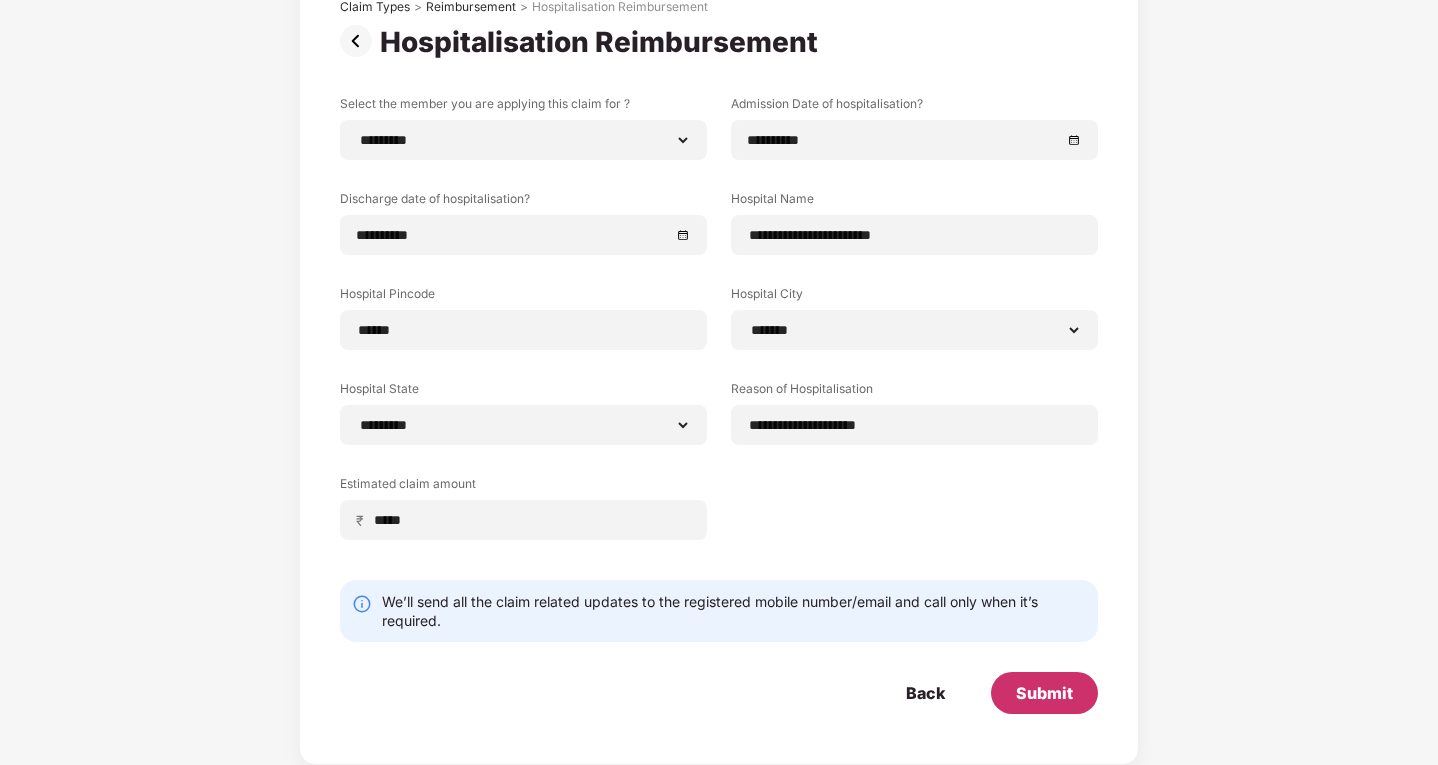 click on "Submit" at bounding box center [1044, 693] 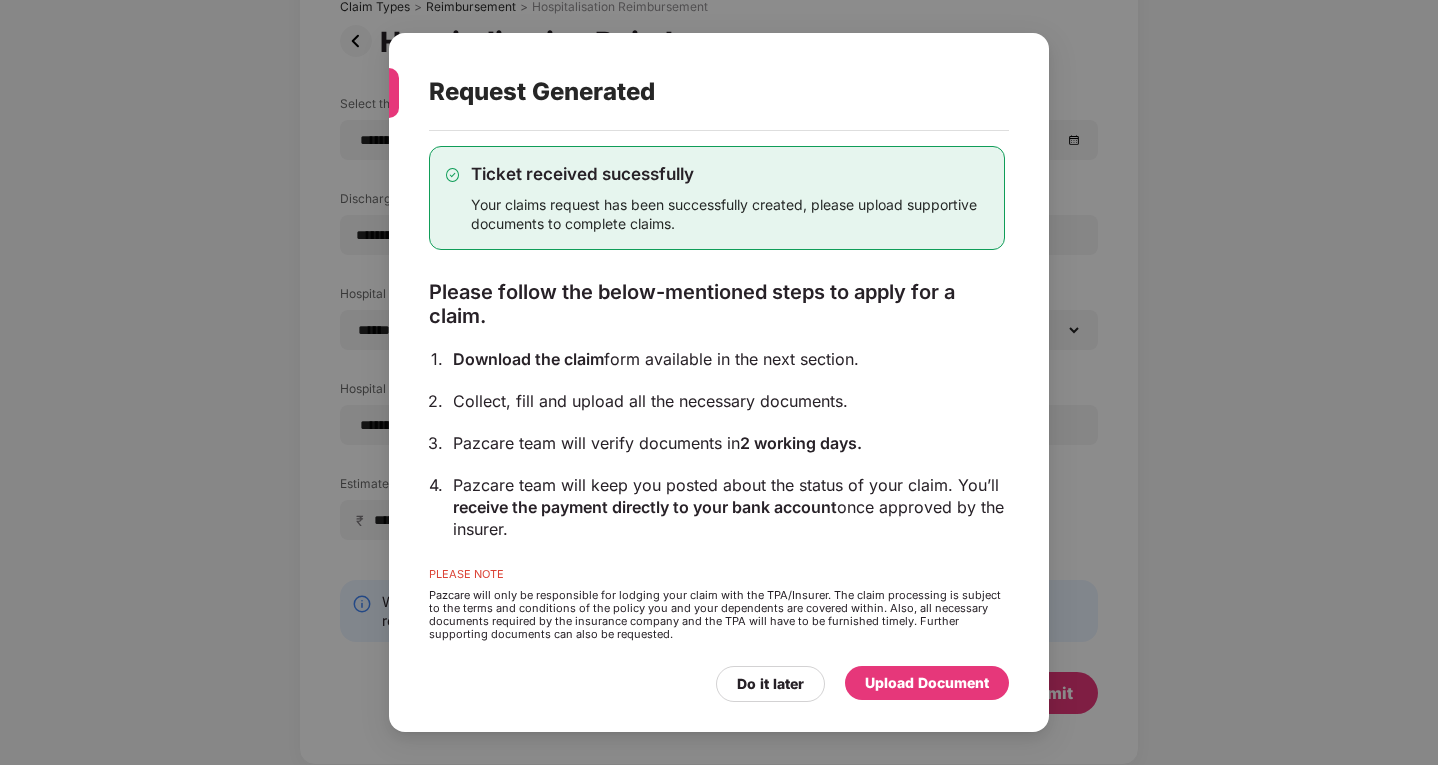 scroll, scrollTop: 38, scrollLeft: 0, axis: vertical 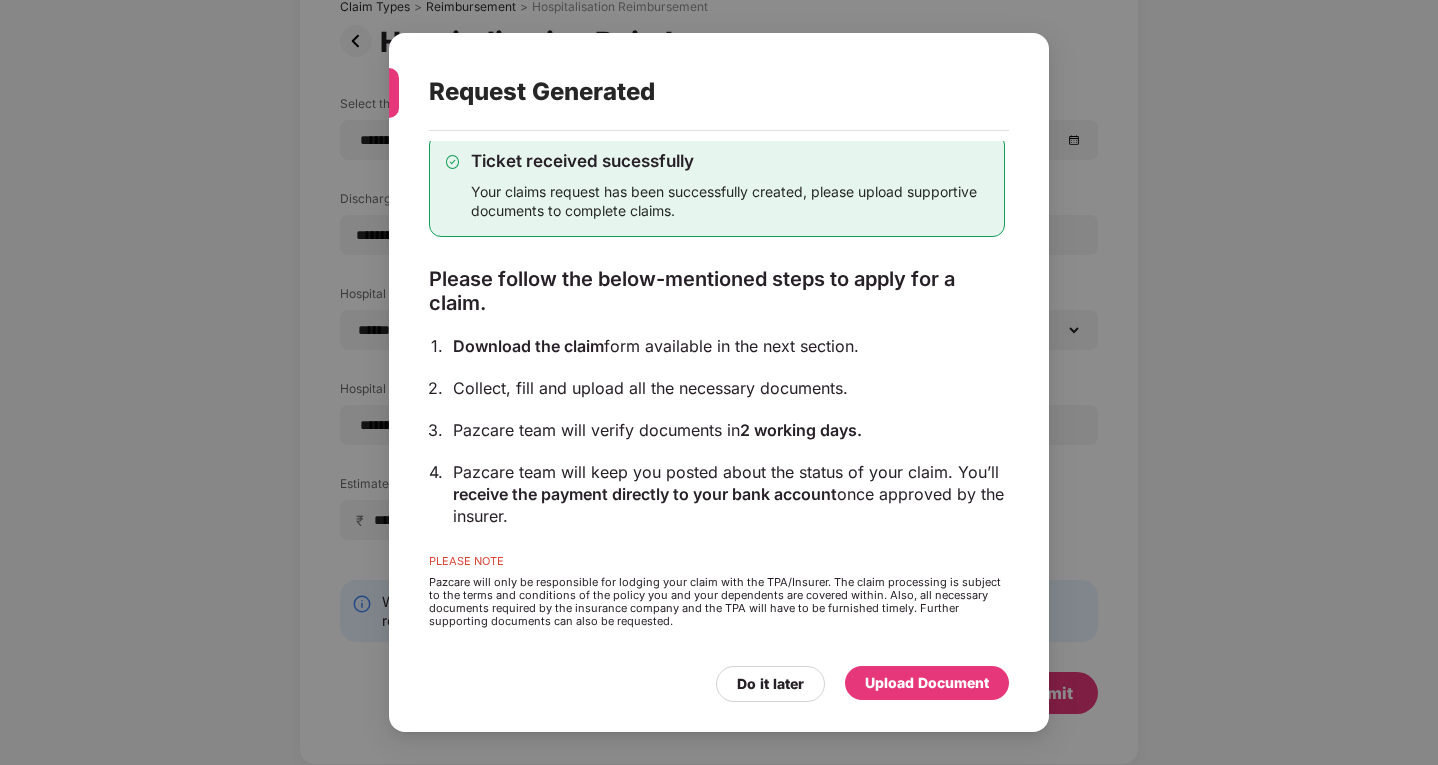 click on "Upload Document" at bounding box center [927, 683] 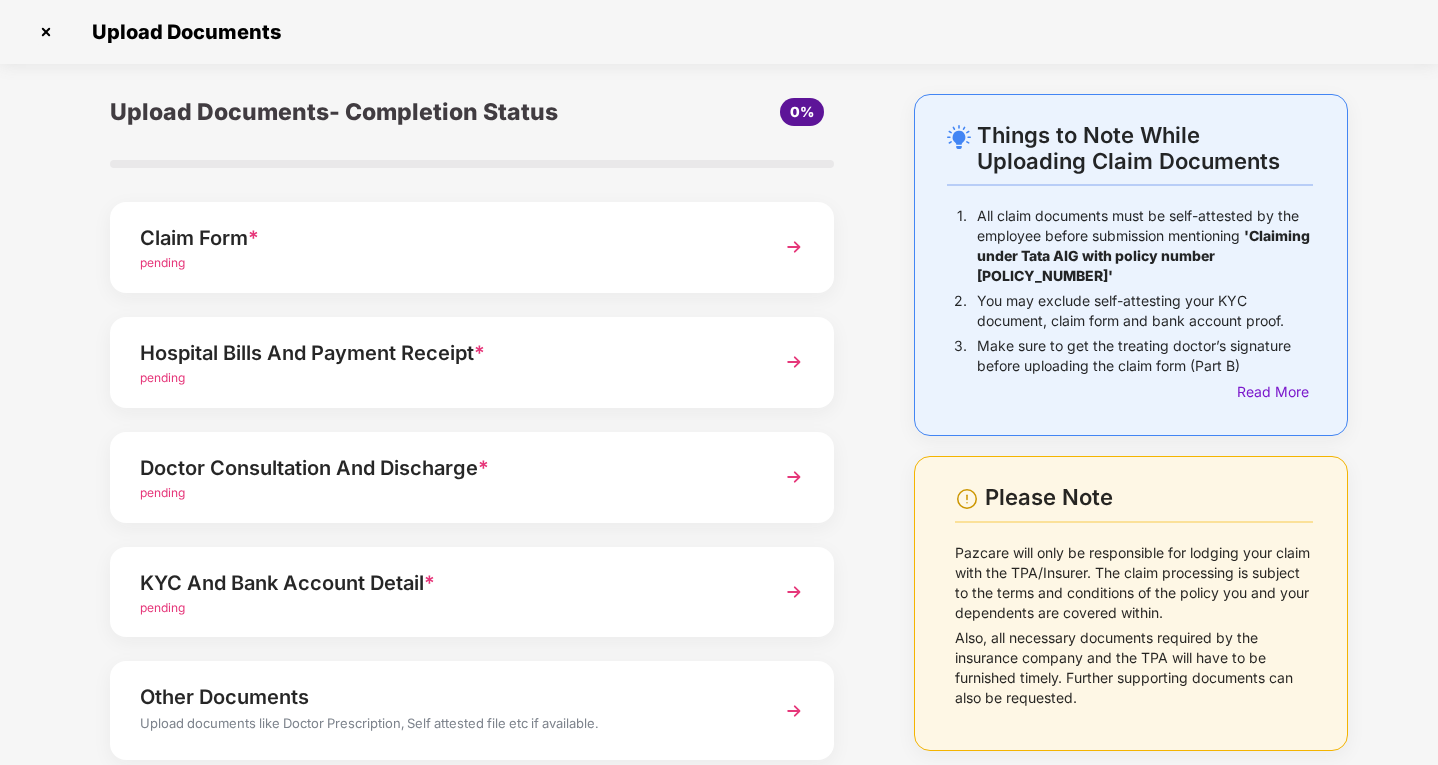 click on "pending" at bounding box center [162, 262] 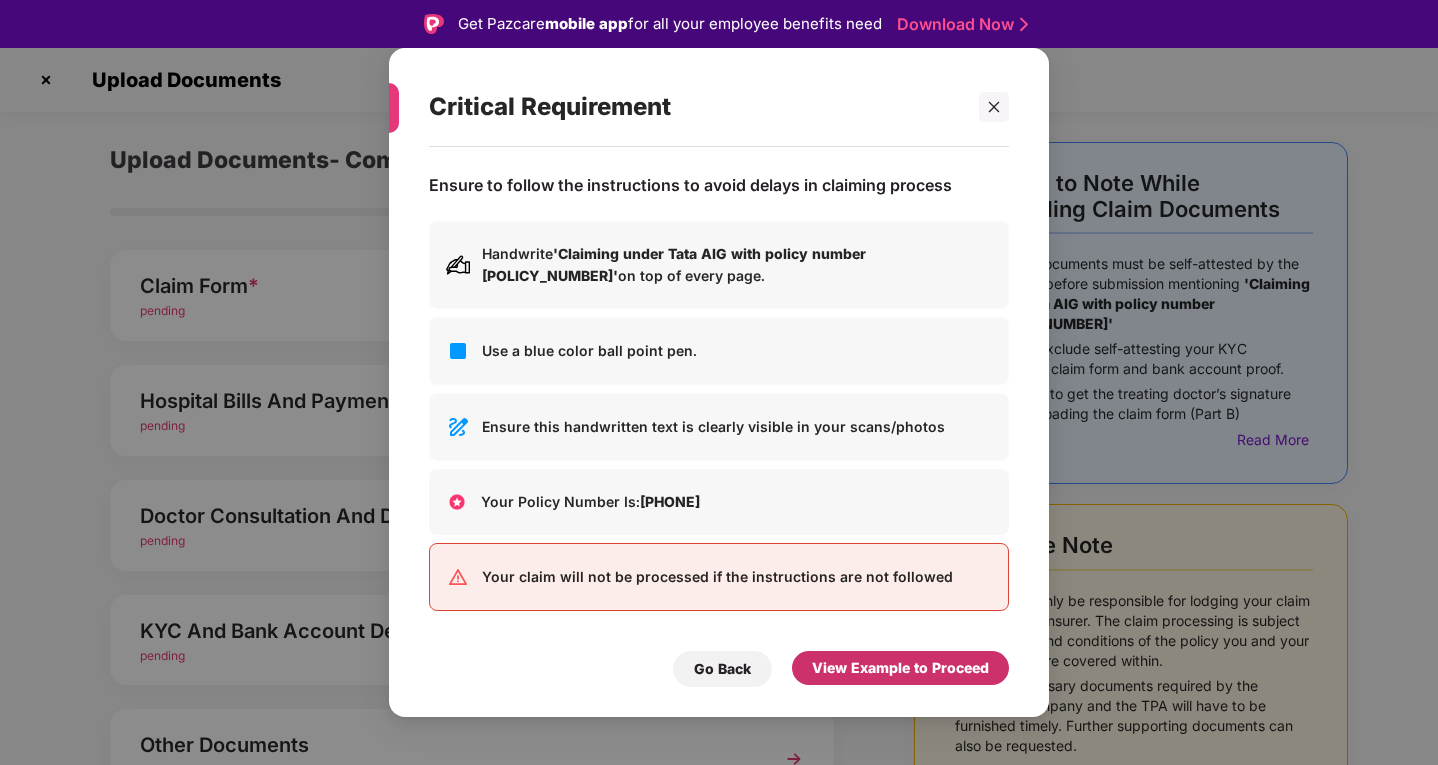 click on "View Example to Proceed" at bounding box center [900, 668] 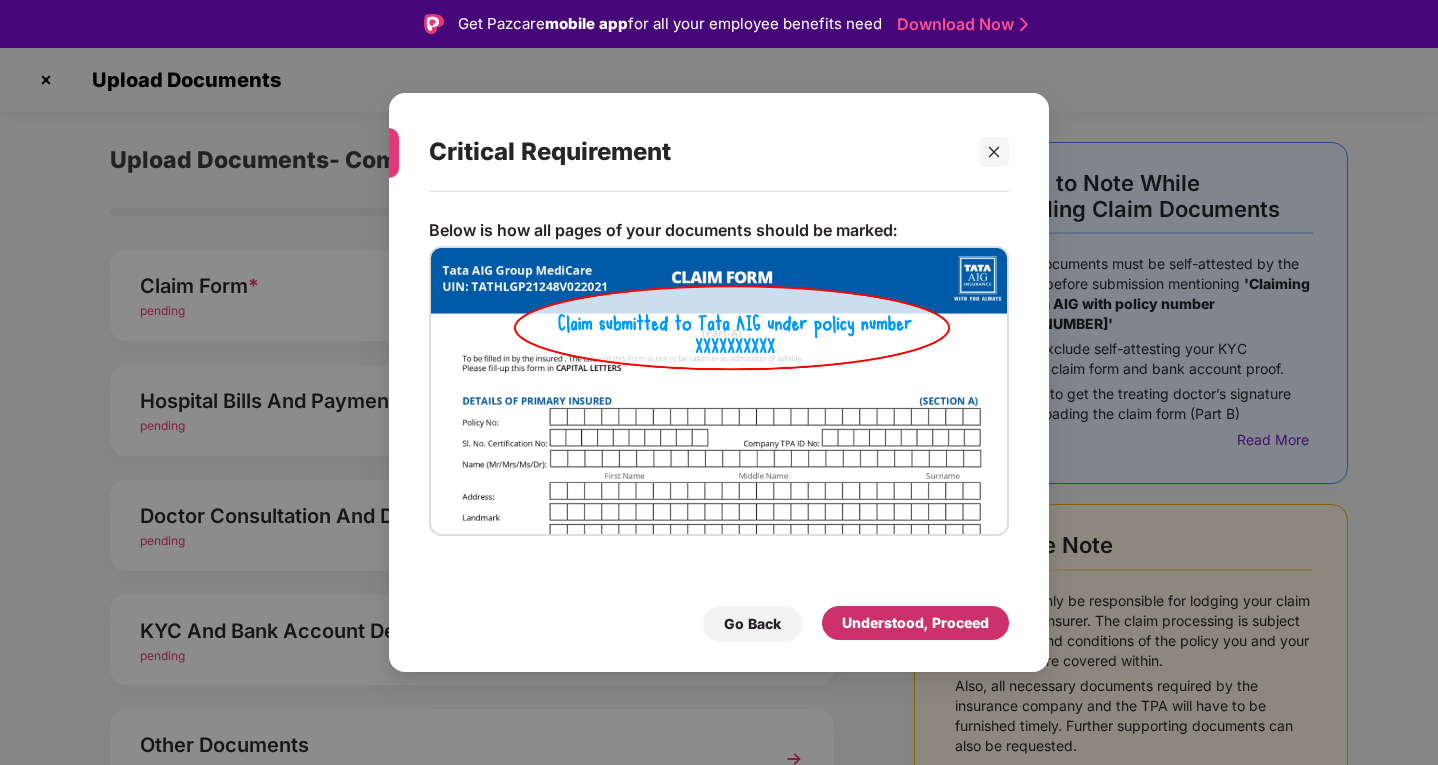 click on "Understood, Proceed" at bounding box center (915, 623) 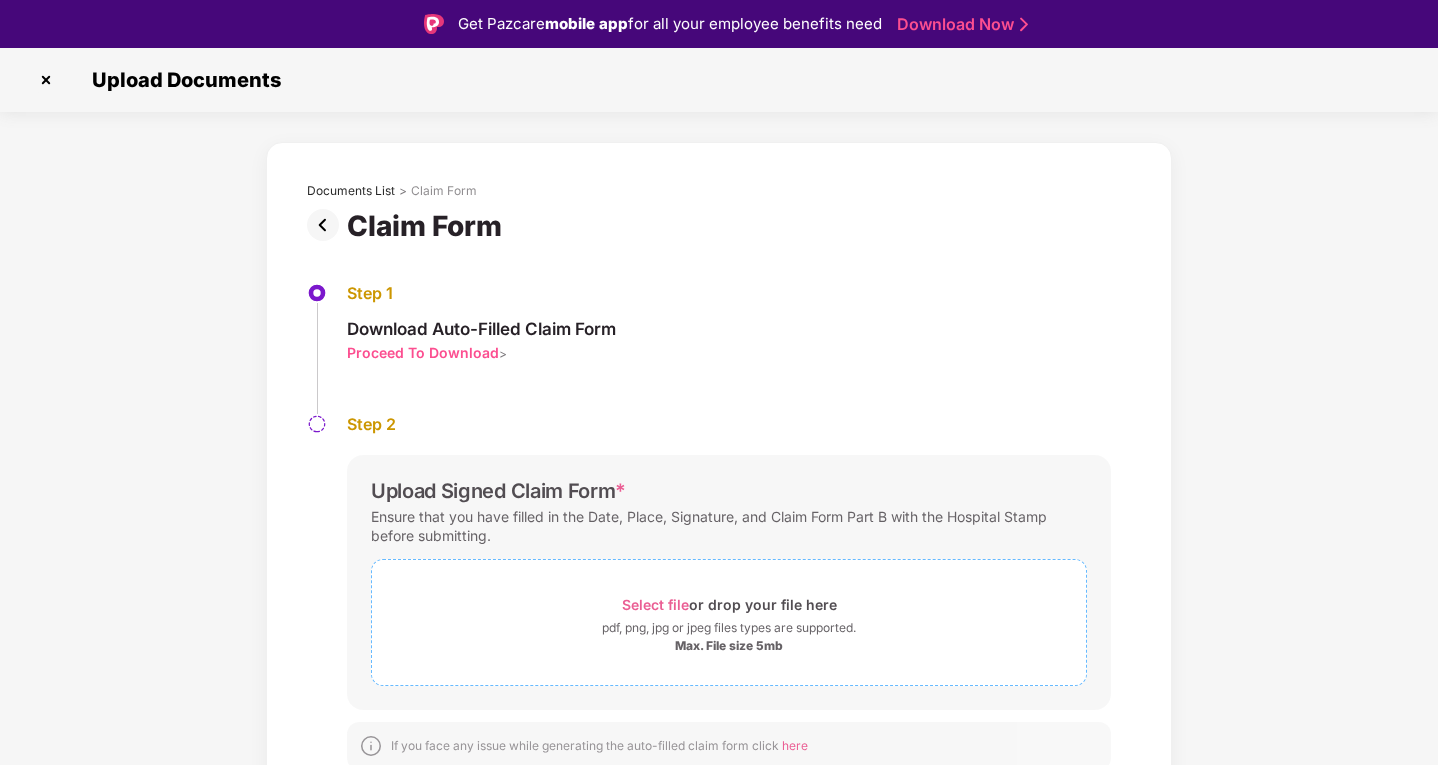 click on "pdf, png, jpg or jpeg files types are supported." at bounding box center (729, 628) 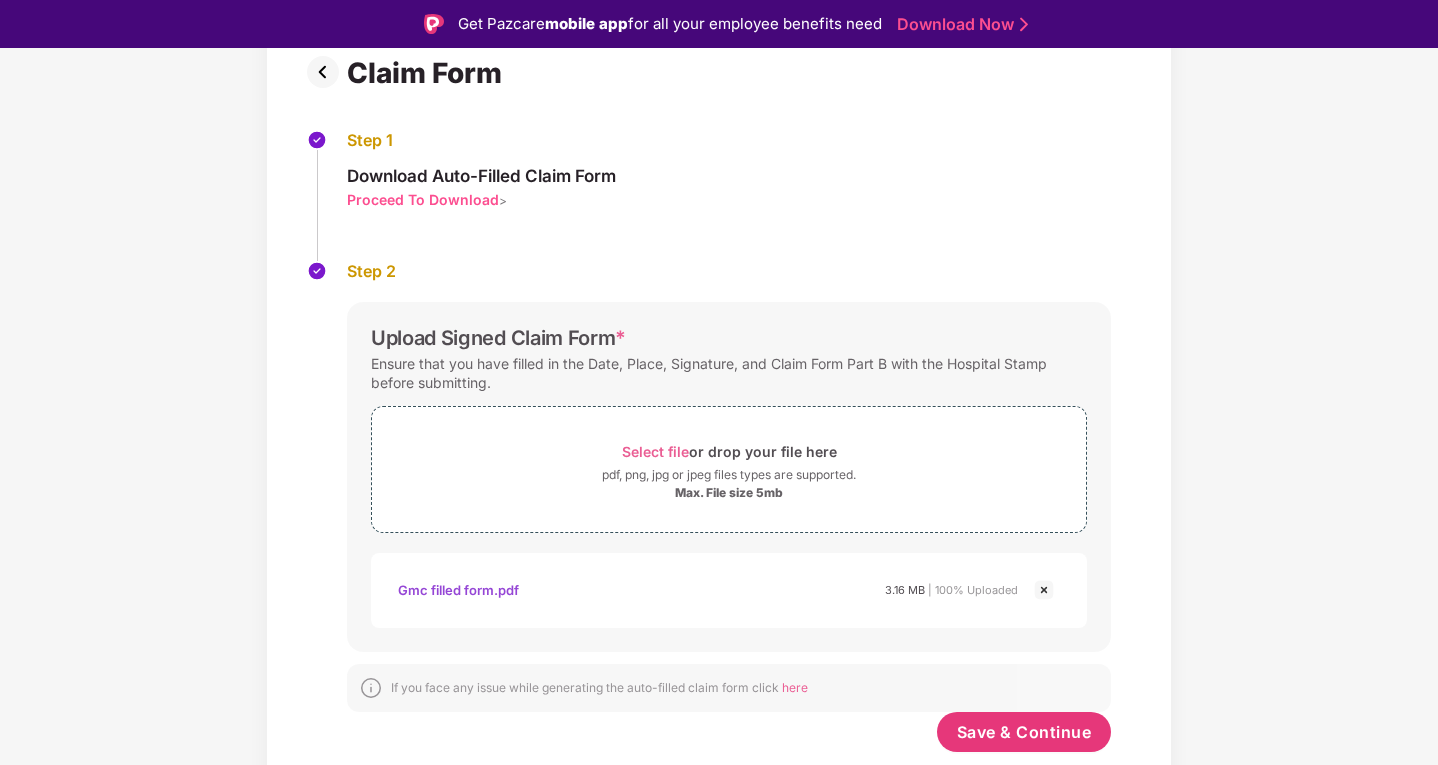 scroll, scrollTop: 153, scrollLeft: 0, axis: vertical 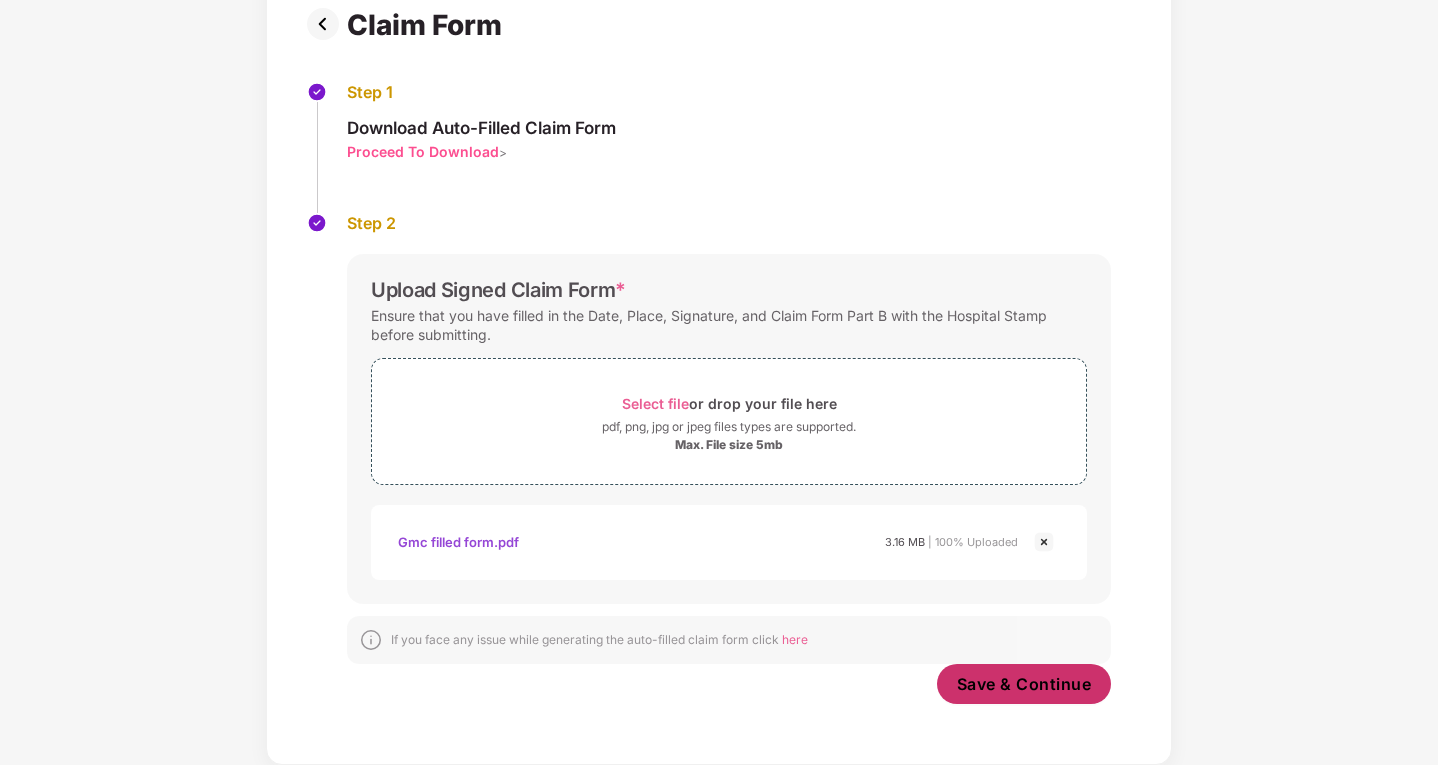 click on "Save & Continue" at bounding box center [1024, 684] 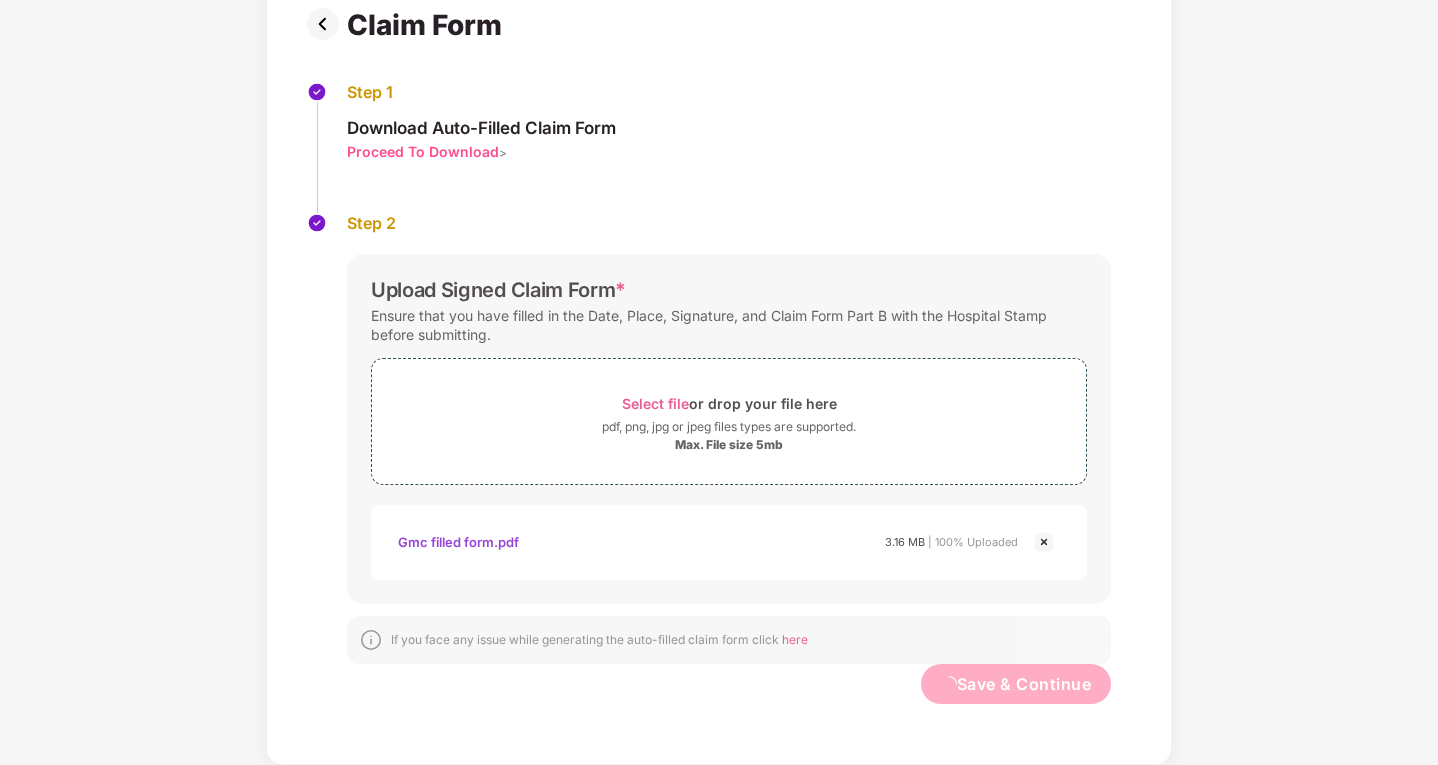 scroll, scrollTop: 0, scrollLeft: 0, axis: both 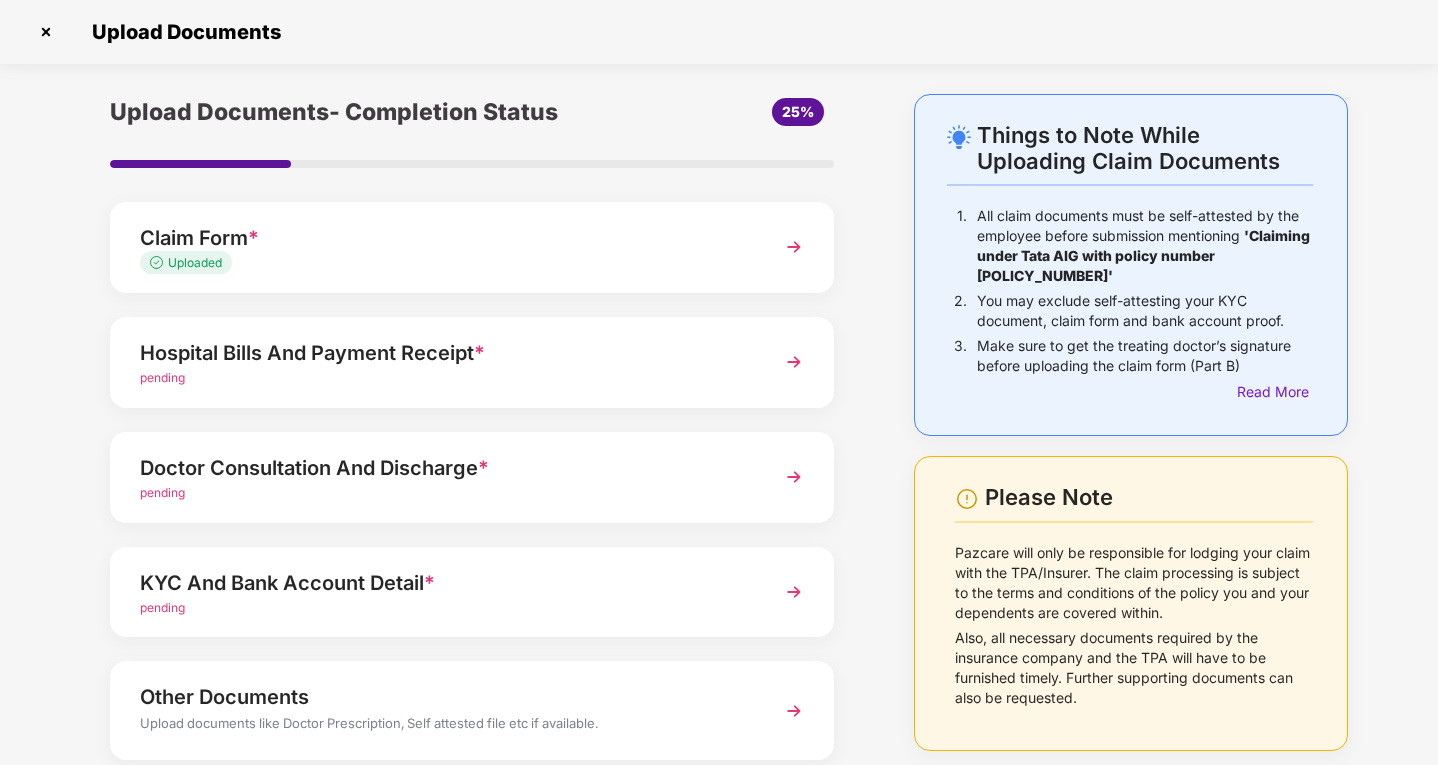 click on "pending" at bounding box center (162, 377) 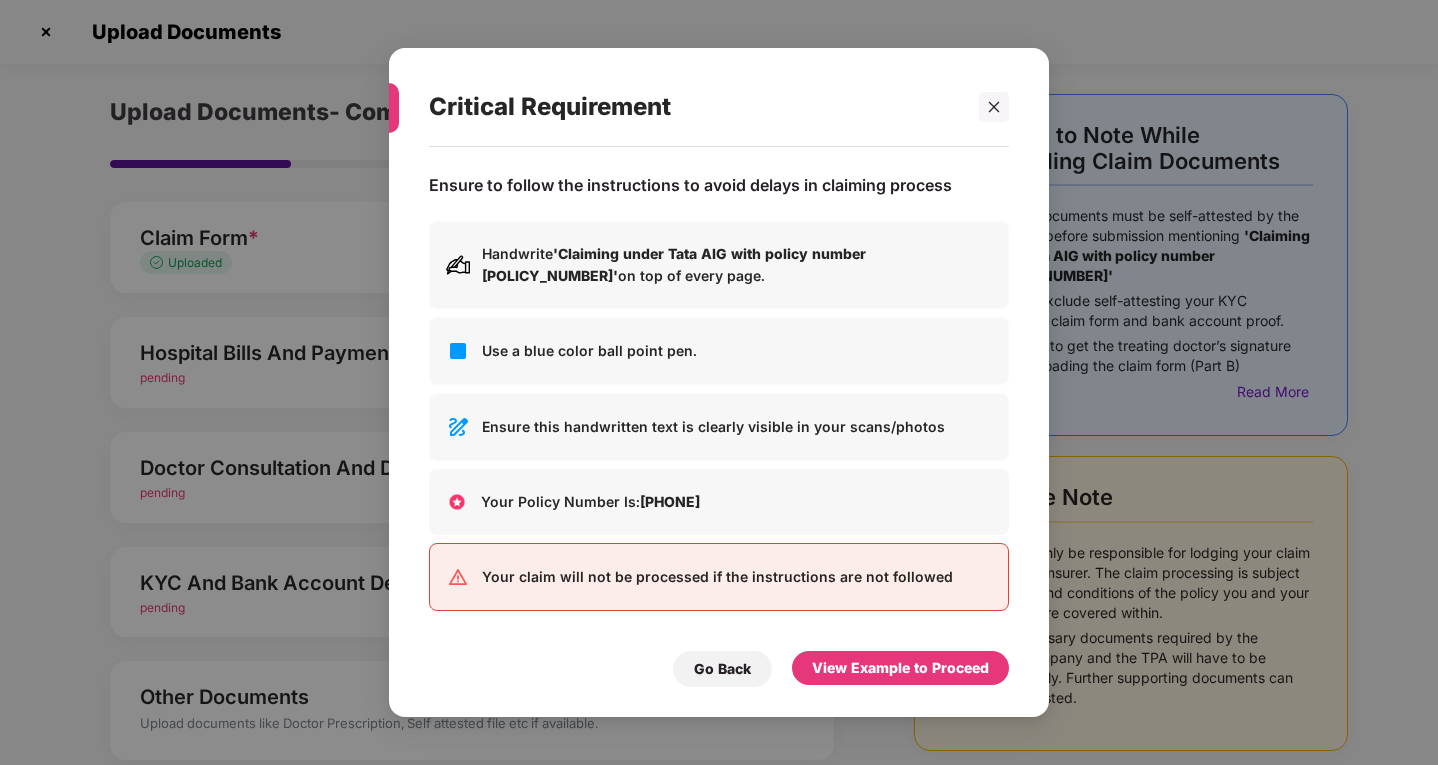scroll, scrollTop: 0, scrollLeft: 0, axis: both 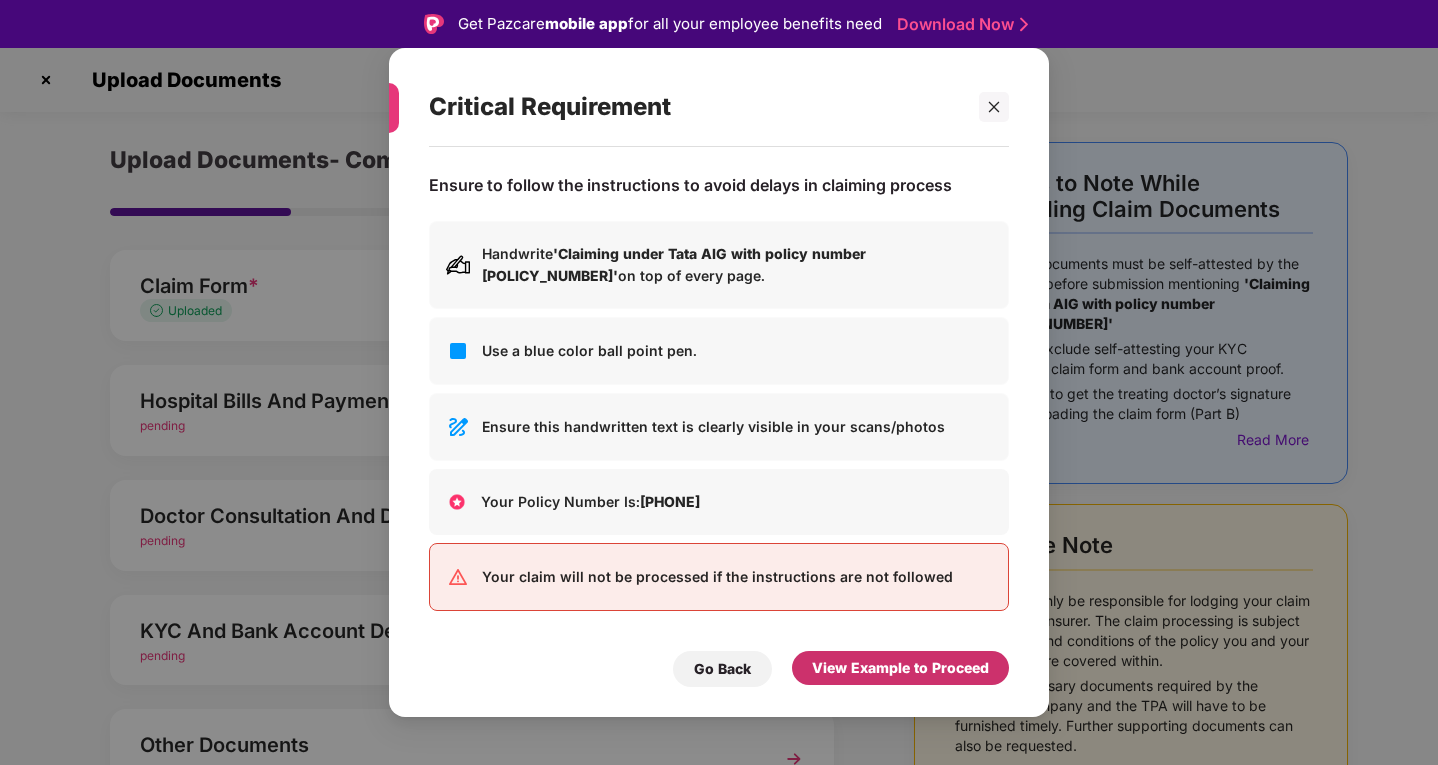 click on "View Example to Proceed" at bounding box center [900, 668] 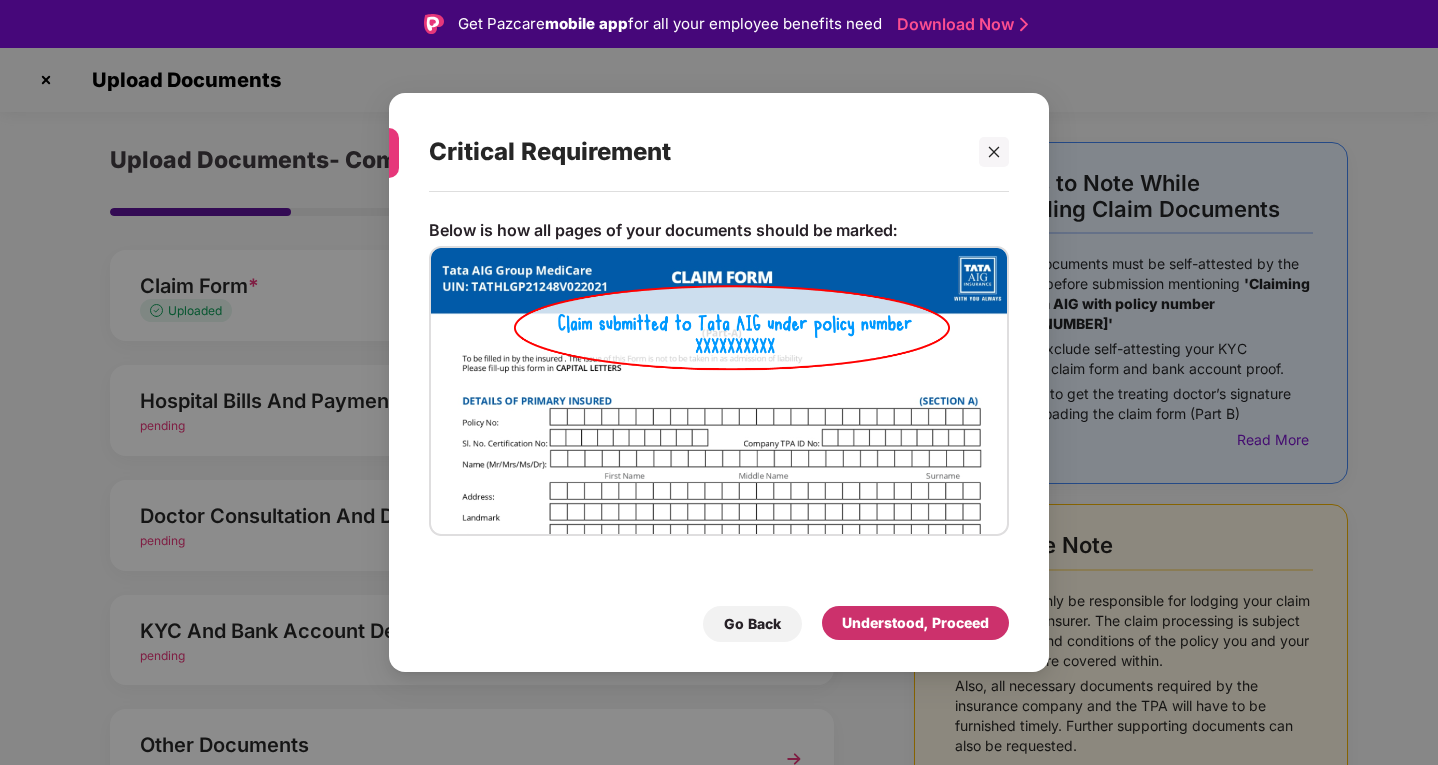 click on "Understood, Proceed" at bounding box center (915, 623) 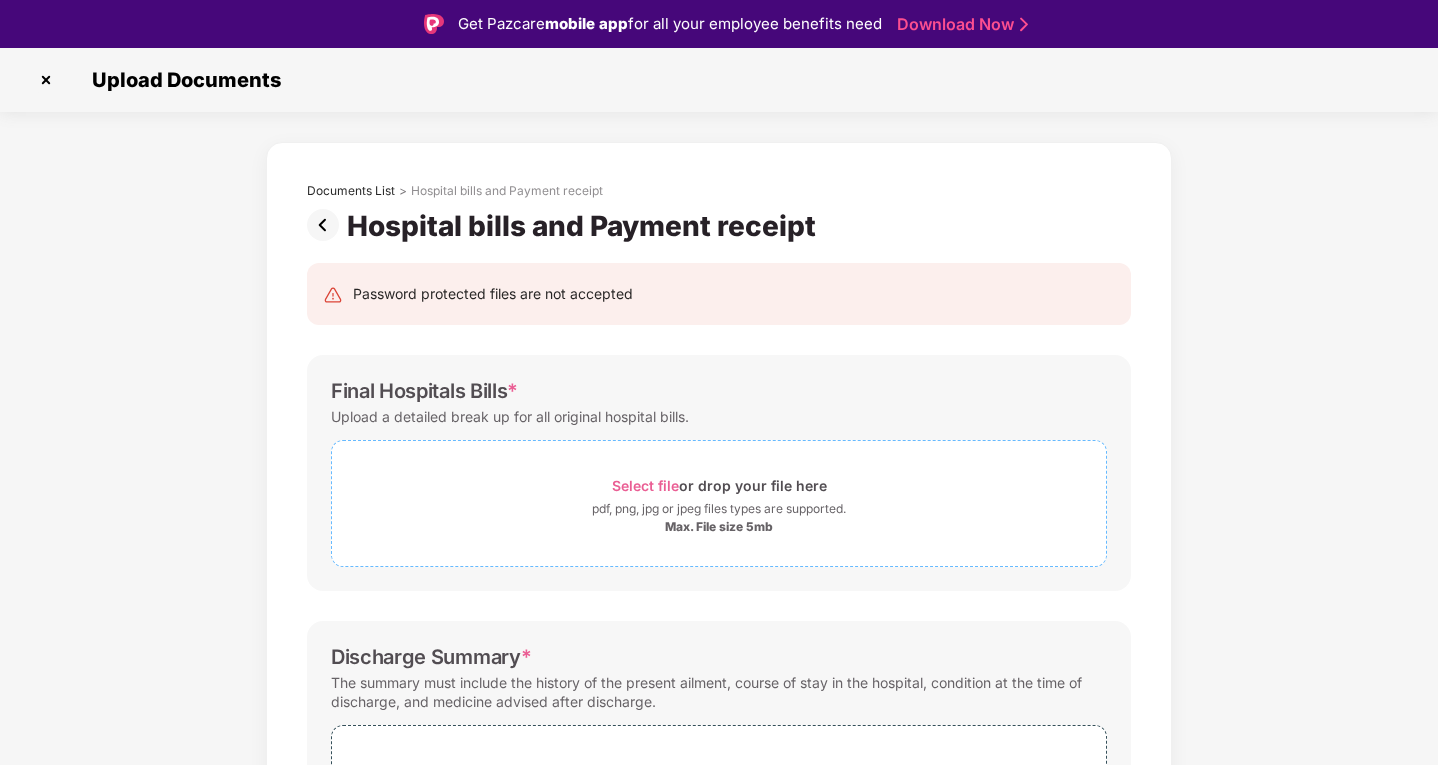 click on "Select file" at bounding box center [645, 485] 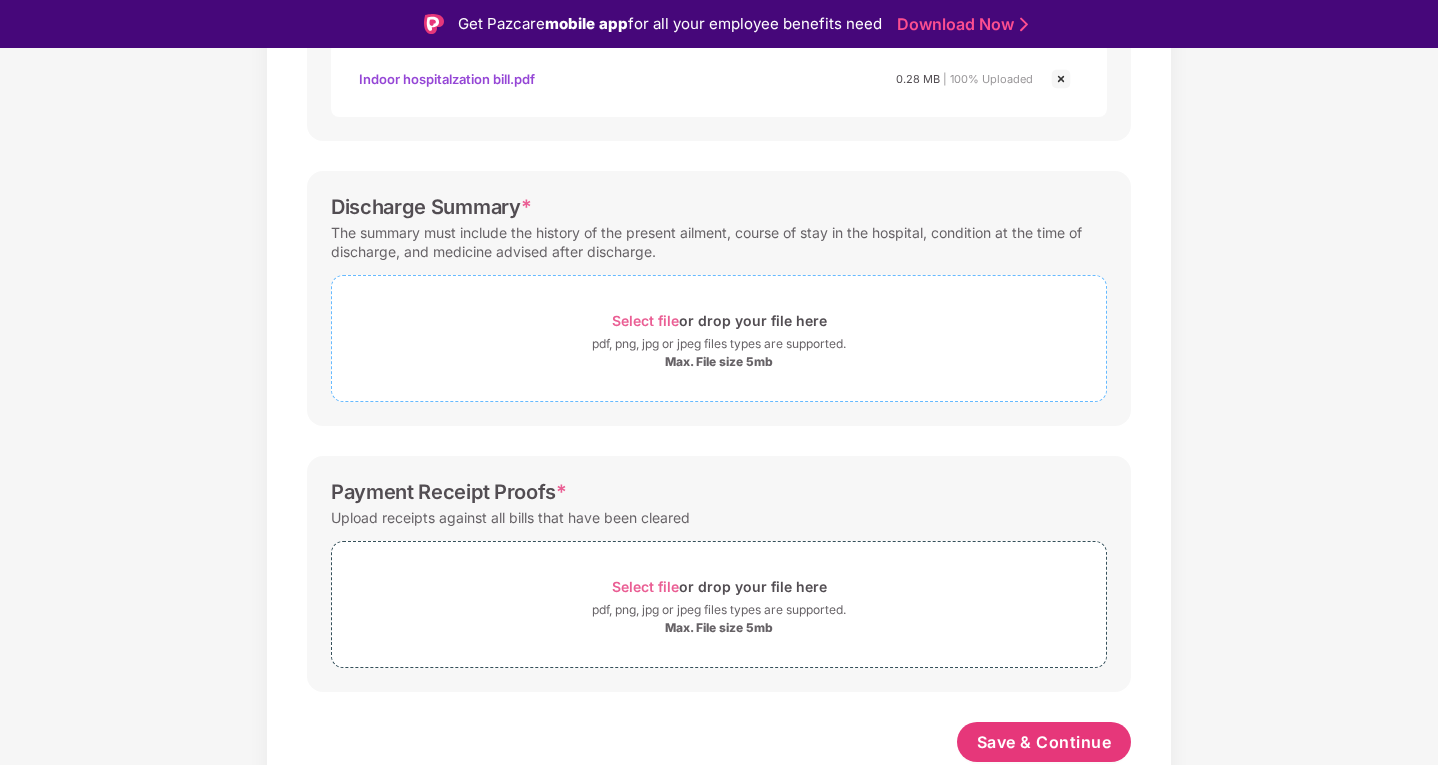 scroll, scrollTop: 640, scrollLeft: 0, axis: vertical 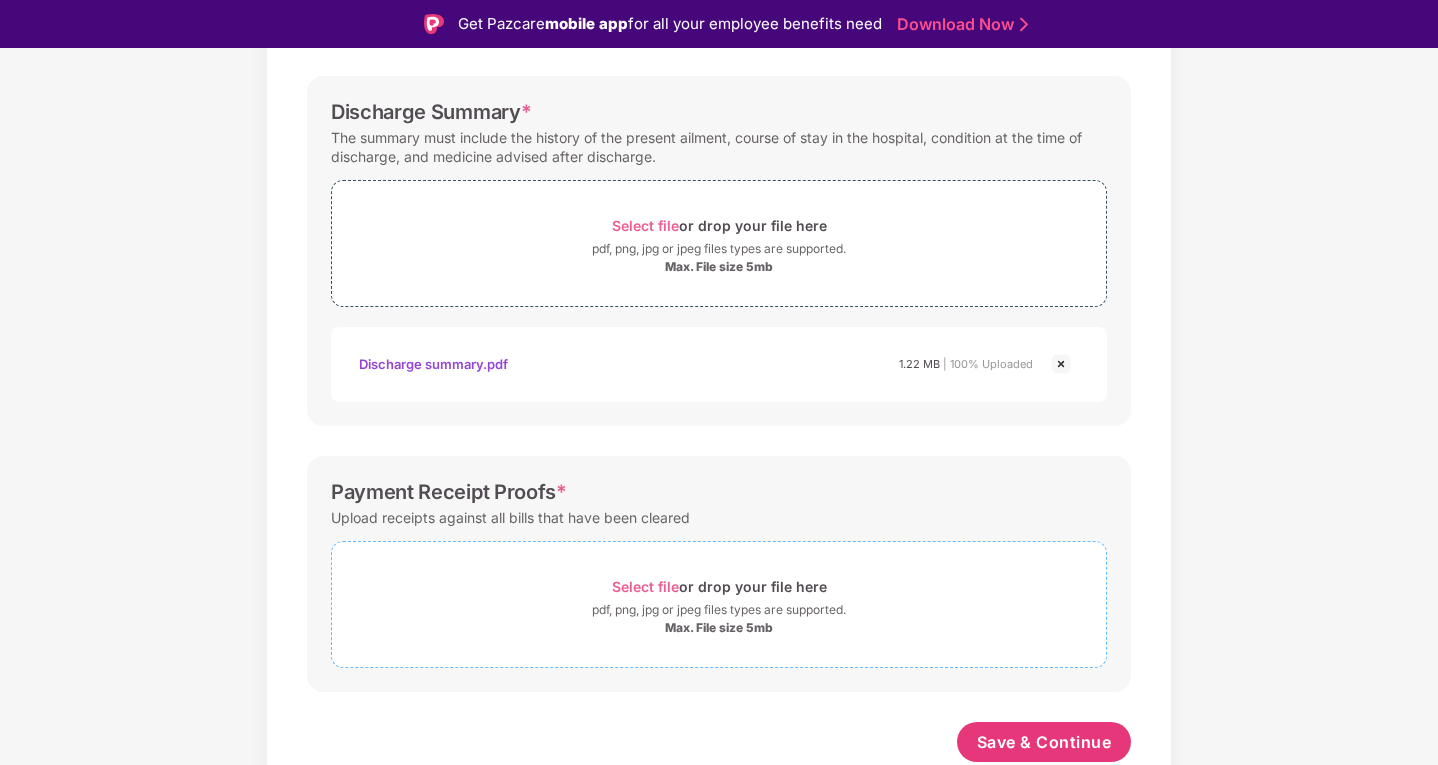 click on "Select file" at bounding box center [645, 586] 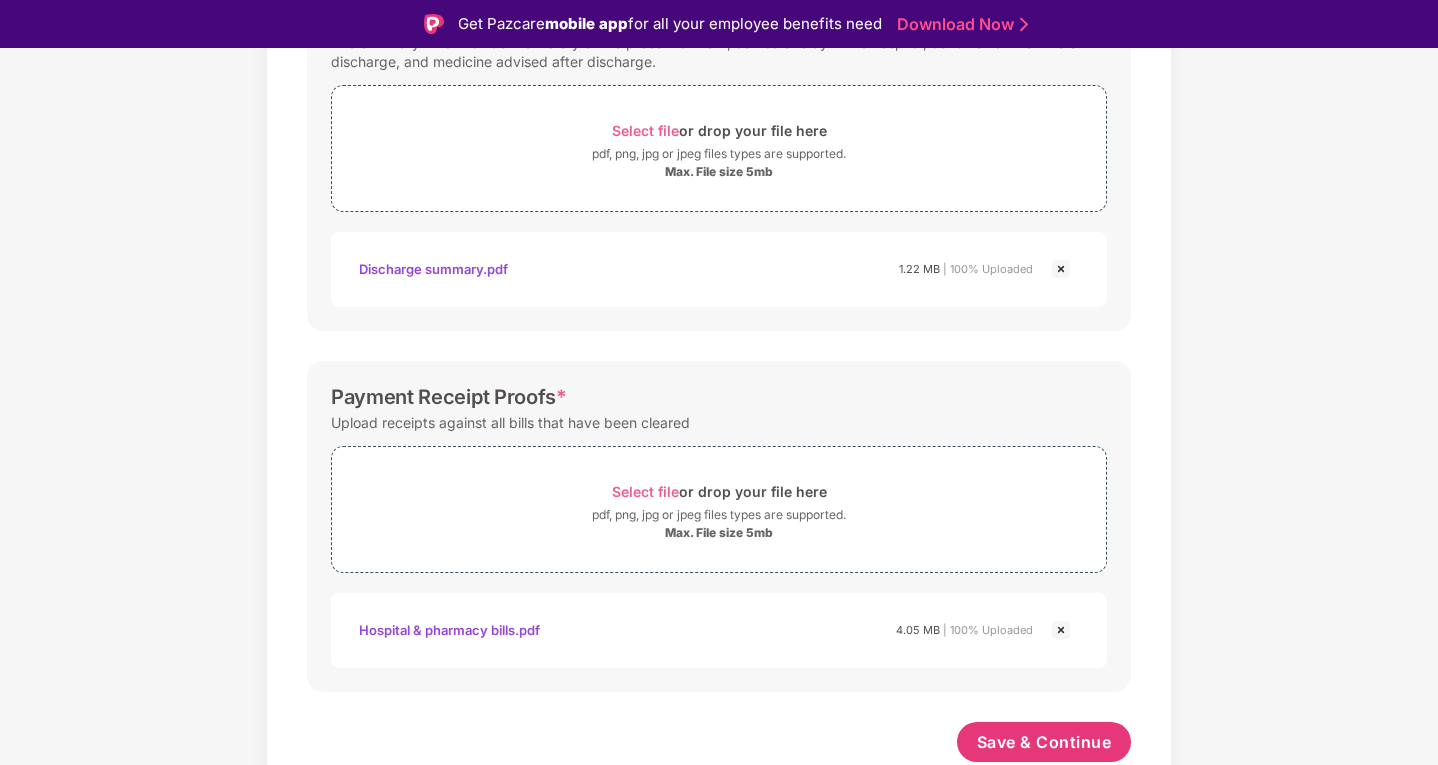 scroll, scrollTop: 830, scrollLeft: 0, axis: vertical 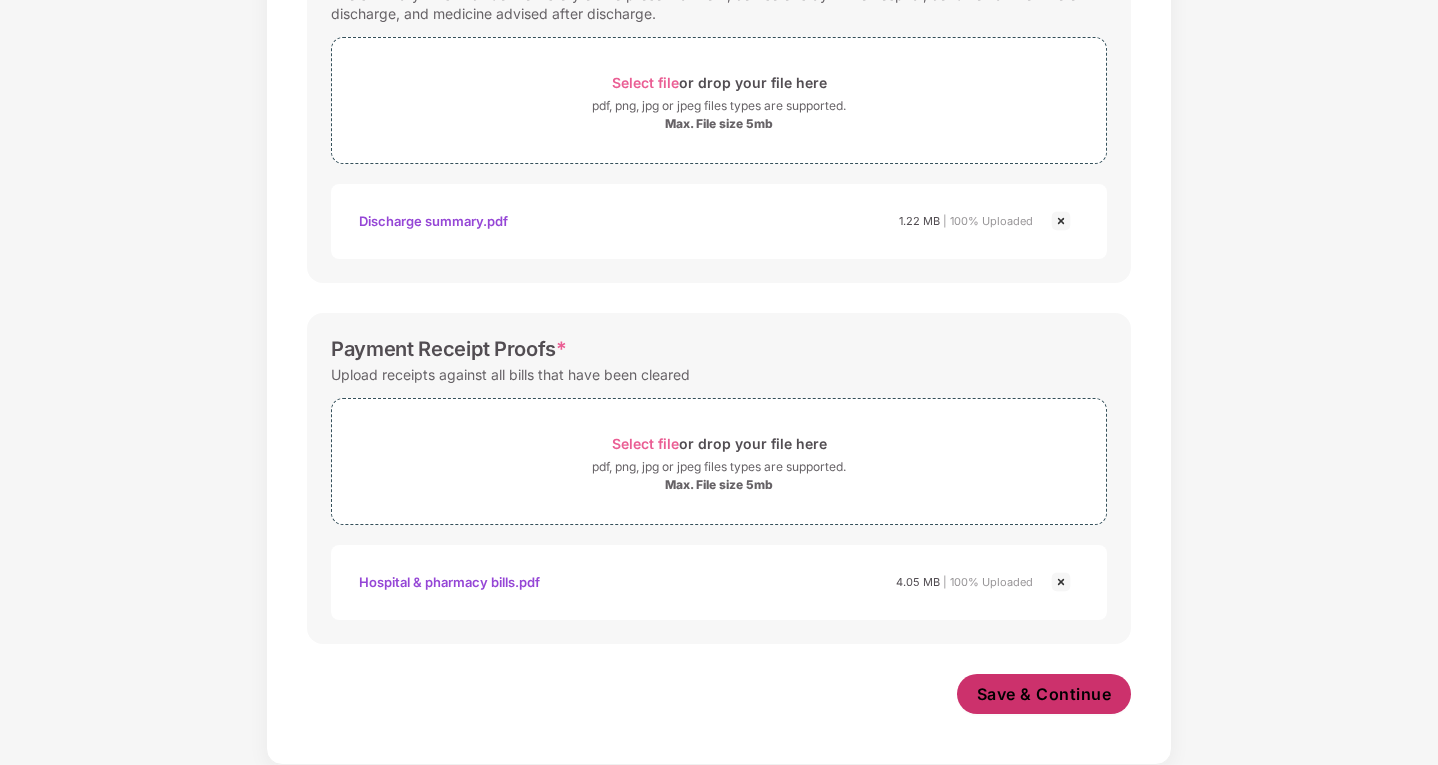 click on "Save & Continue" at bounding box center (1044, 694) 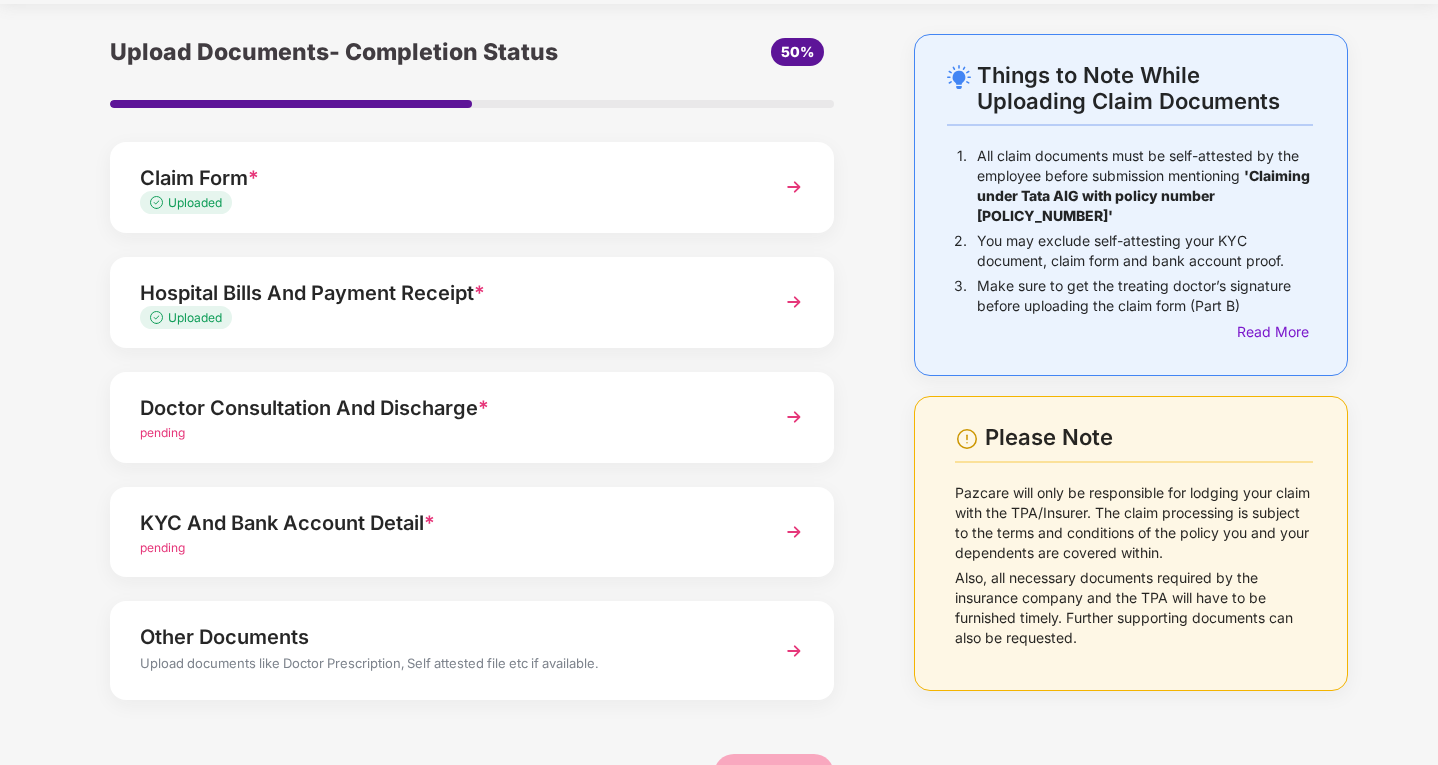scroll, scrollTop: 119, scrollLeft: 0, axis: vertical 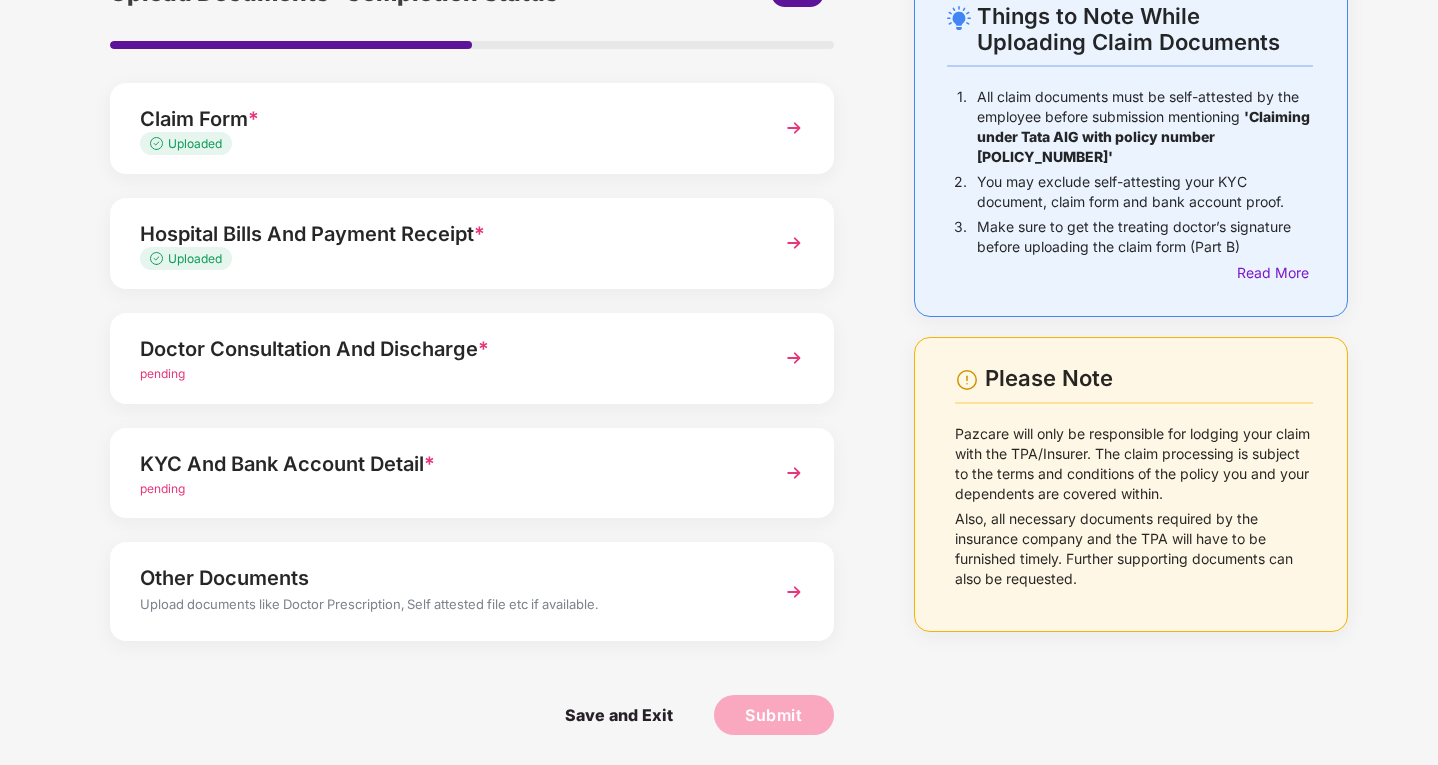 click on "pending" at bounding box center (162, 373) 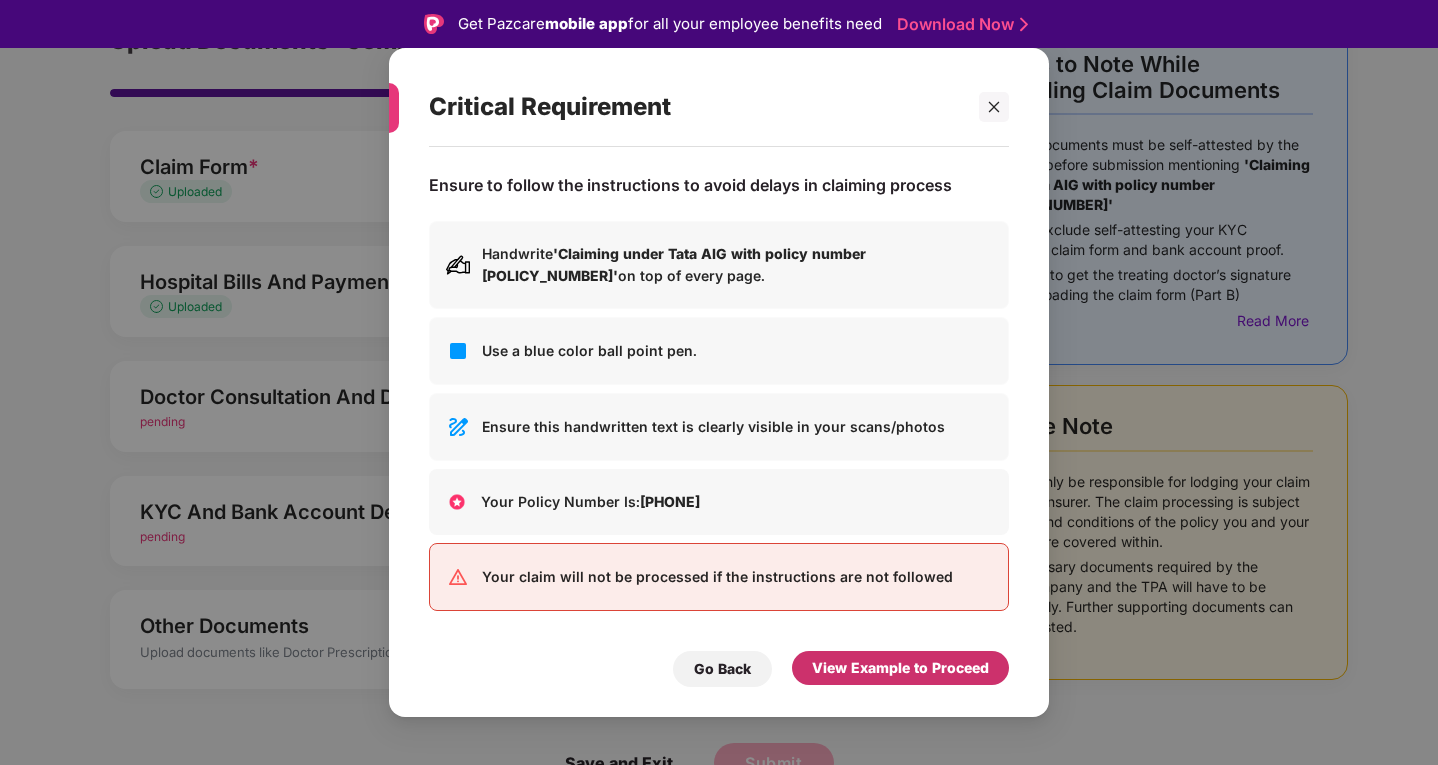 click on "View Example to Proceed" at bounding box center (900, 668) 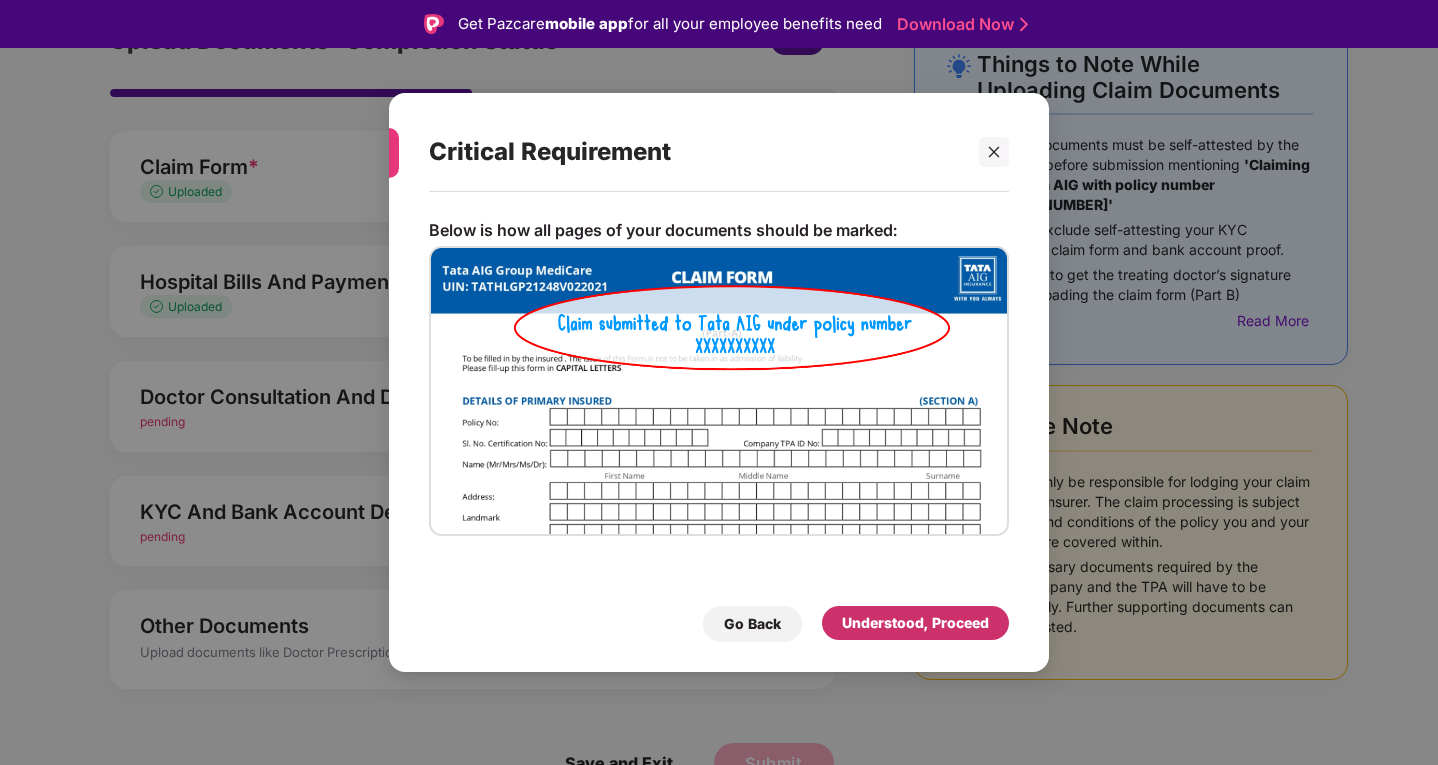 click on "Understood, Proceed" at bounding box center [915, 623] 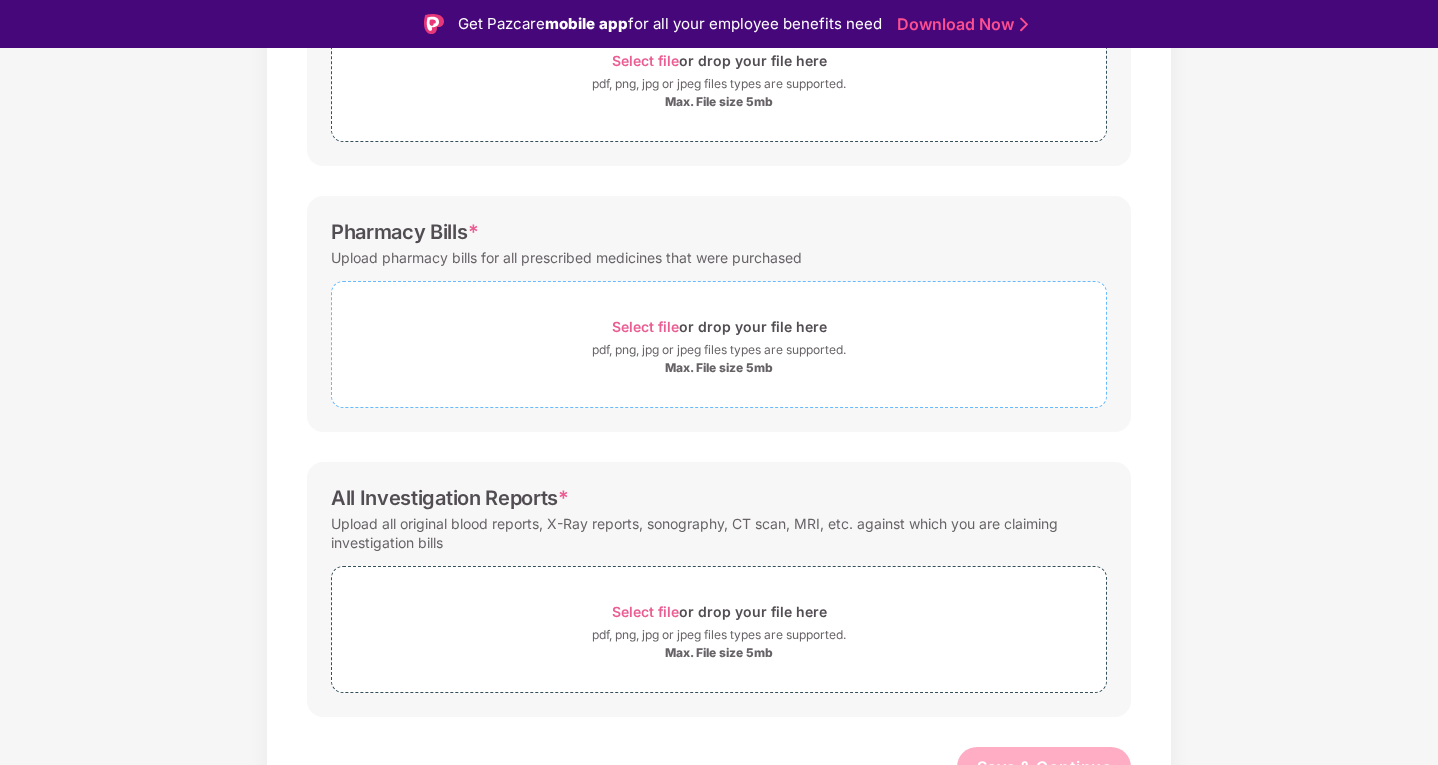 scroll, scrollTop: 125, scrollLeft: 0, axis: vertical 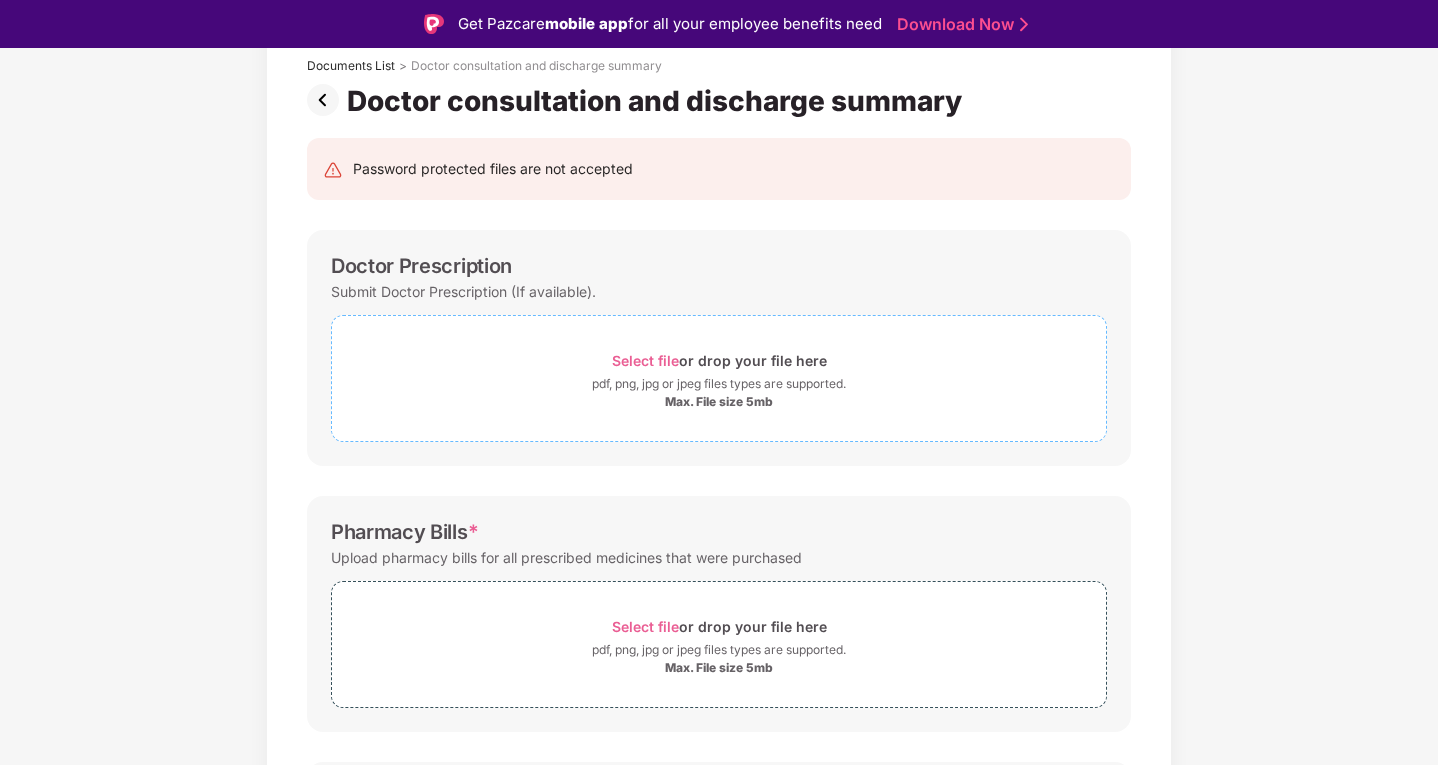click on "Select file" at bounding box center (645, 360) 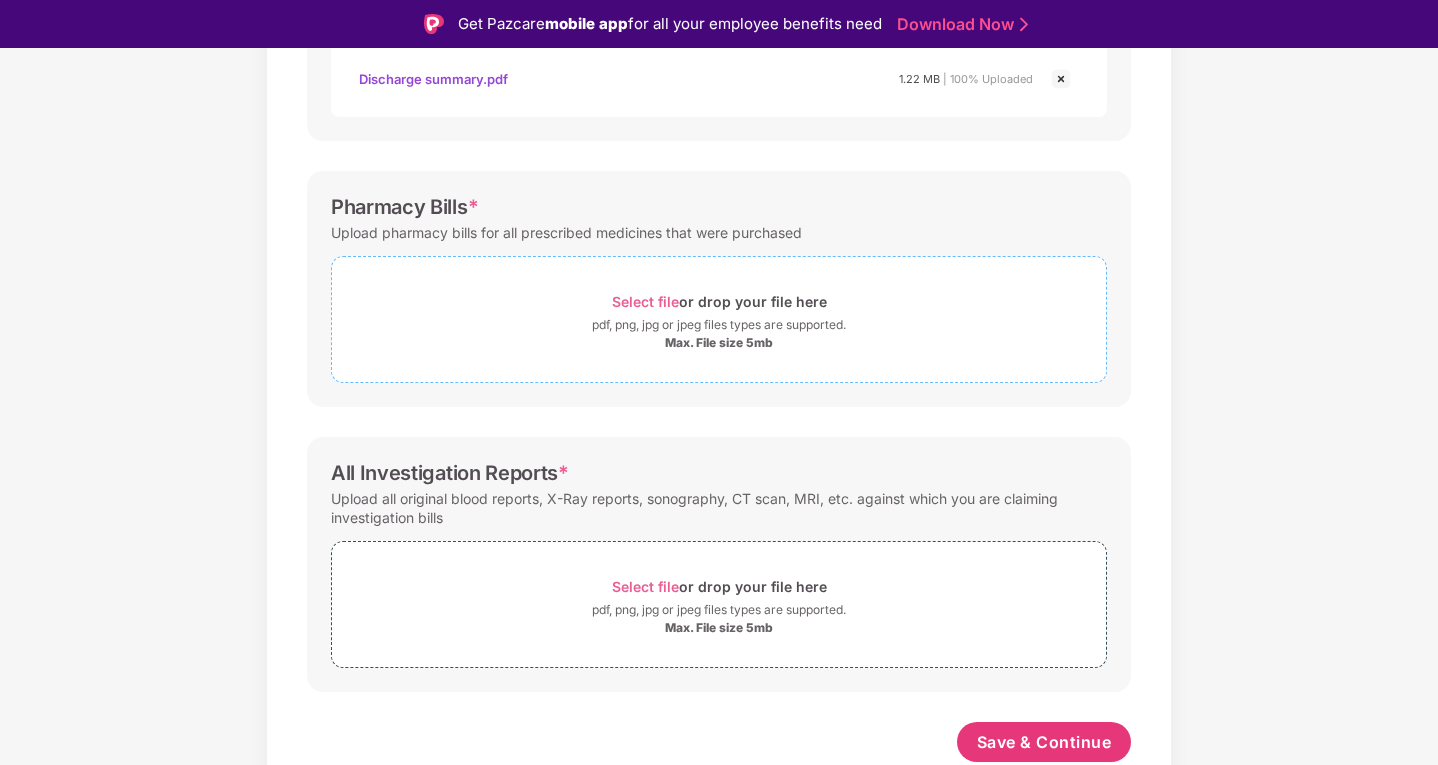 scroll, scrollTop: 545, scrollLeft: 0, axis: vertical 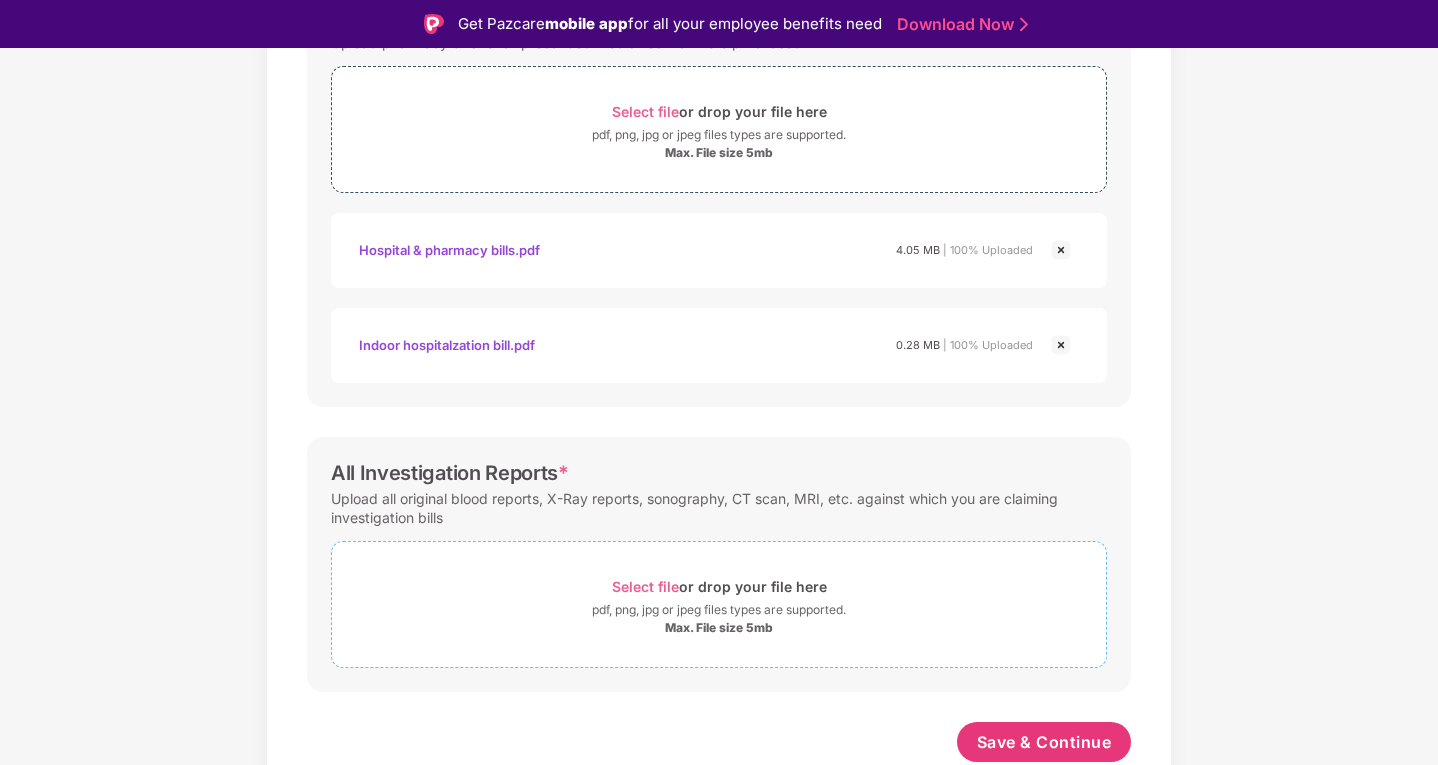 click on "Select file" at bounding box center [645, 586] 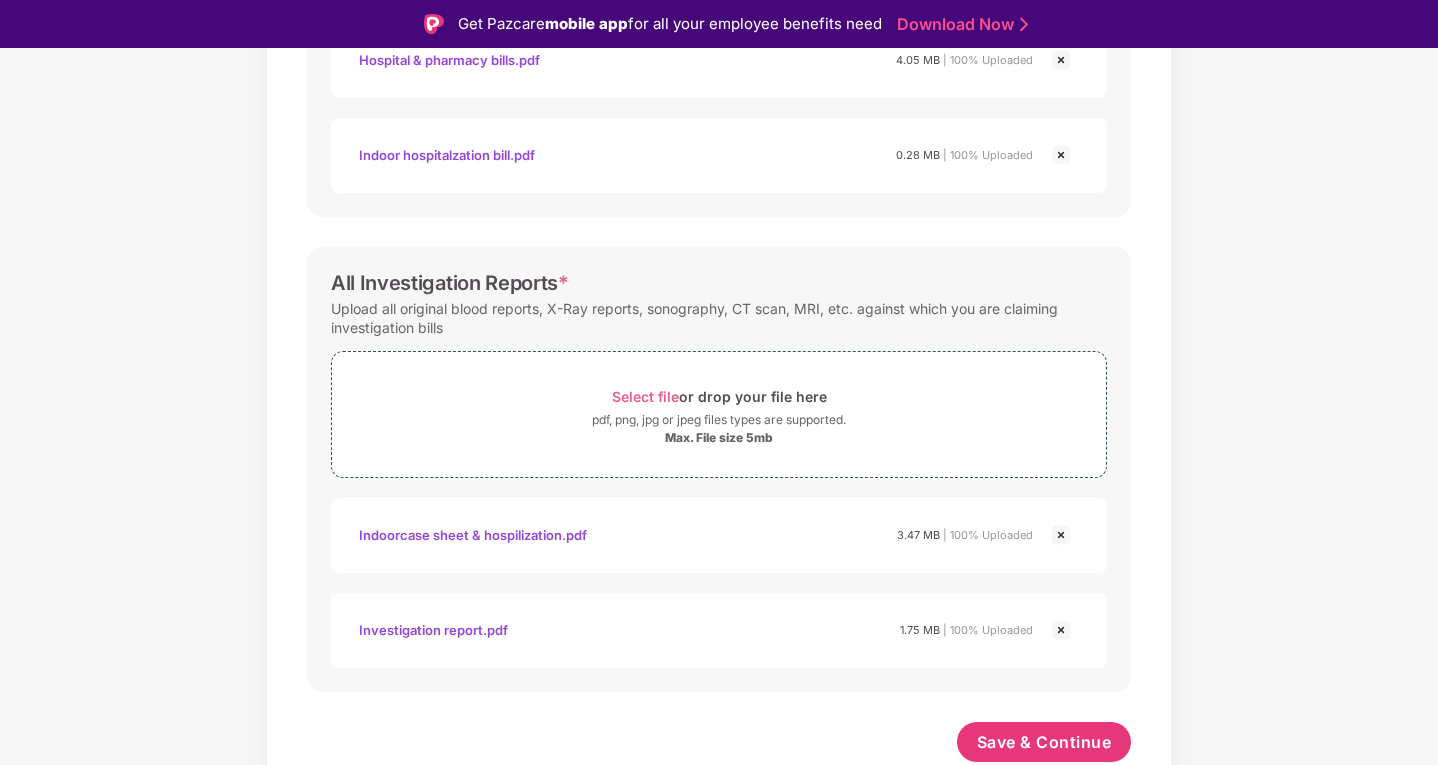 scroll, scrollTop: 925, scrollLeft: 0, axis: vertical 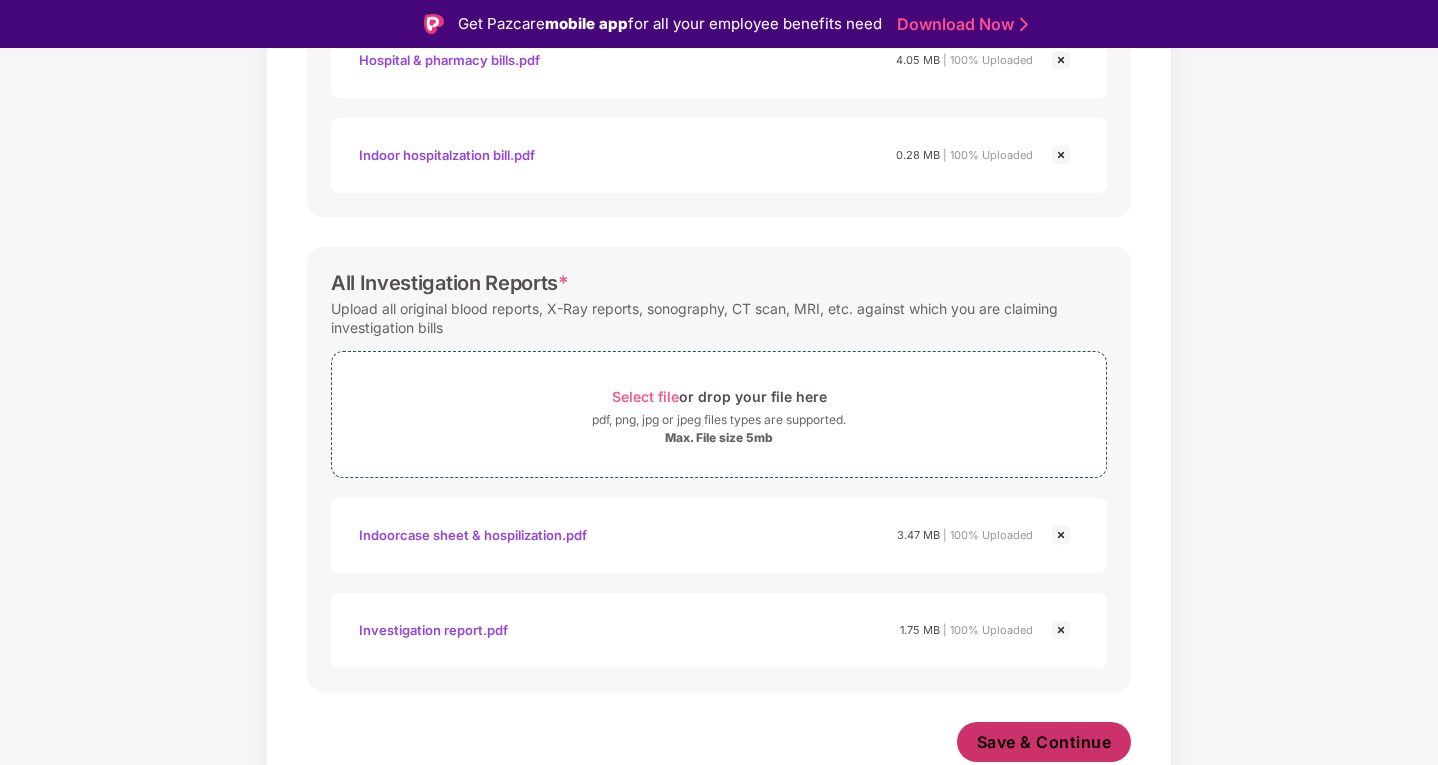 click on "Save & Continue" at bounding box center (1044, 742) 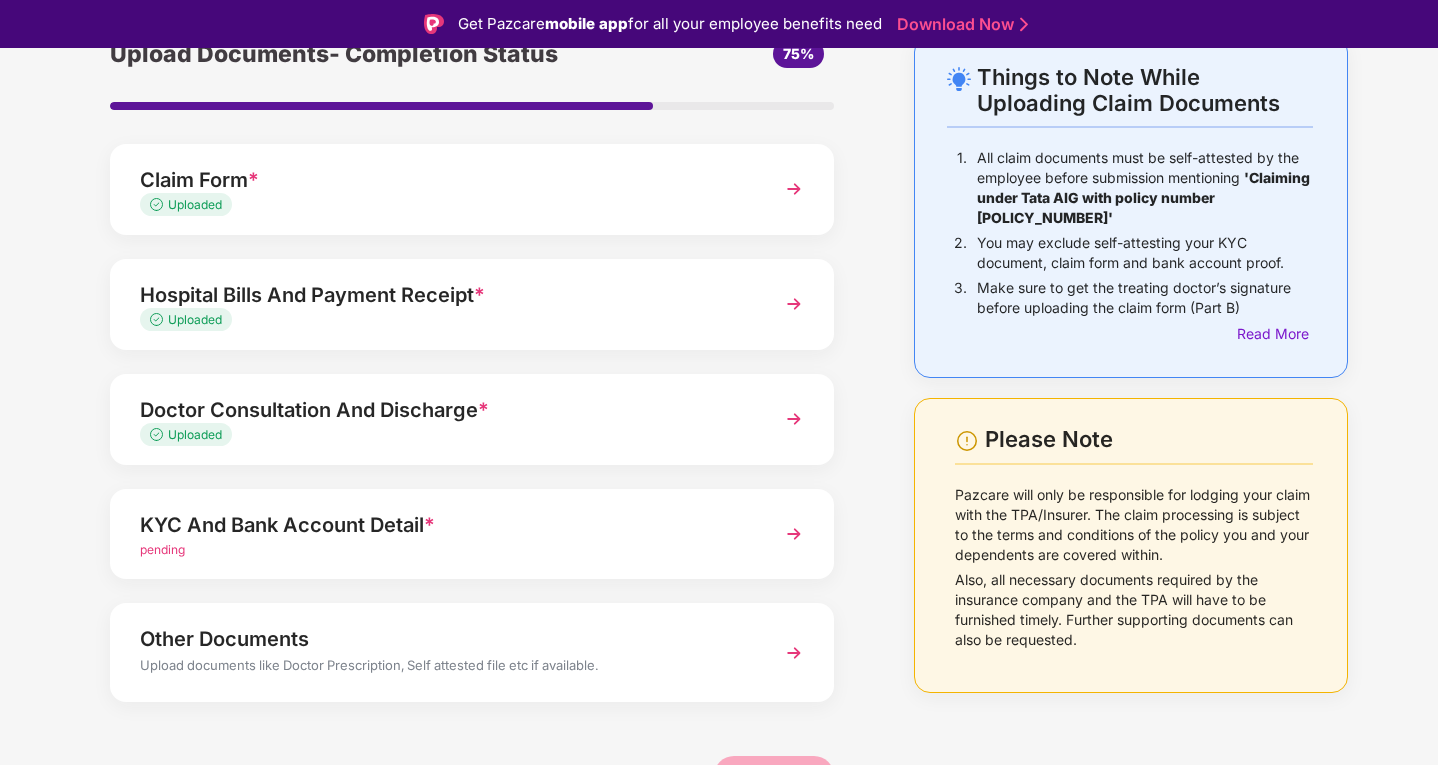 scroll, scrollTop: 119, scrollLeft: 0, axis: vertical 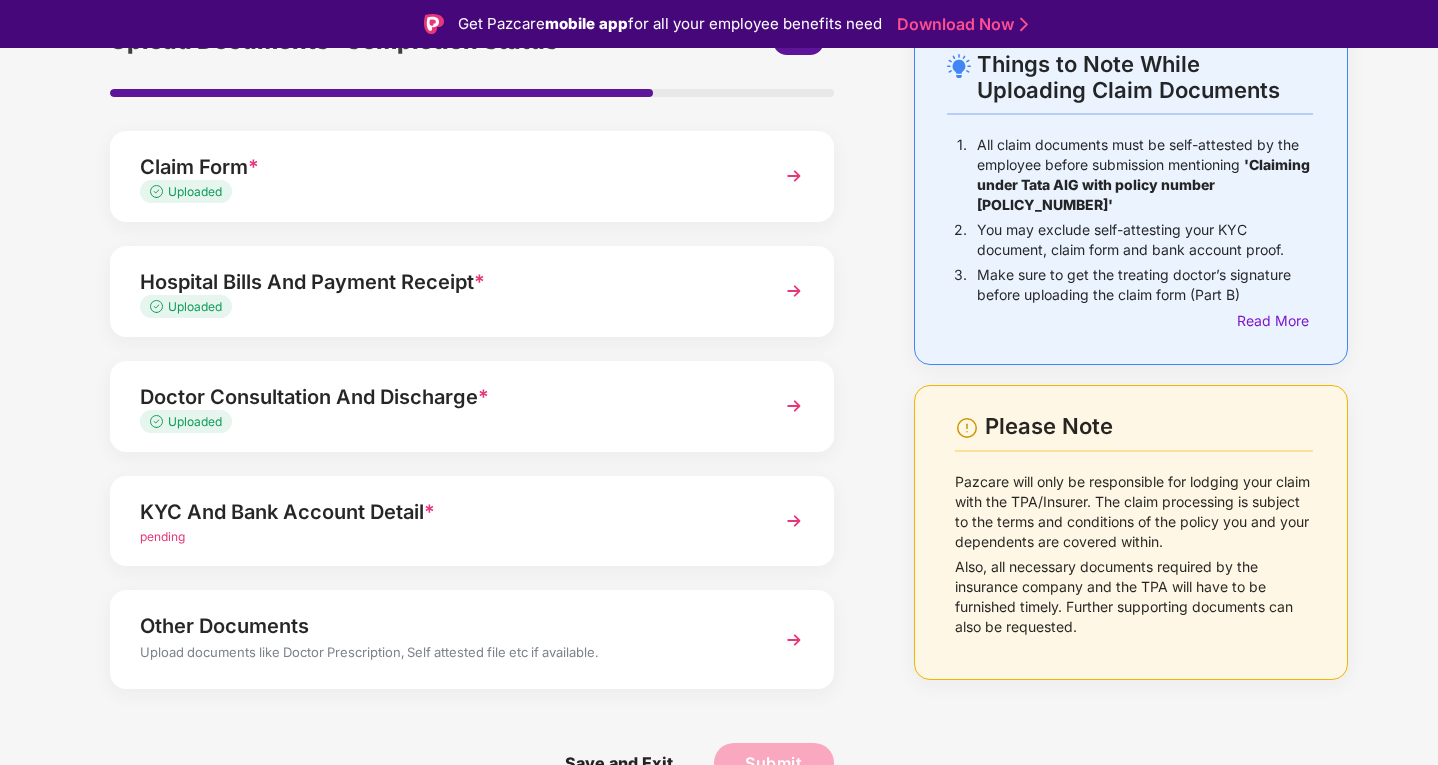 click on "pending" at bounding box center [162, 536] 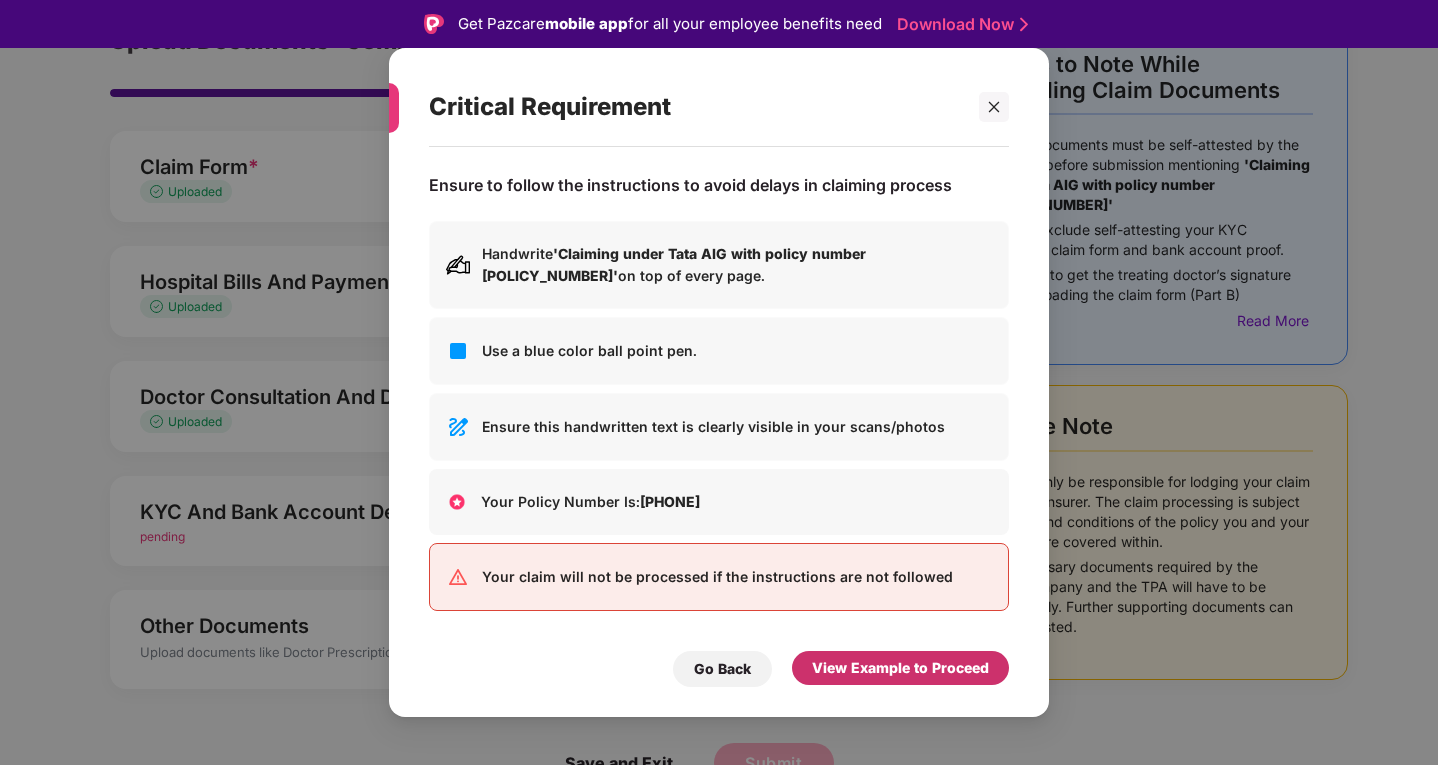 click on "View Example to Proceed" at bounding box center (900, 668) 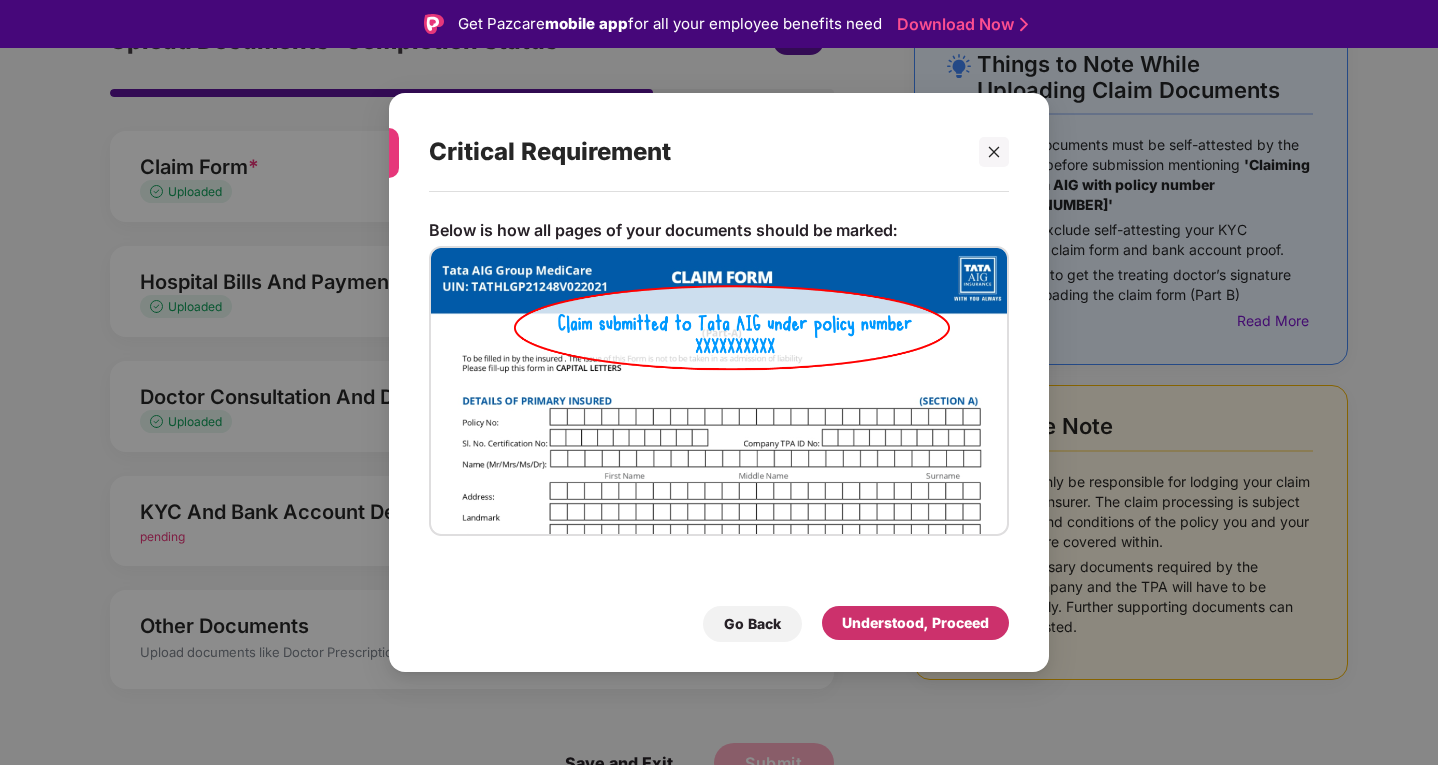 click on "Understood, Proceed" at bounding box center (915, 623) 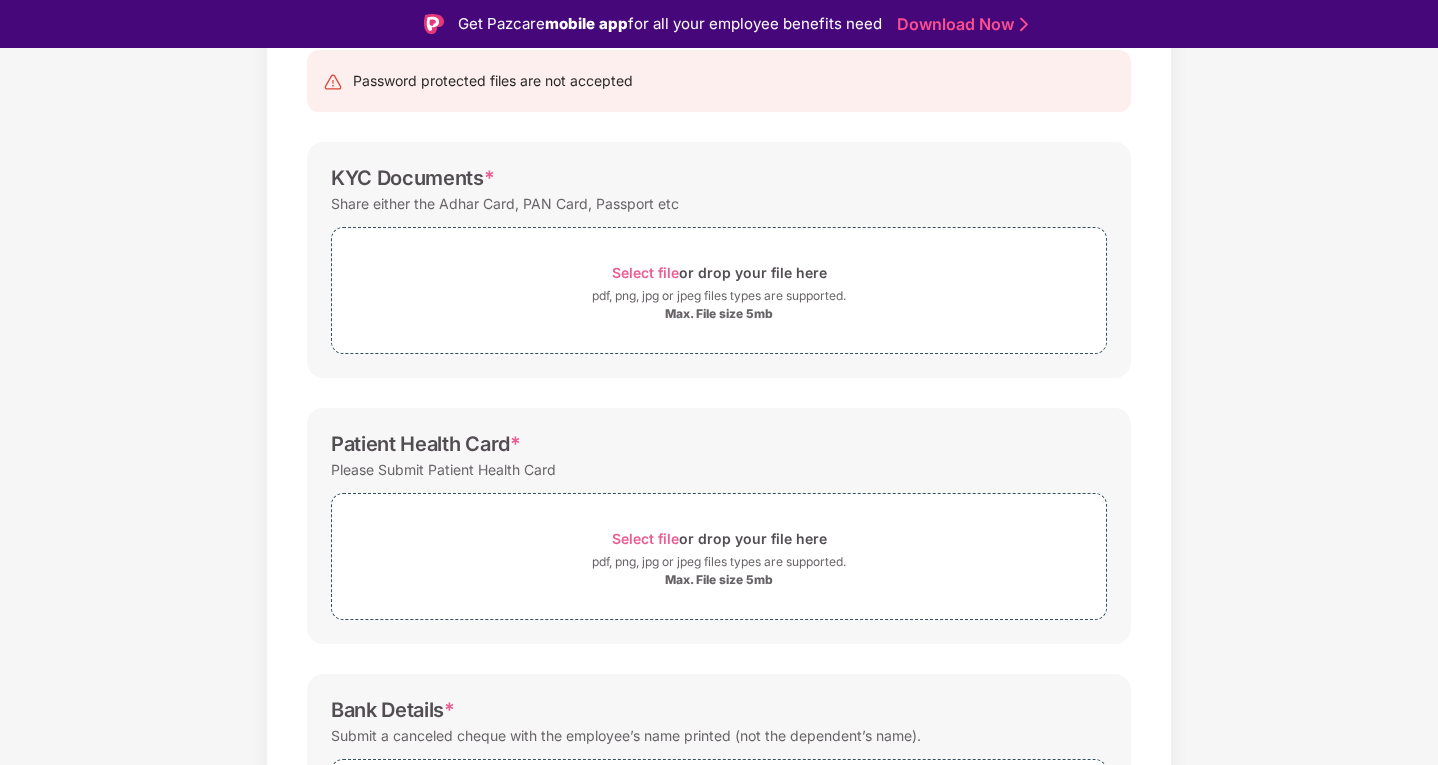 scroll, scrollTop: 225, scrollLeft: 0, axis: vertical 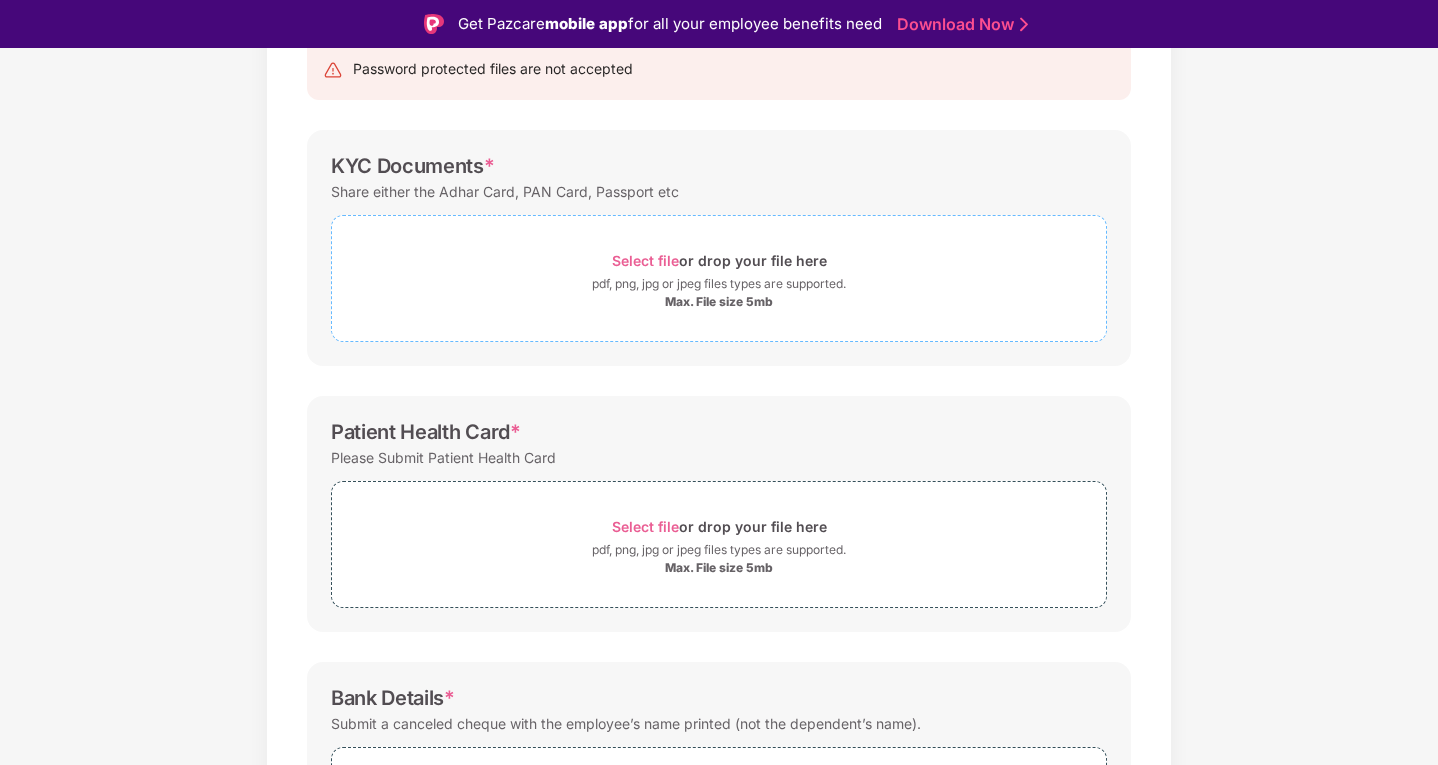 click on "Select file" at bounding box center (645, 260) 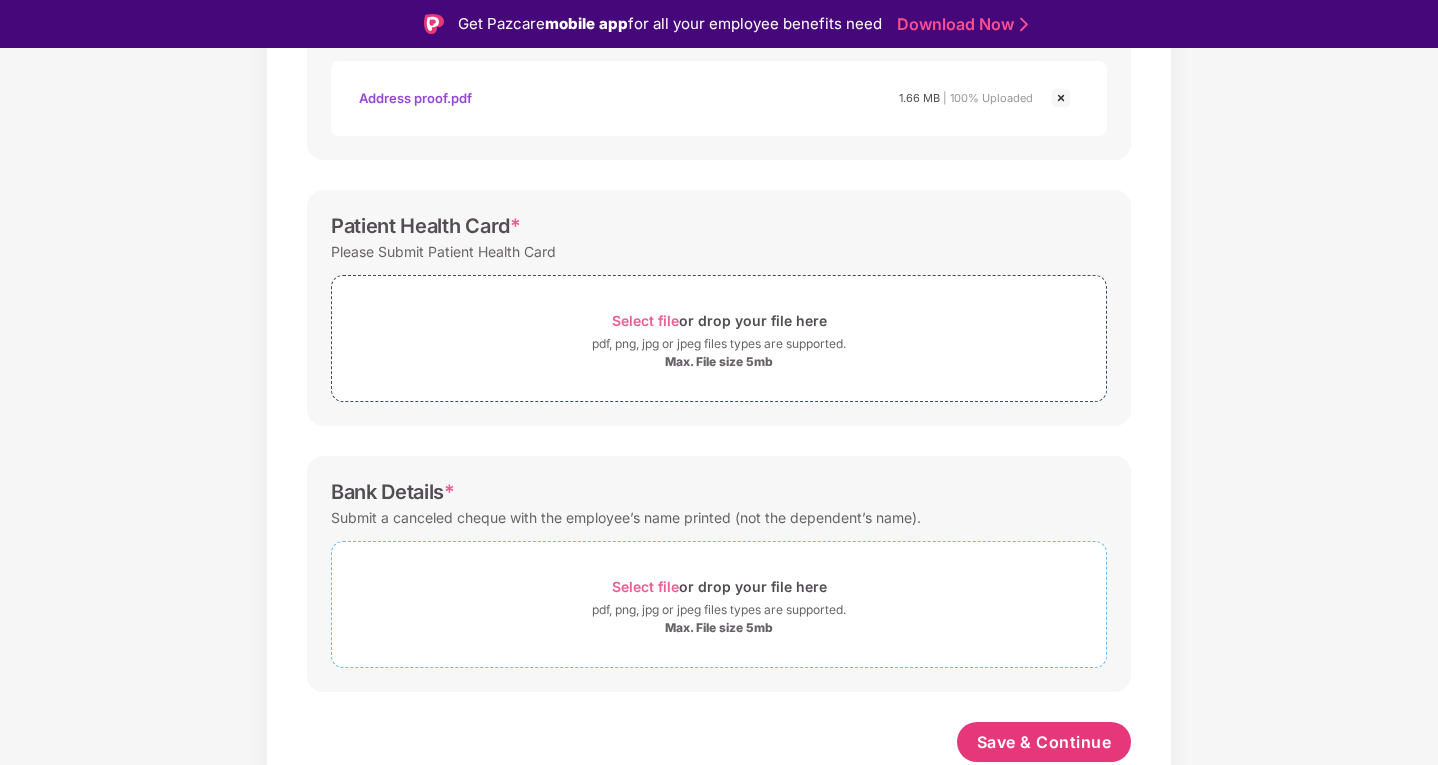 scroll, scrollTop: 526, scrollLeft: 0, axis: vertical 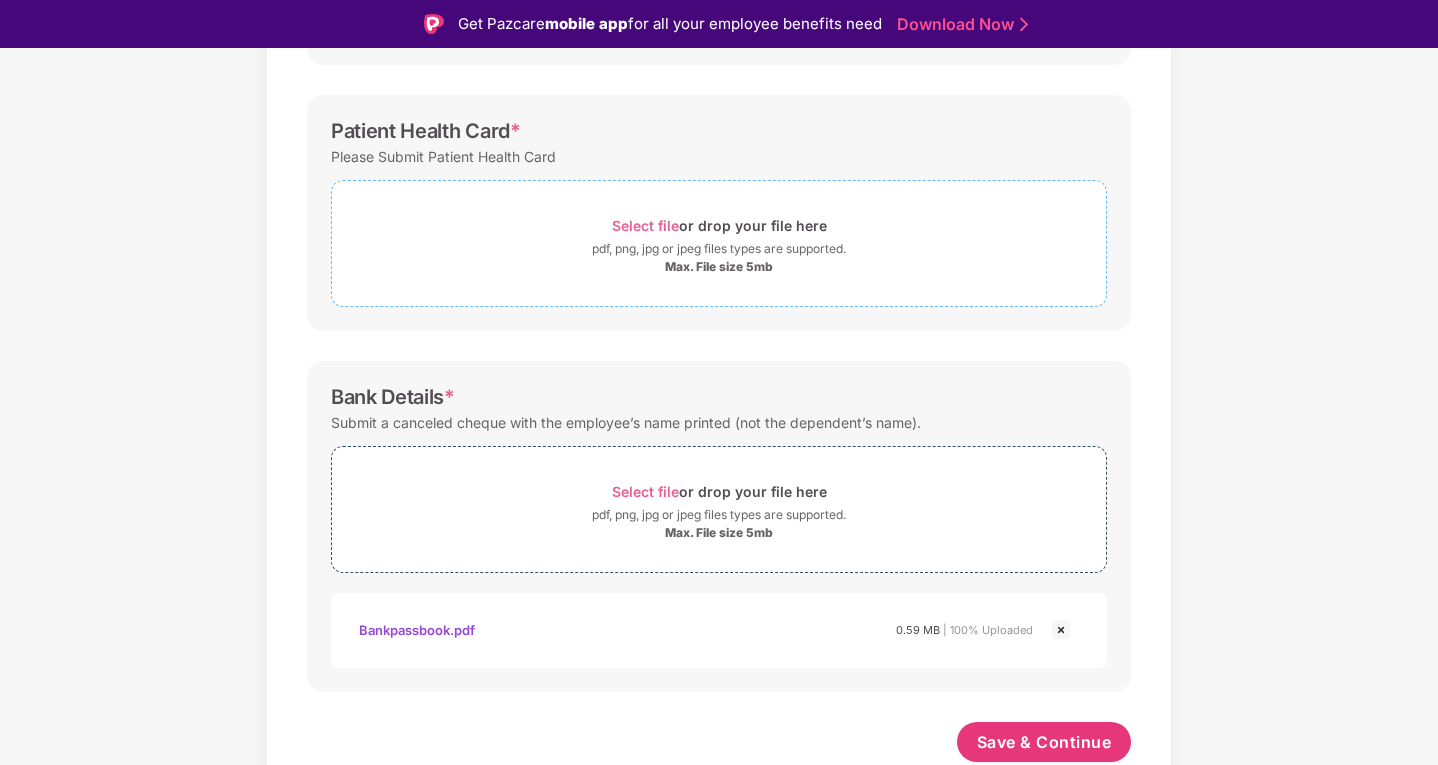 click on "Select file  or drop your file here" at bounding box center [719, 225] 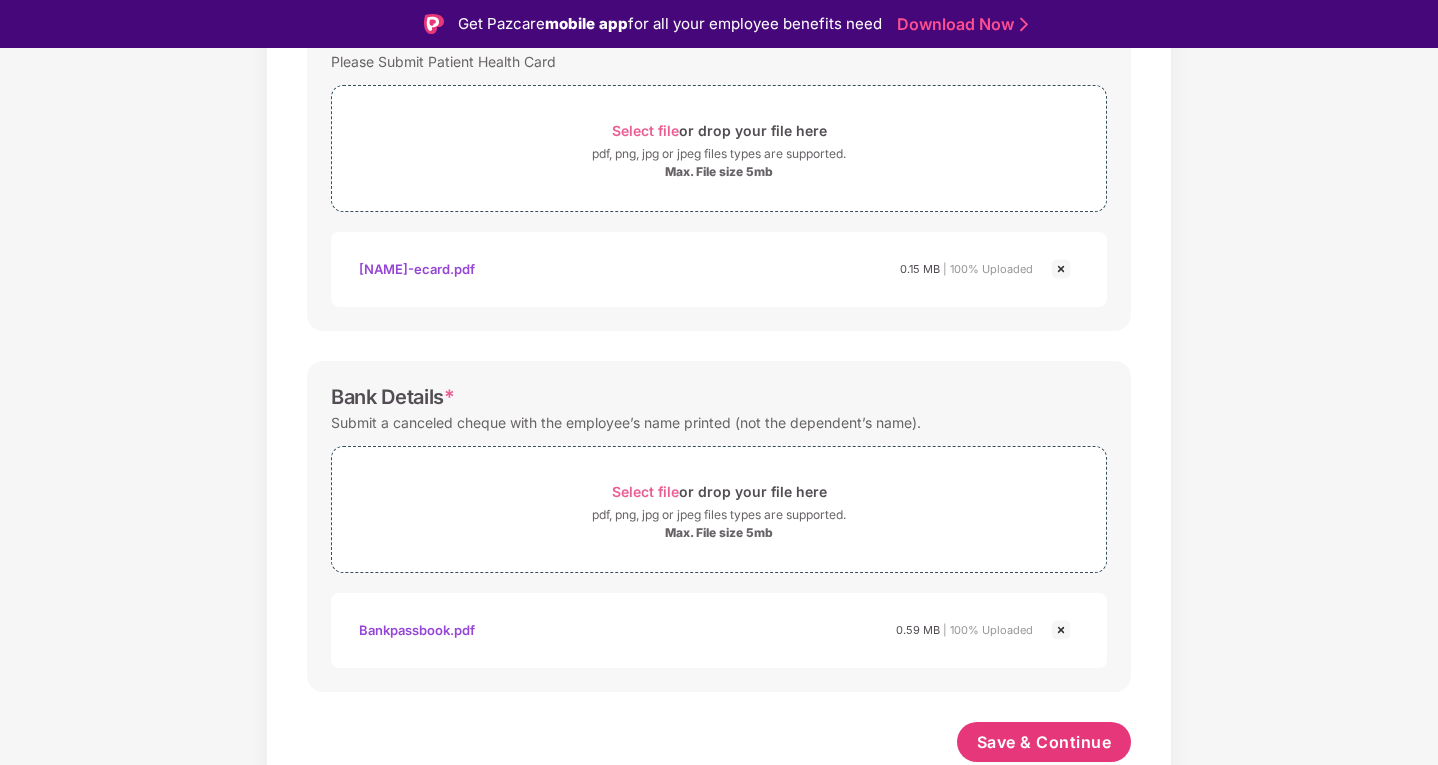 scroll, scrollTop: 716, scrollLeft: 0, axis: vertical 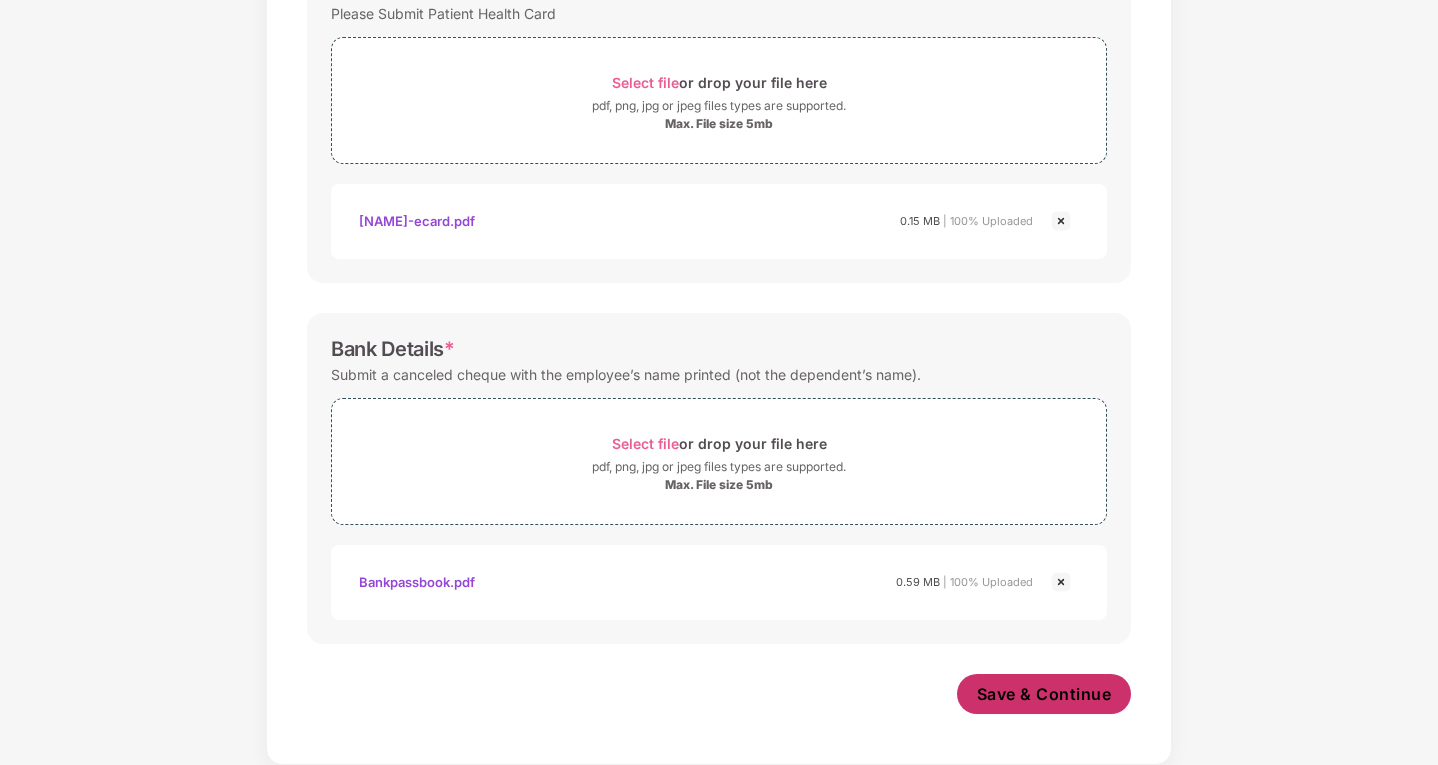 click on "Save & Continue" at bounding box center (1044, 694) 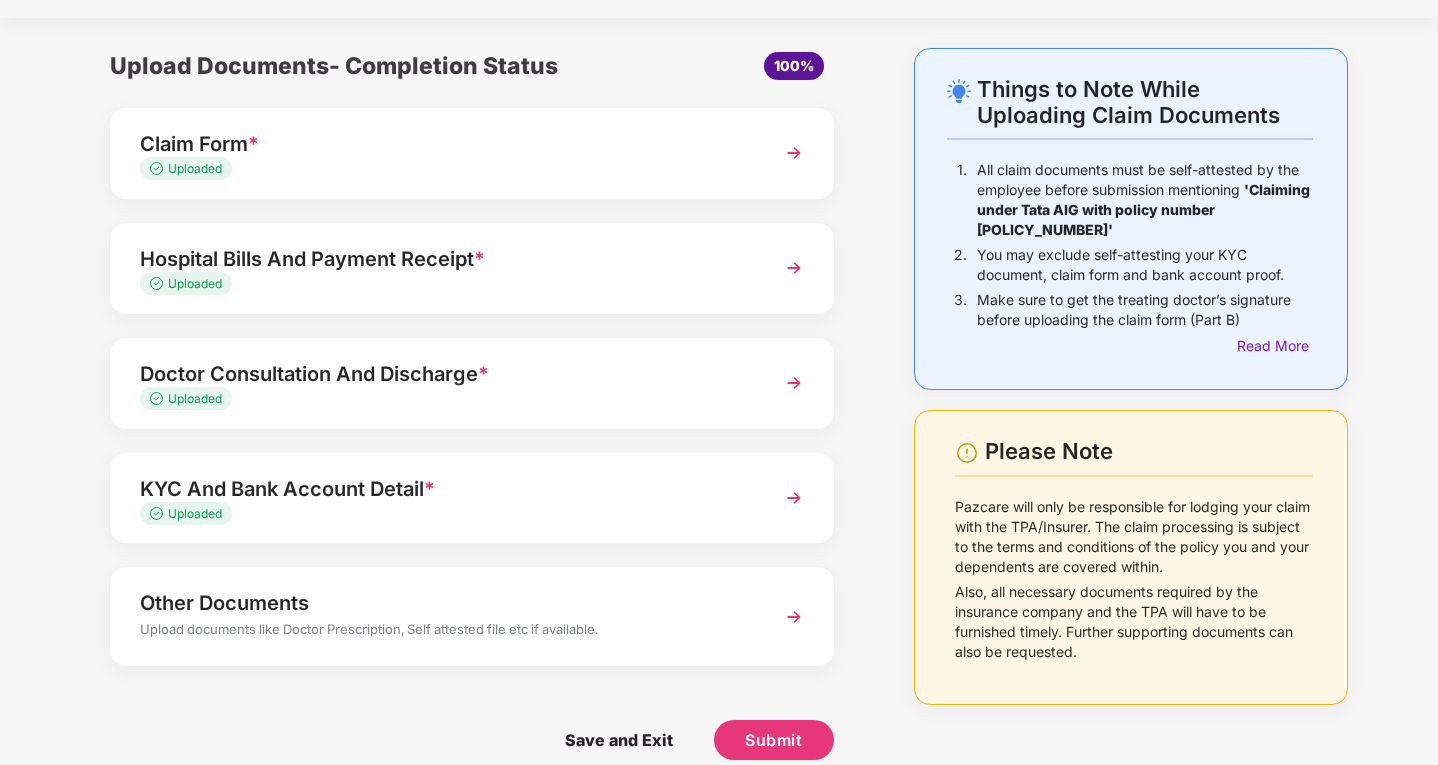 scroll, scrollTop: 71, scrollLeft: 0, axis: vertical 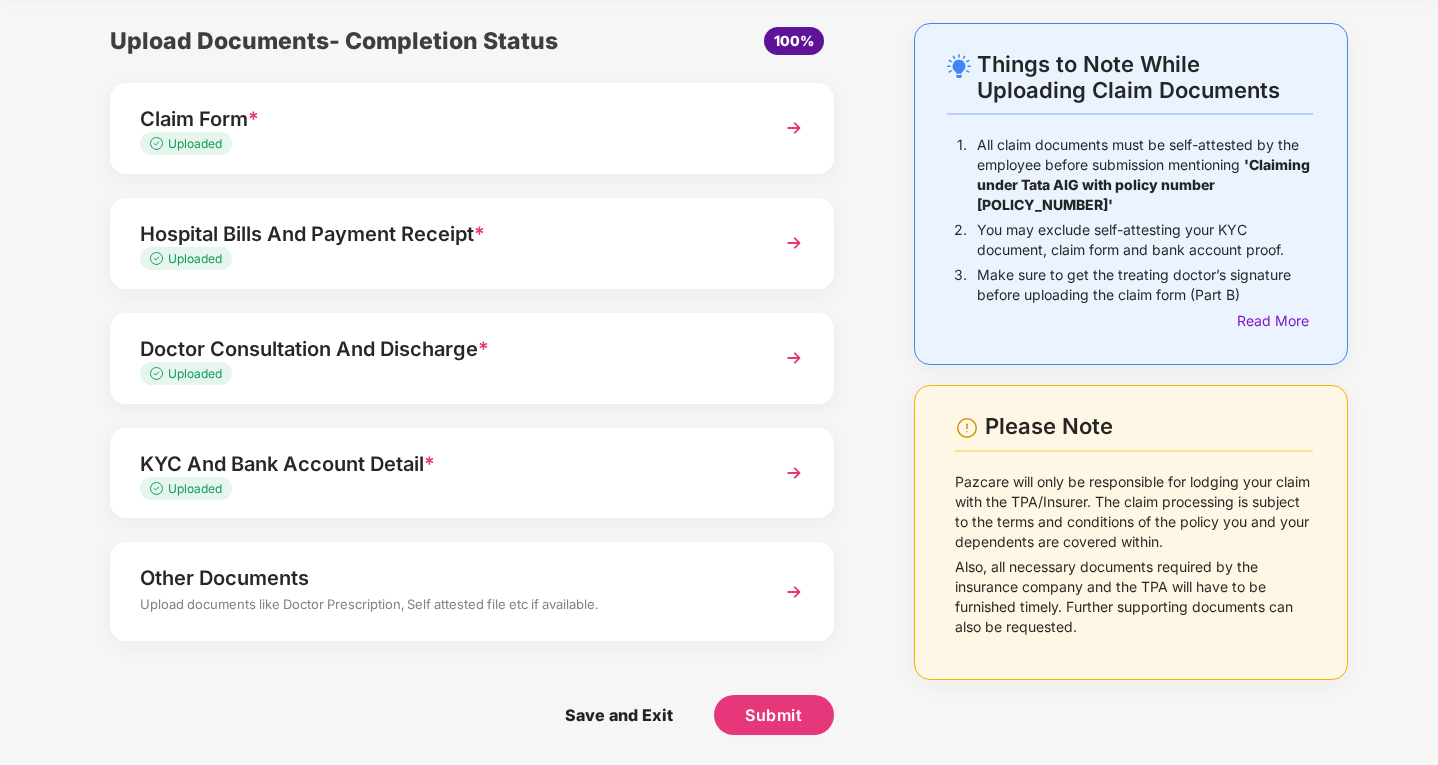 click on "Other Documents" at bounding box center (444, 578) 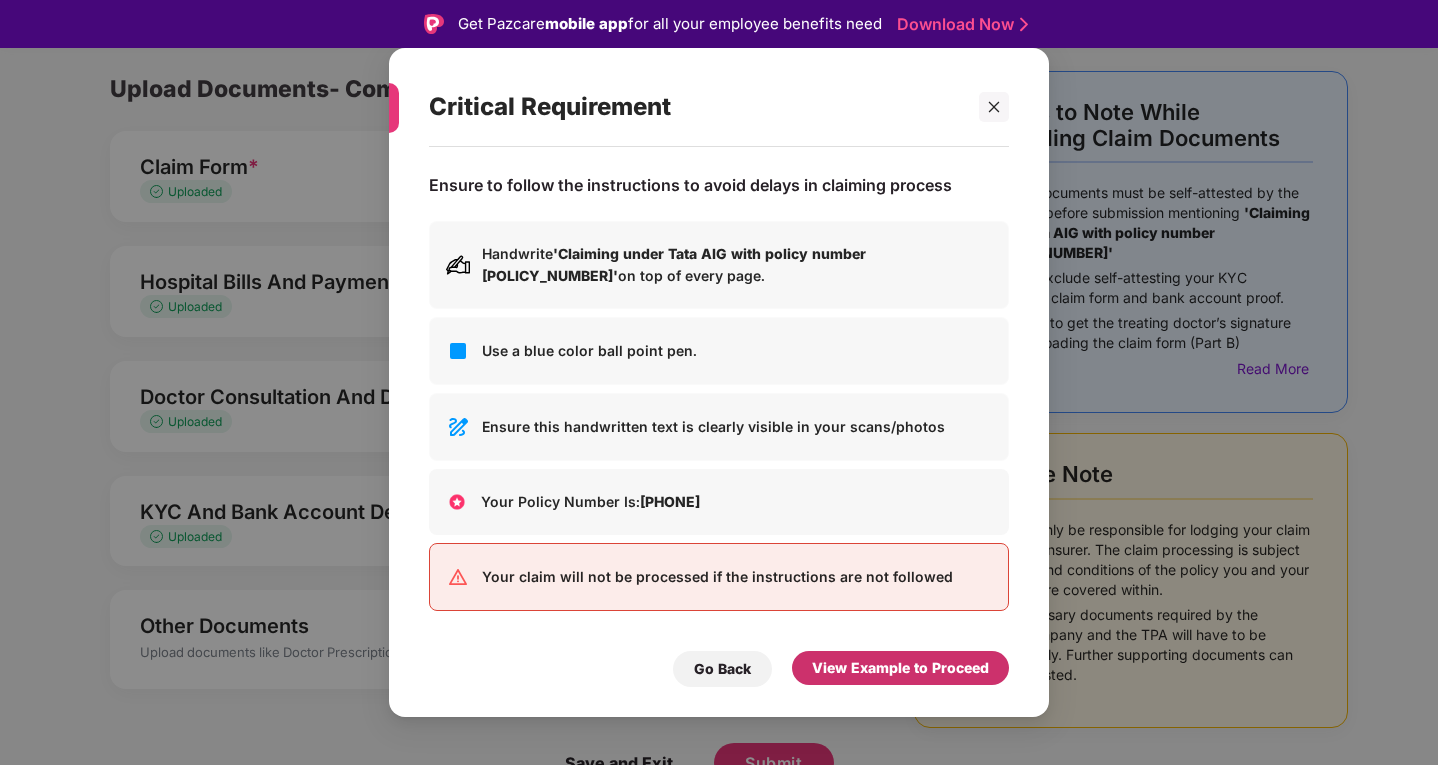 click on "View Example to Proceed" at bounding box center [900, 668] 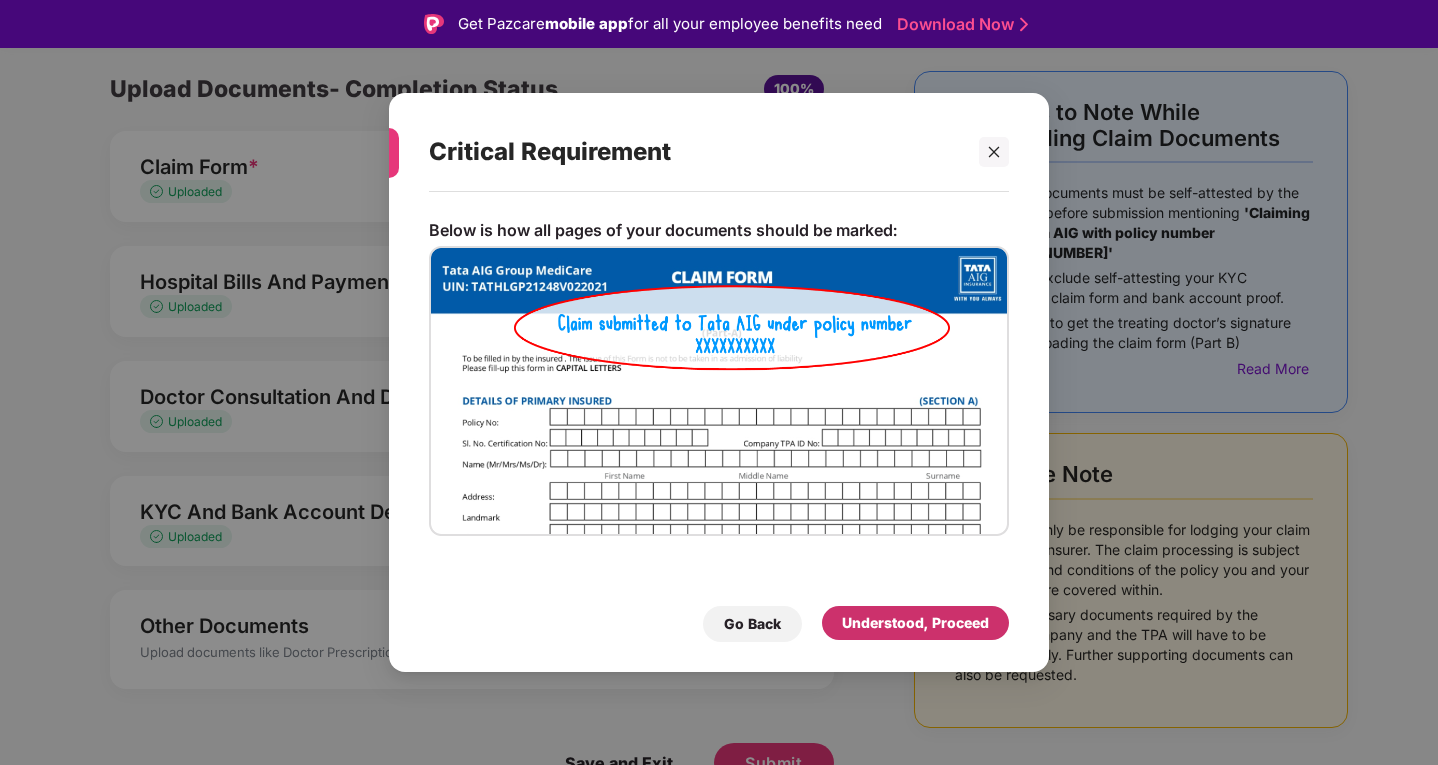 click on "Understood, Proceed" at bounding box center (915, 623) 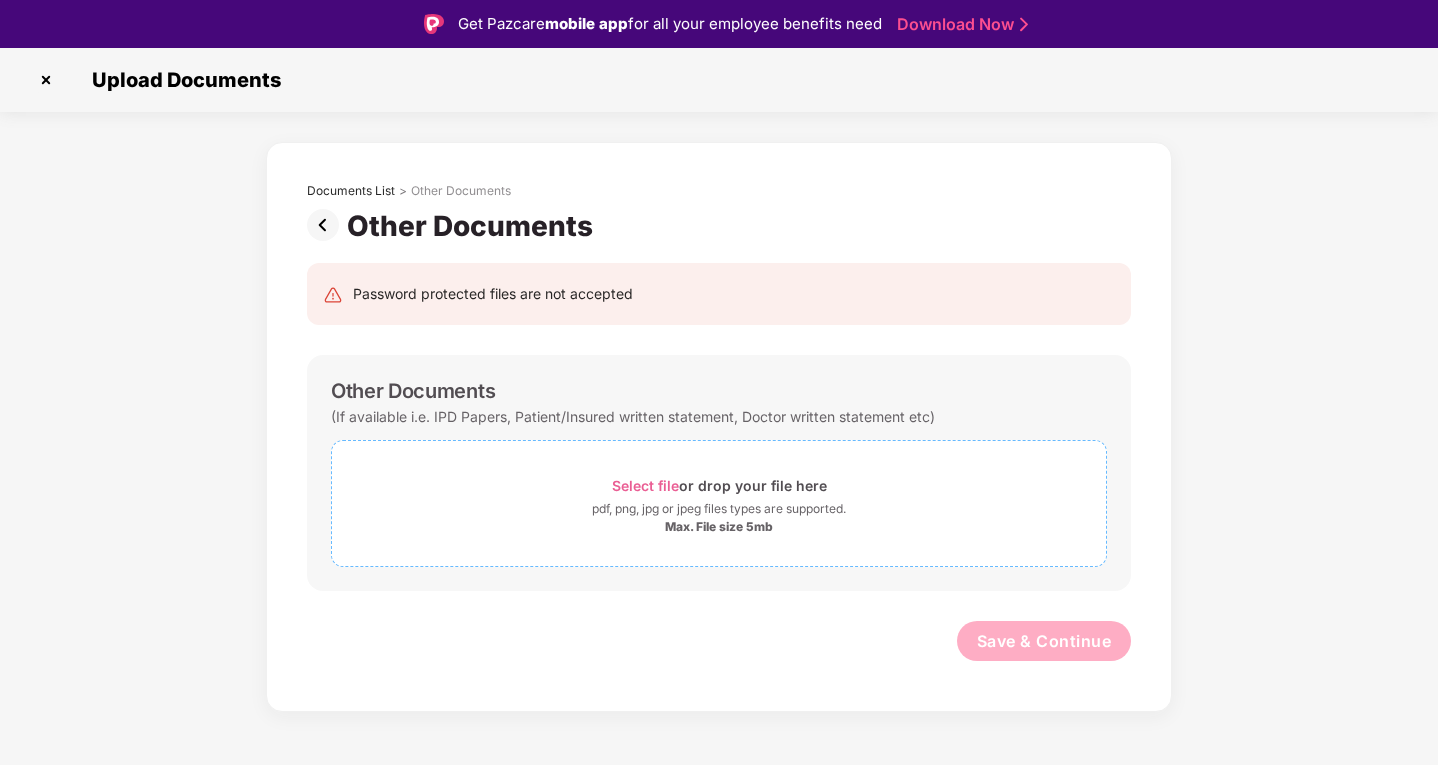 click on "Select file" at bounding box center (645, 485) 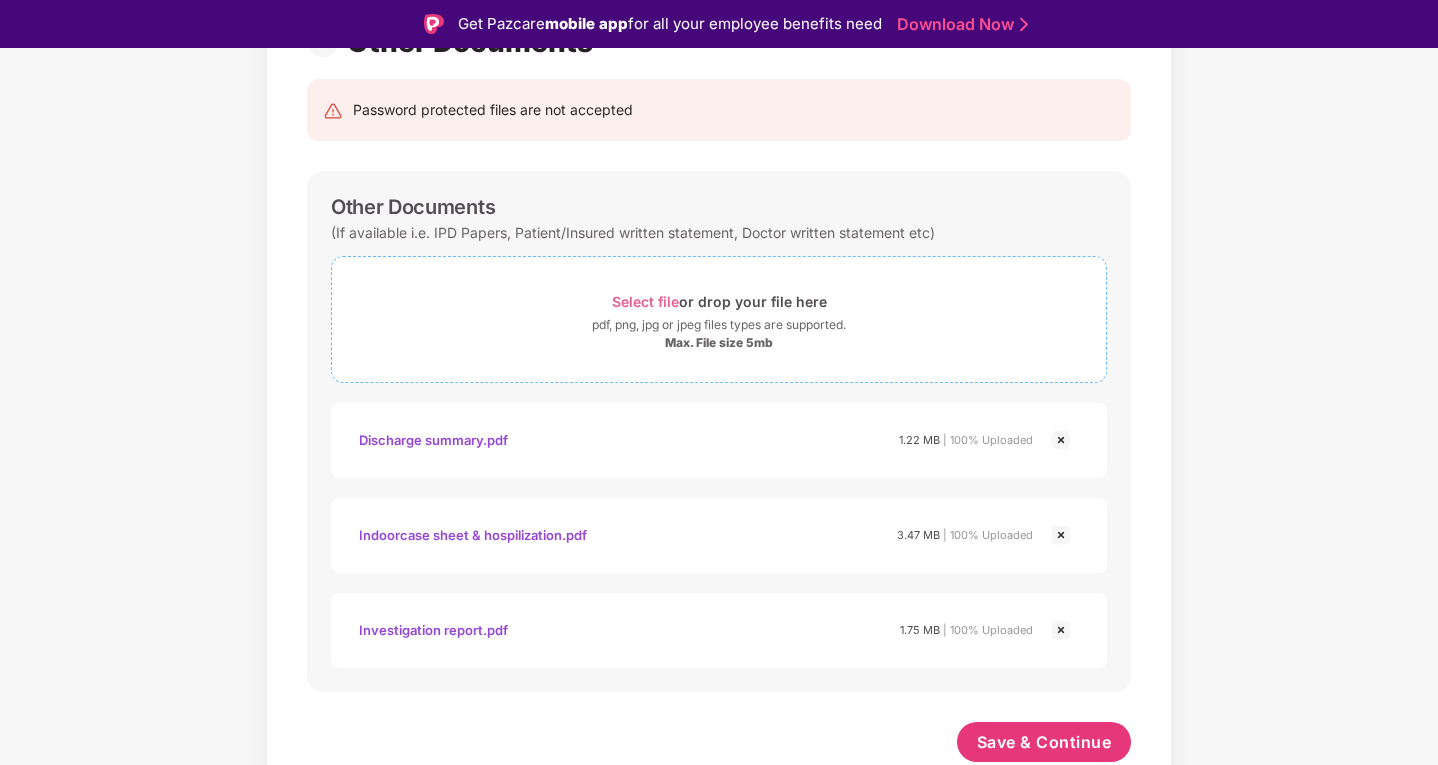 scroll, scrollTop: 184, scrollLeft: 0, axis: vertical 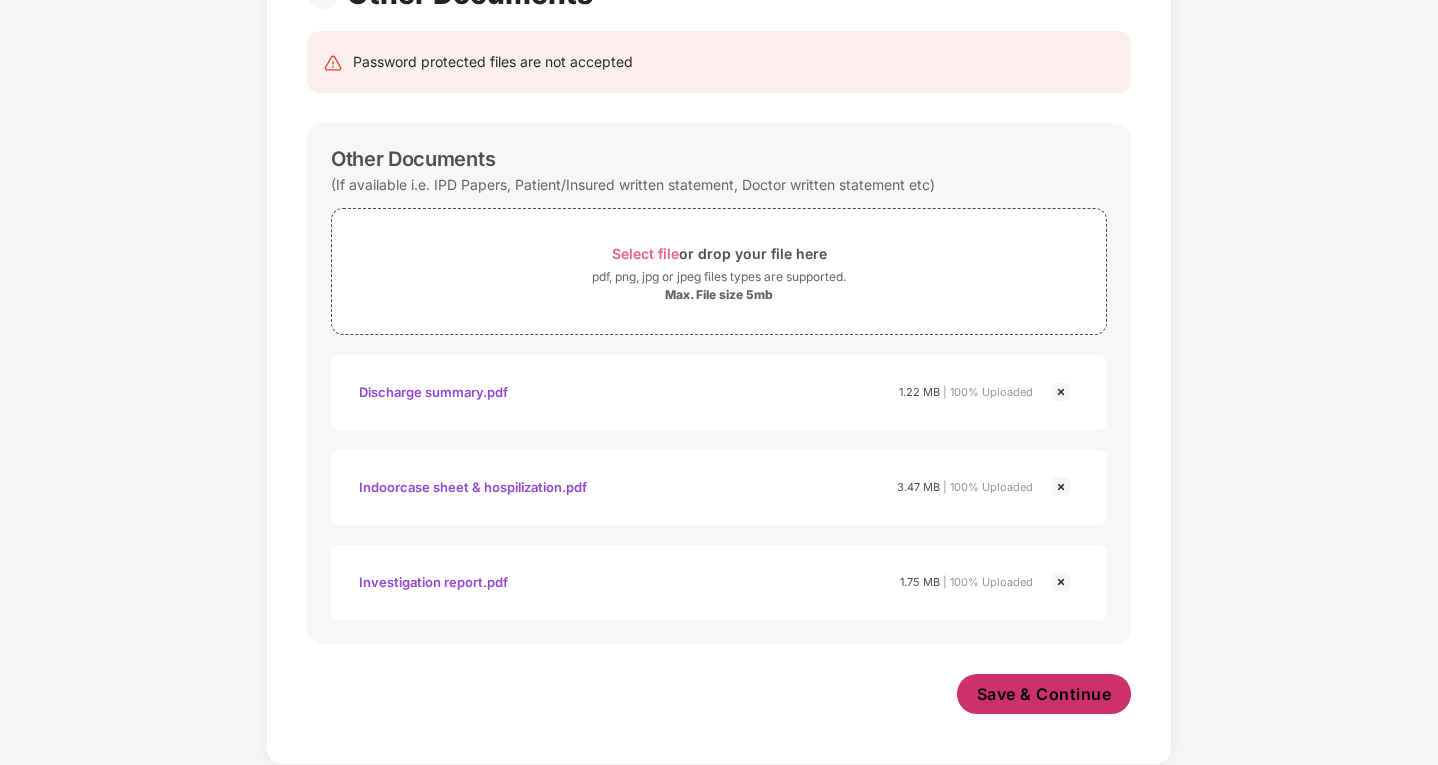 click on "Save & Continue" at bounding box center (1044, 694) 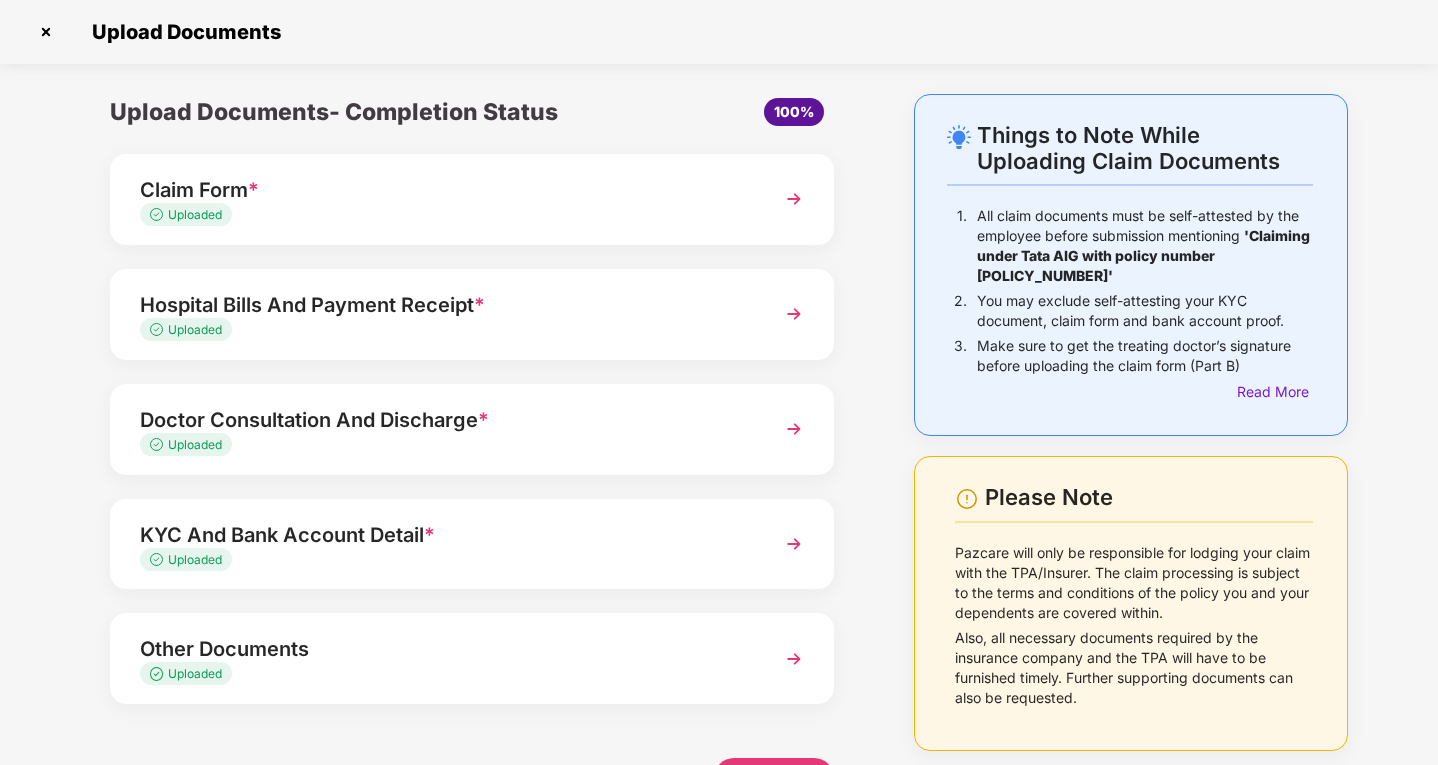 scroll, scrollTop: 63, scrollLeft: 0, axis: vertical 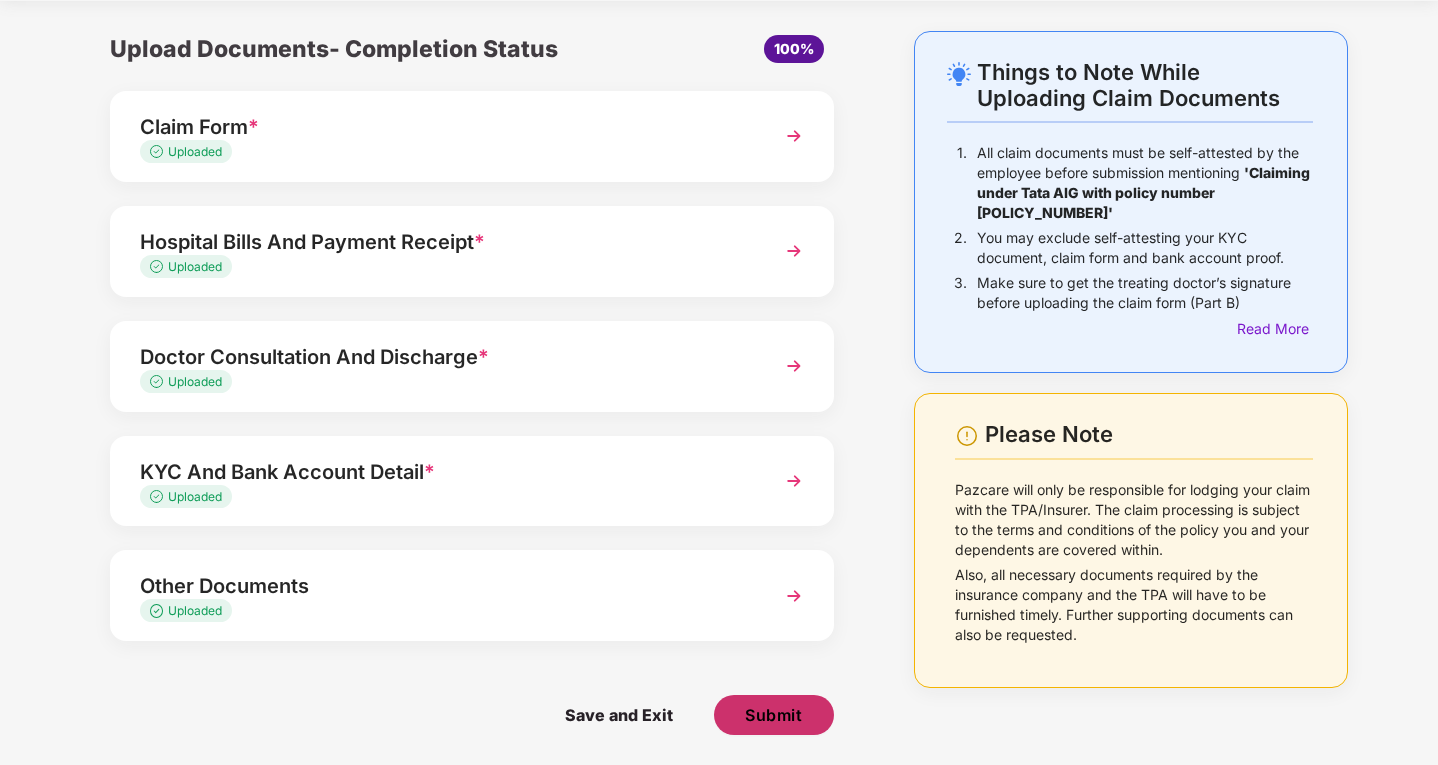 click on "Submit" at bounding box center [773, 715] 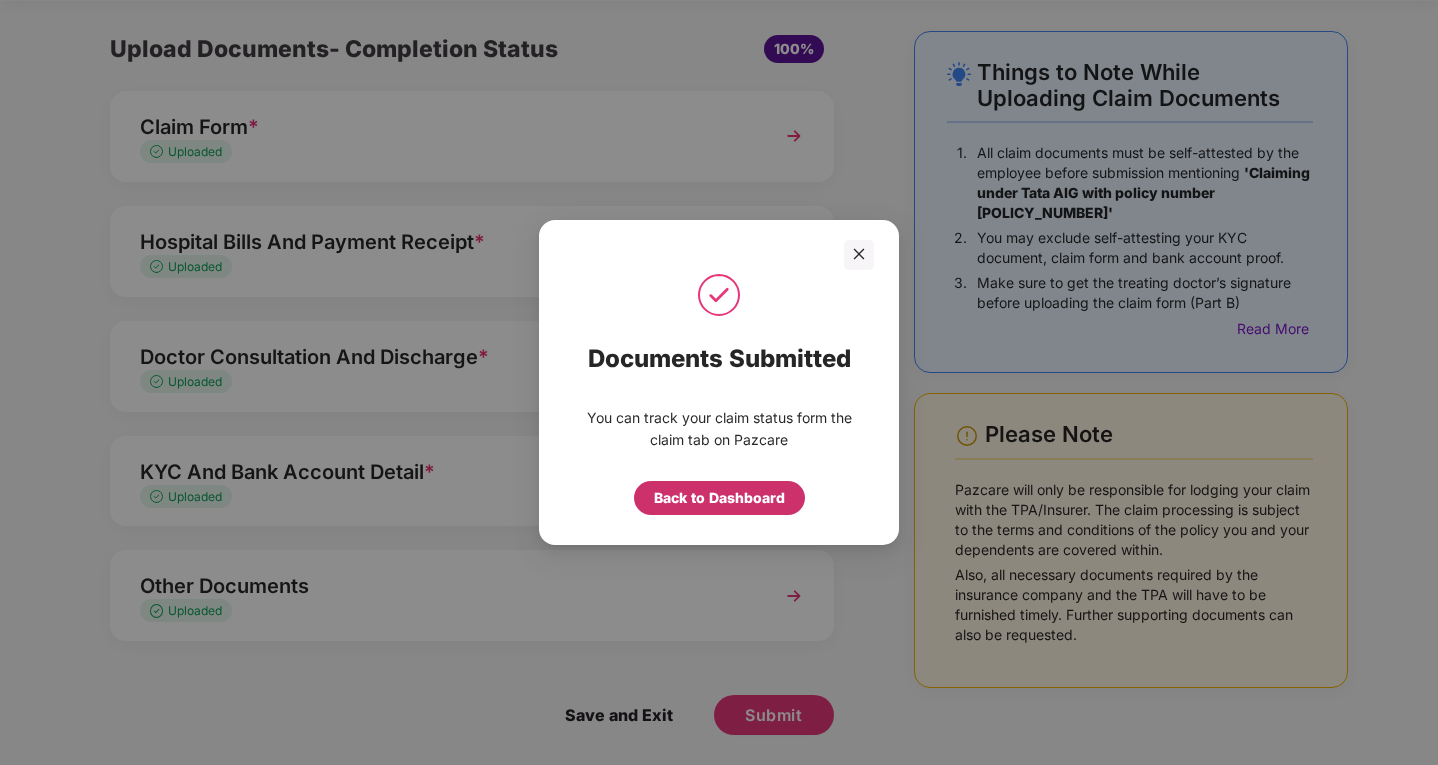 click on "Back to Dashboard" at bounding box center (719, 498) 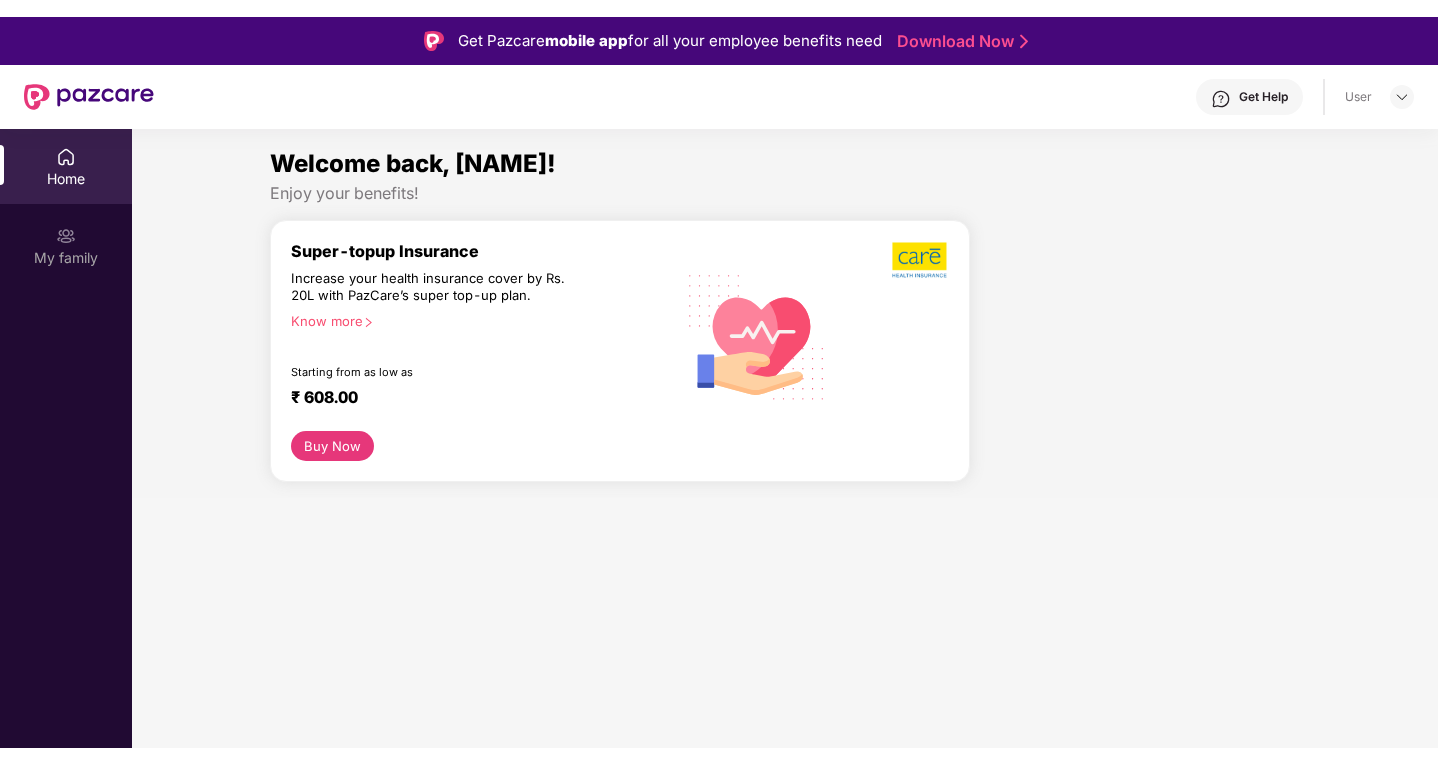 scroll, scrollTop: 0, scrollLeft: 0, axis: both 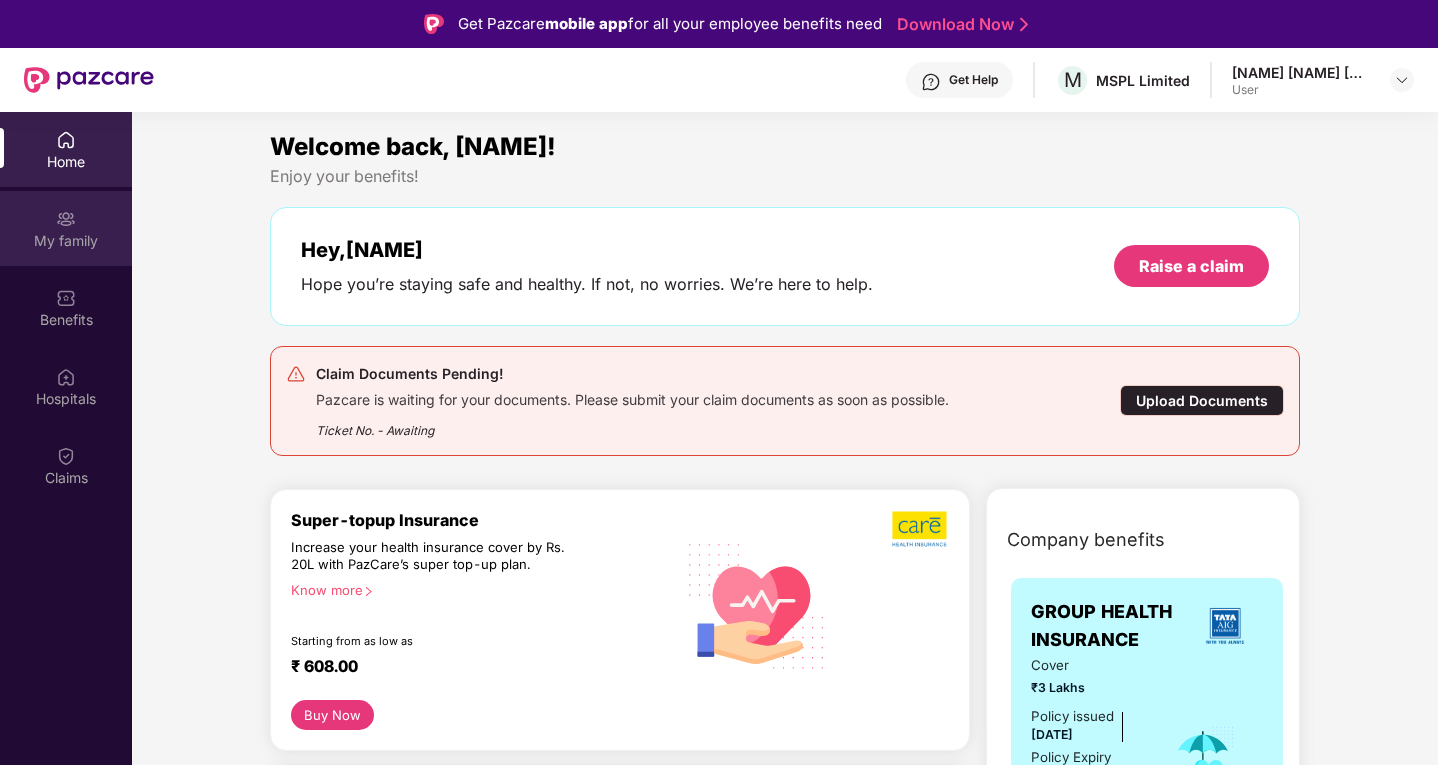 click on "My family" at bounding box center [66, 241] 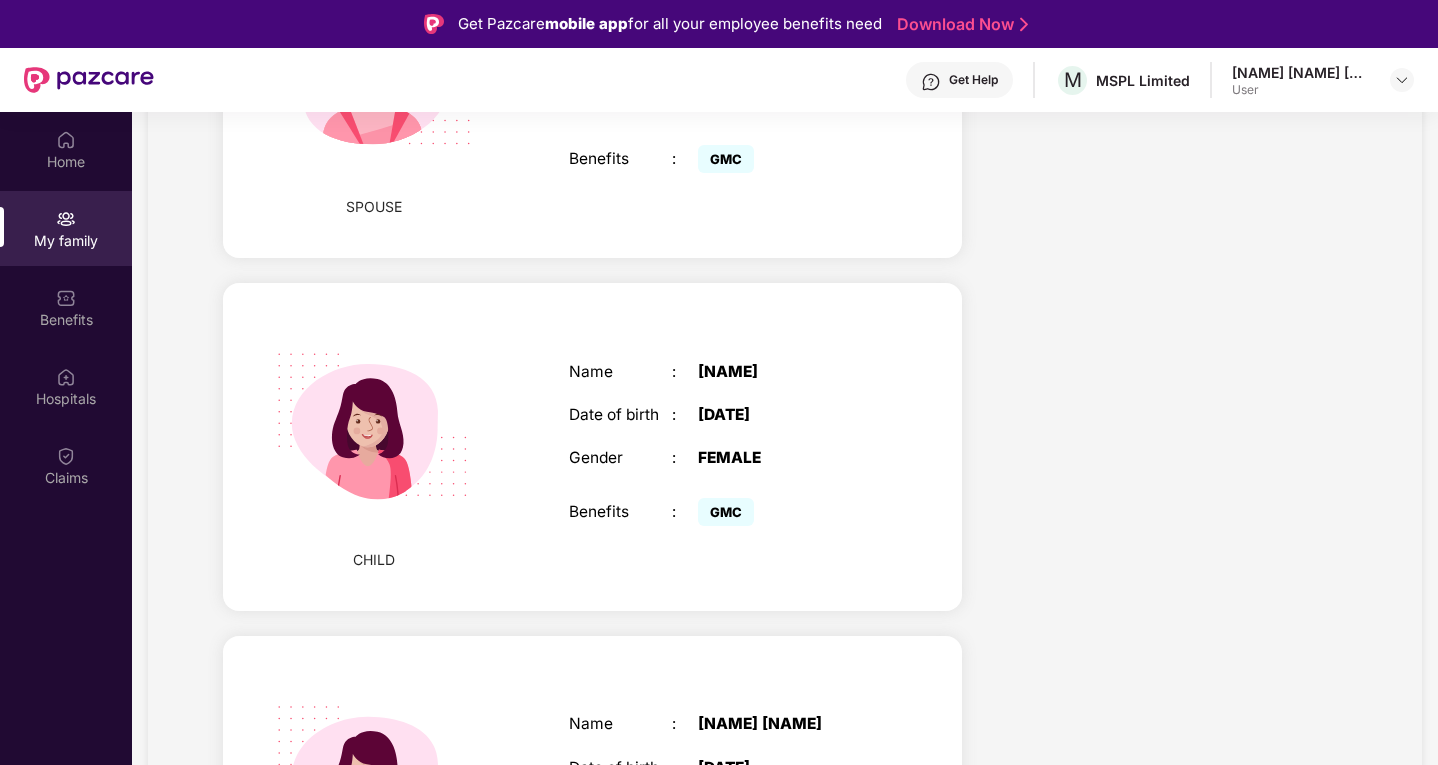 scroll, scrollTop: 900, scrollLeft: 0, axis: vertical 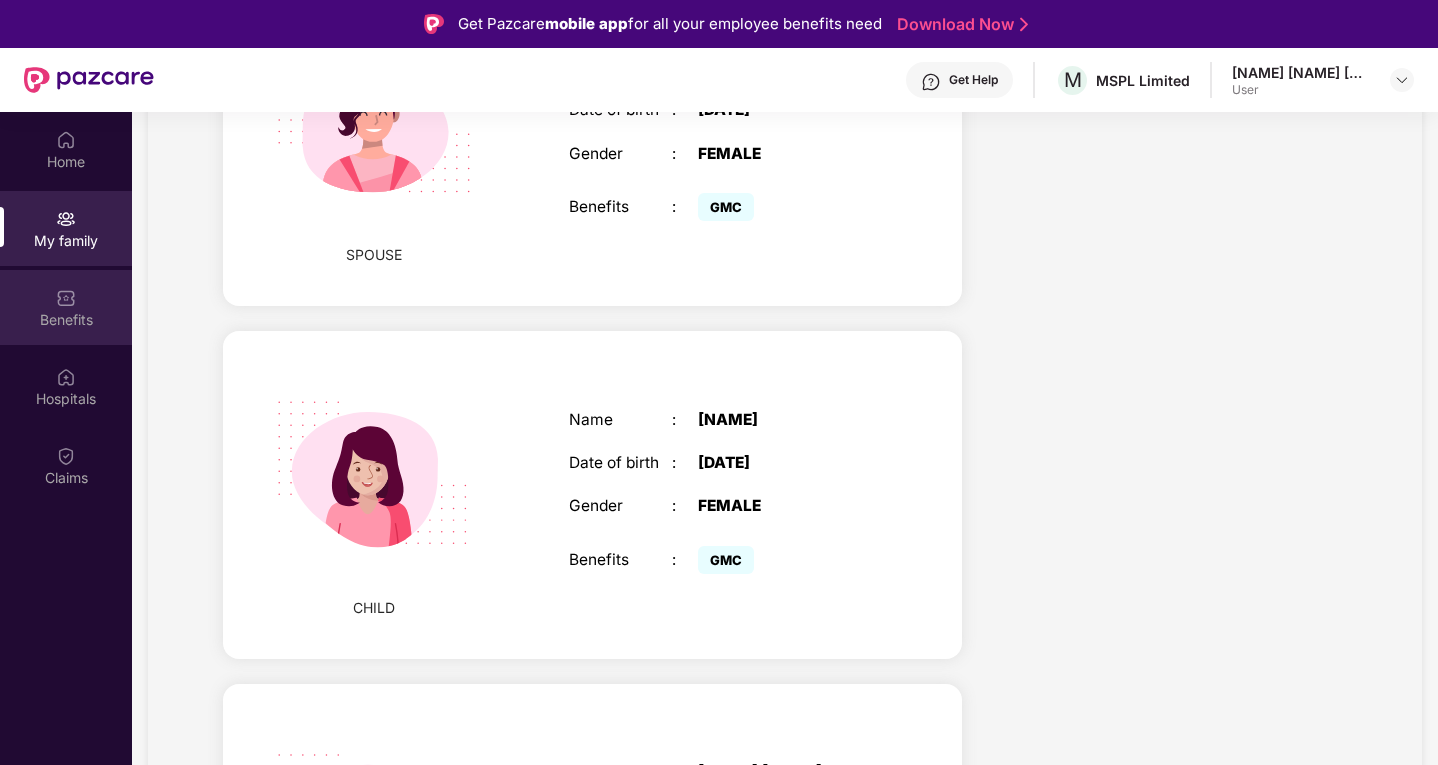 click on "Benefits" at bounding box center (66, 320) 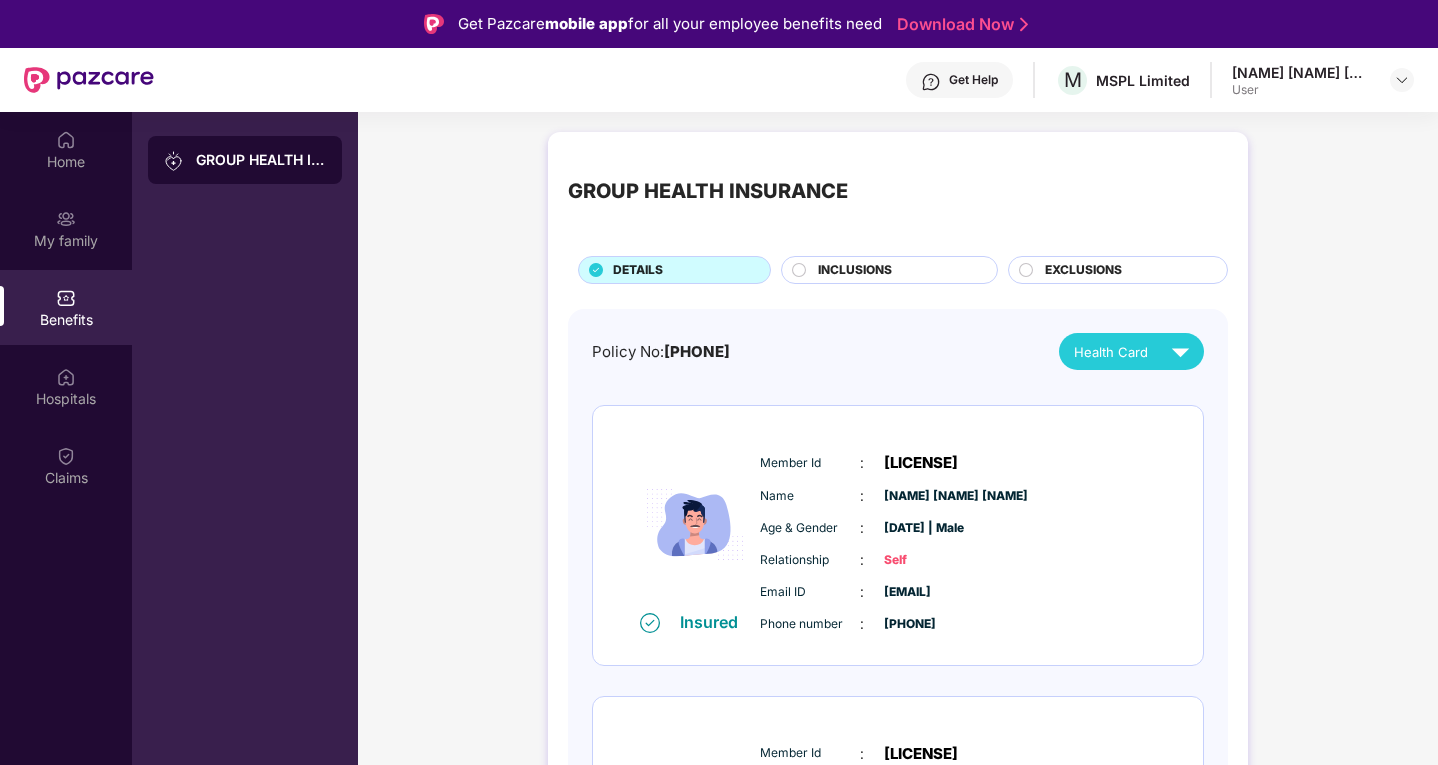 click on "Health Card" at bounding box center (1111, 352) 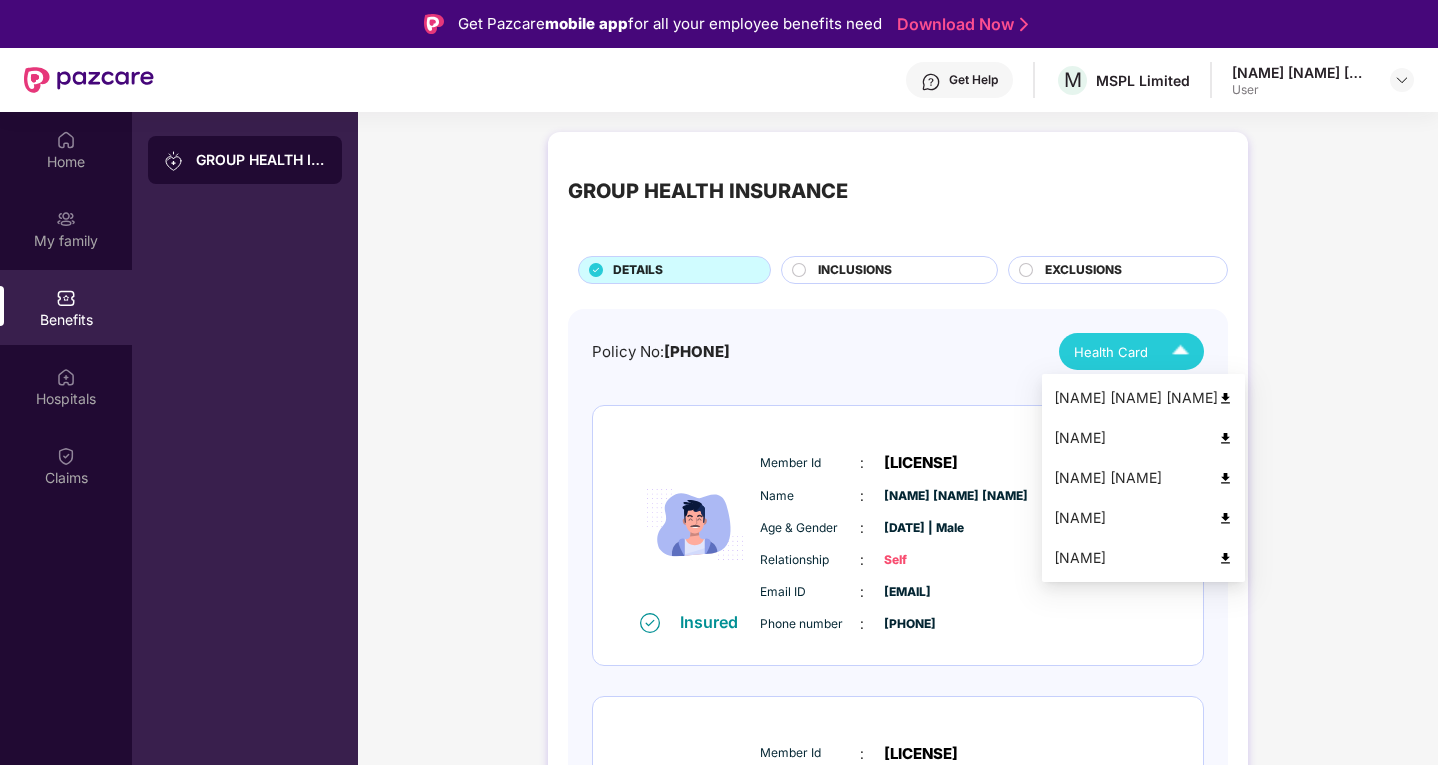 click on "Samskruthi Kulakarni" at bounding box center [1143, 478] 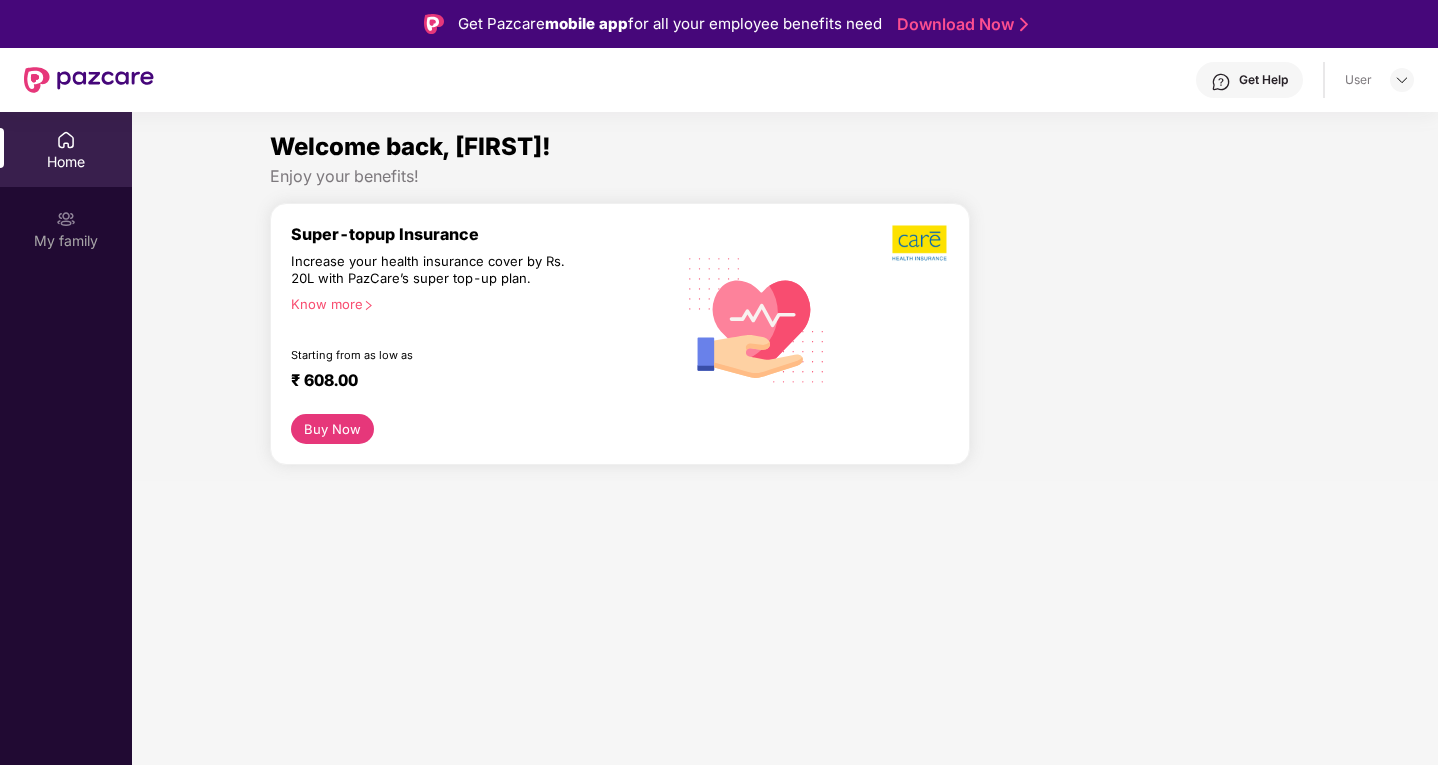 scroll, scrollTop: 0, scrollLeft: 0, axis: both 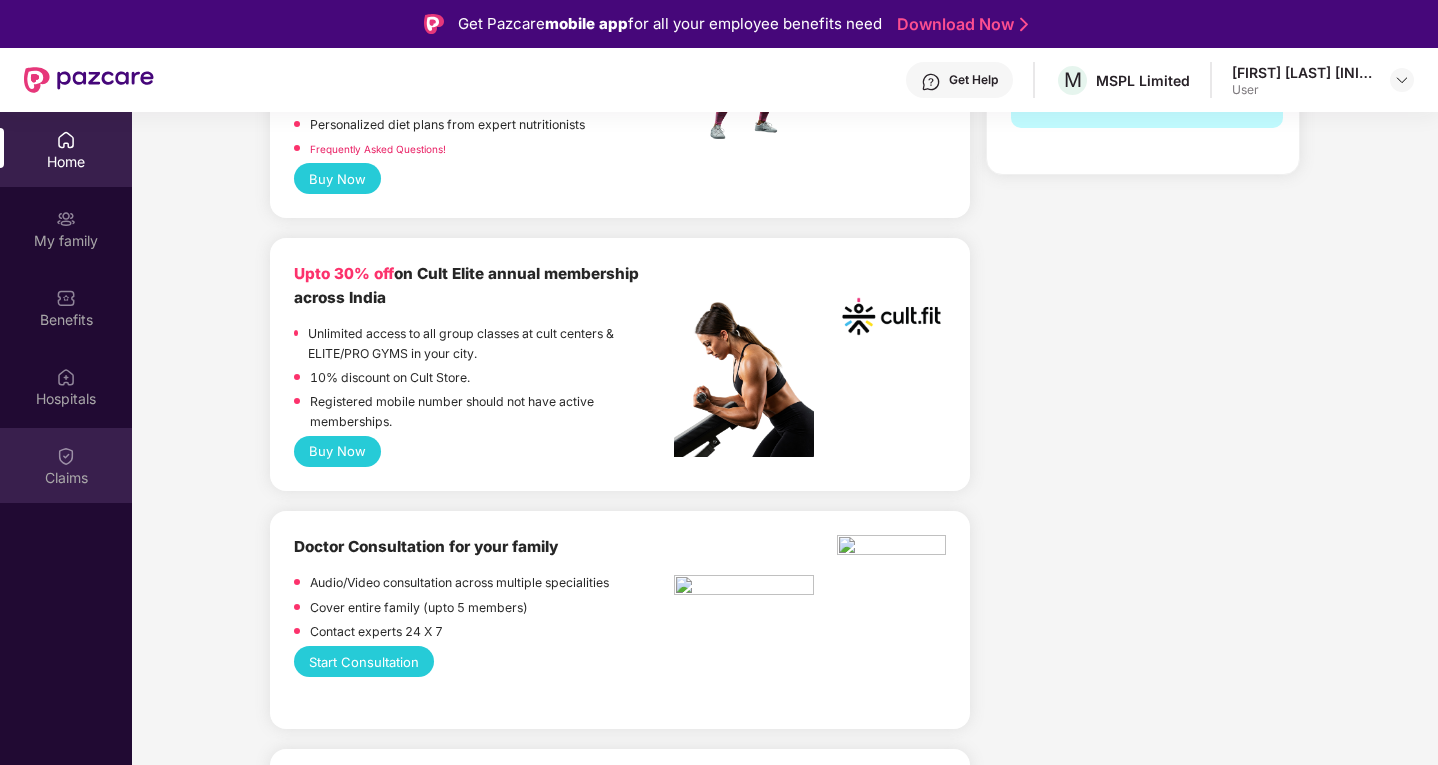 click on "Claims" at bounding box center (66, 478) 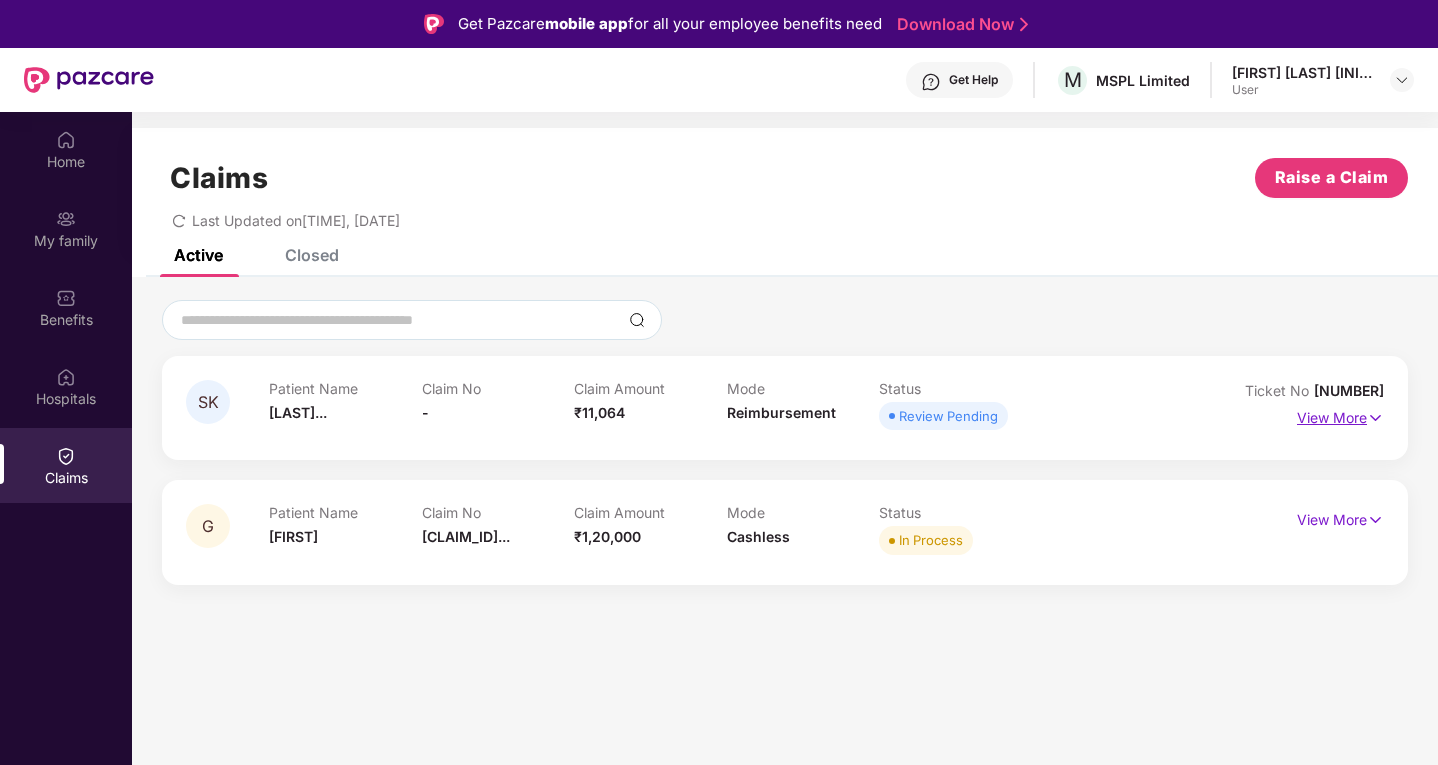 click on "View More" at bounding box center (1340, 415) 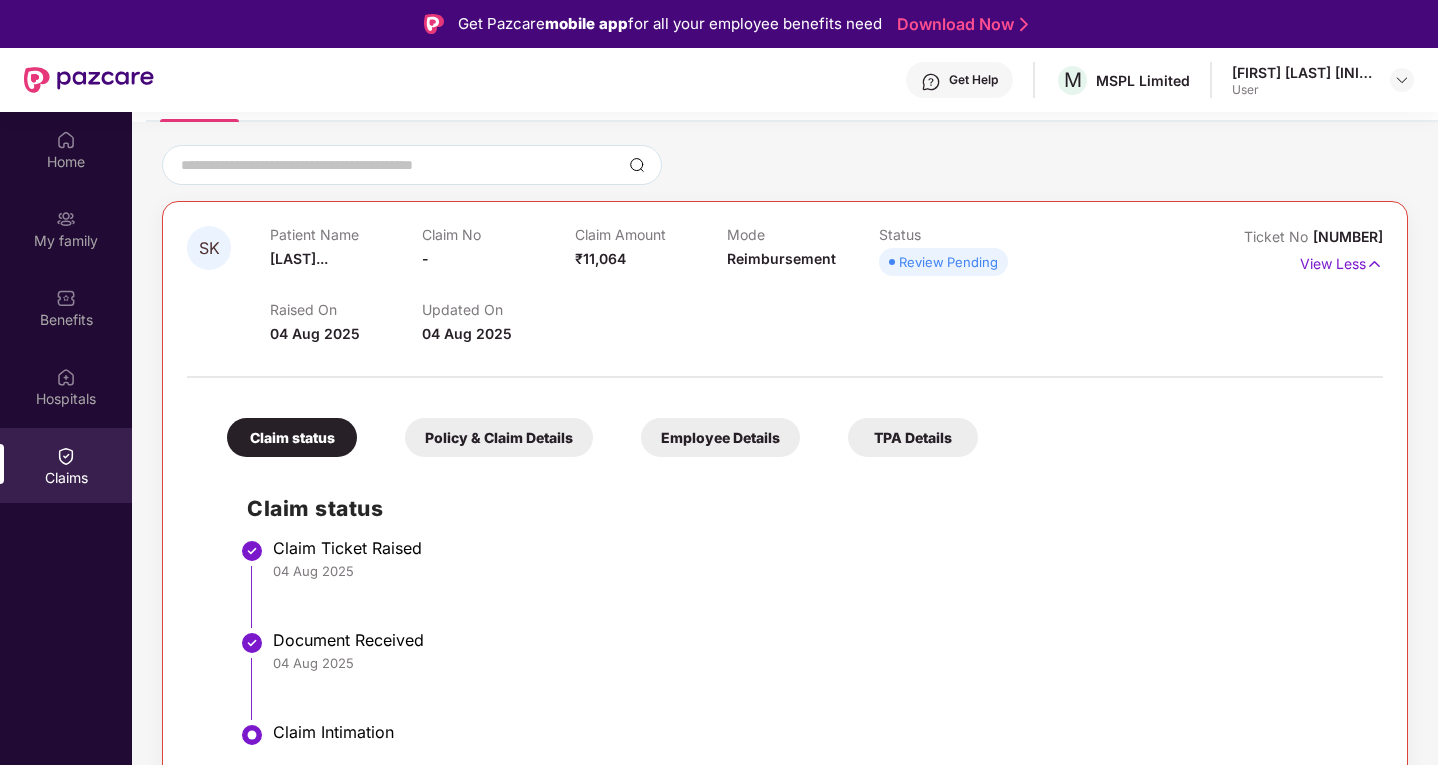 scroll, scrollTop: 225, scrollLeft: 0, axis: vertical 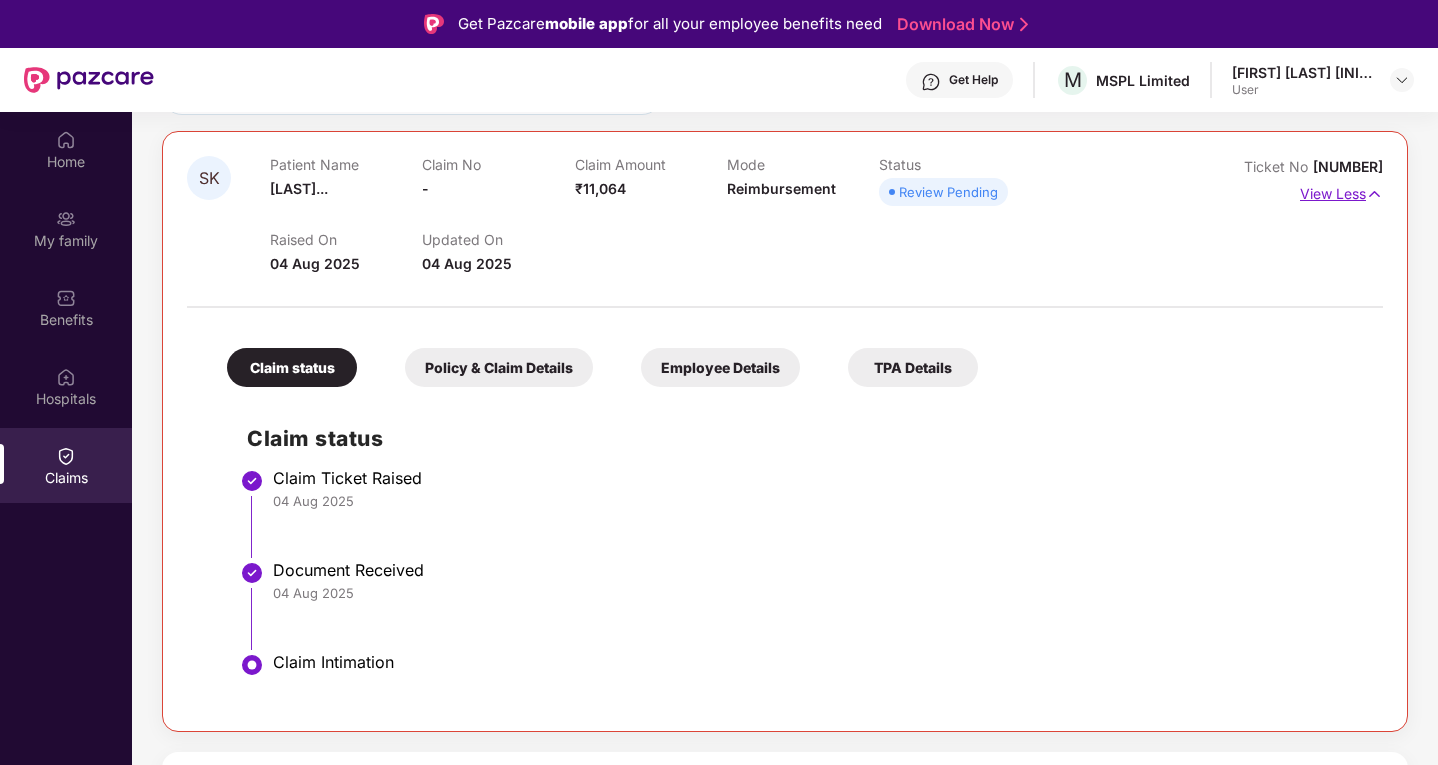 click on "View Less" at bounding box center (1341, 191) 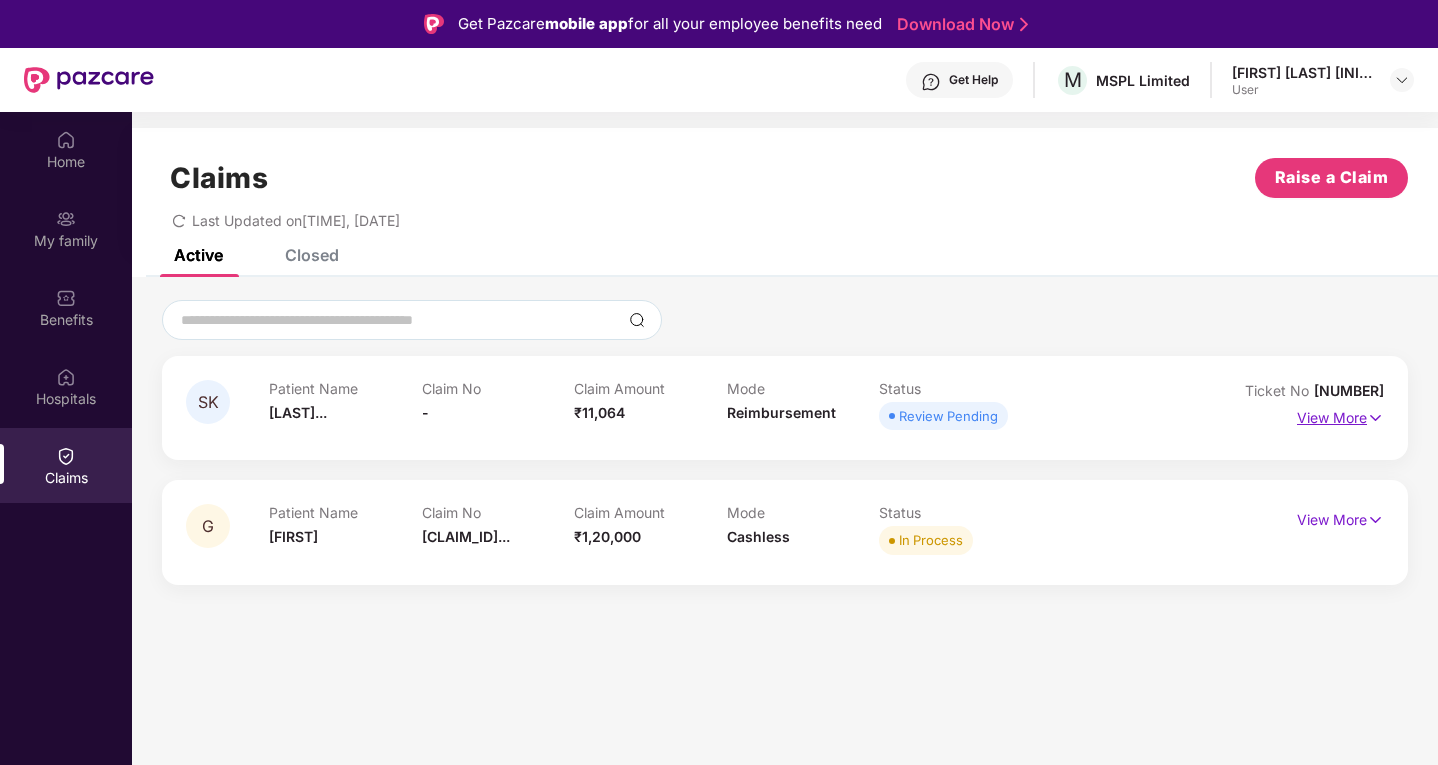scroll, scrollTop: 0, scrollLeft: 0, axis: both 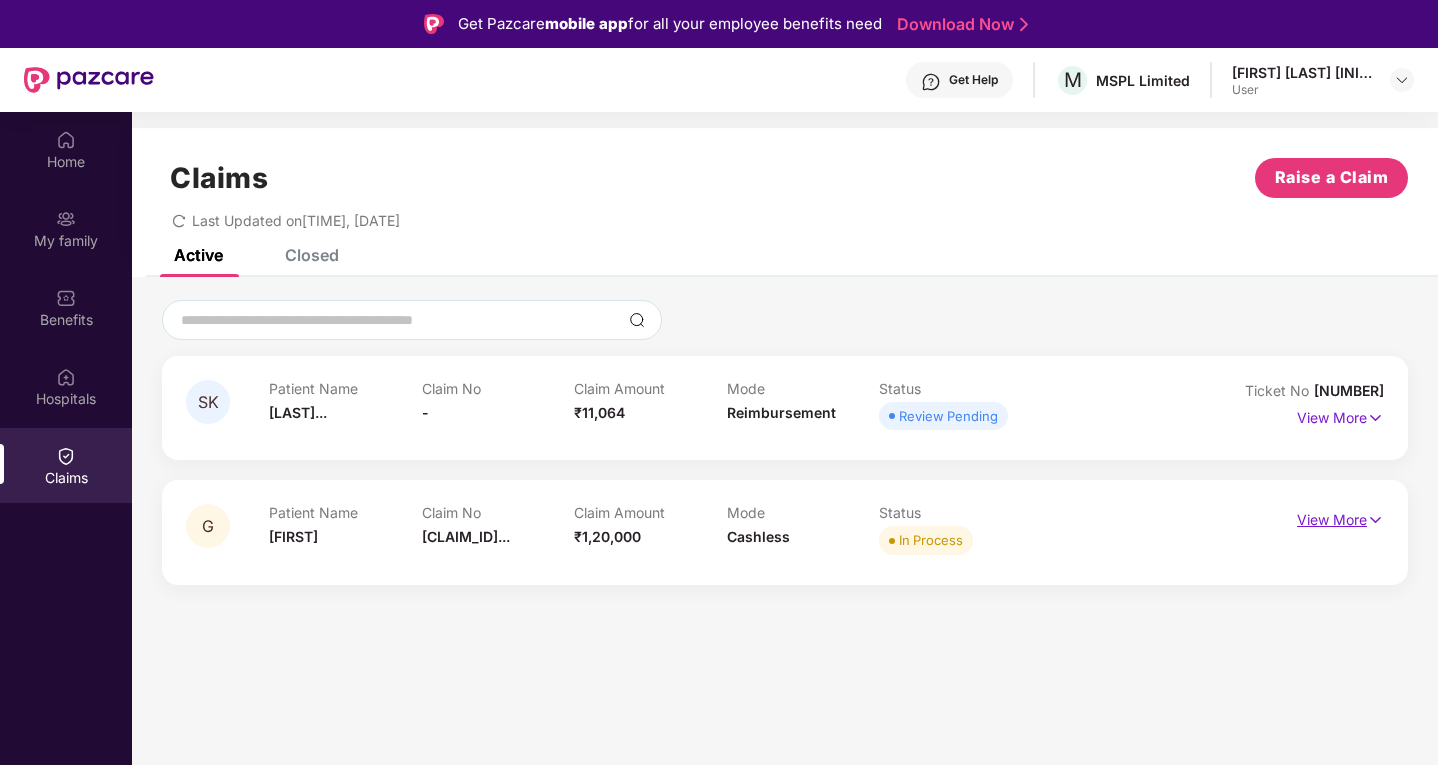 click on "View More" at bounding box center (1340, 517) 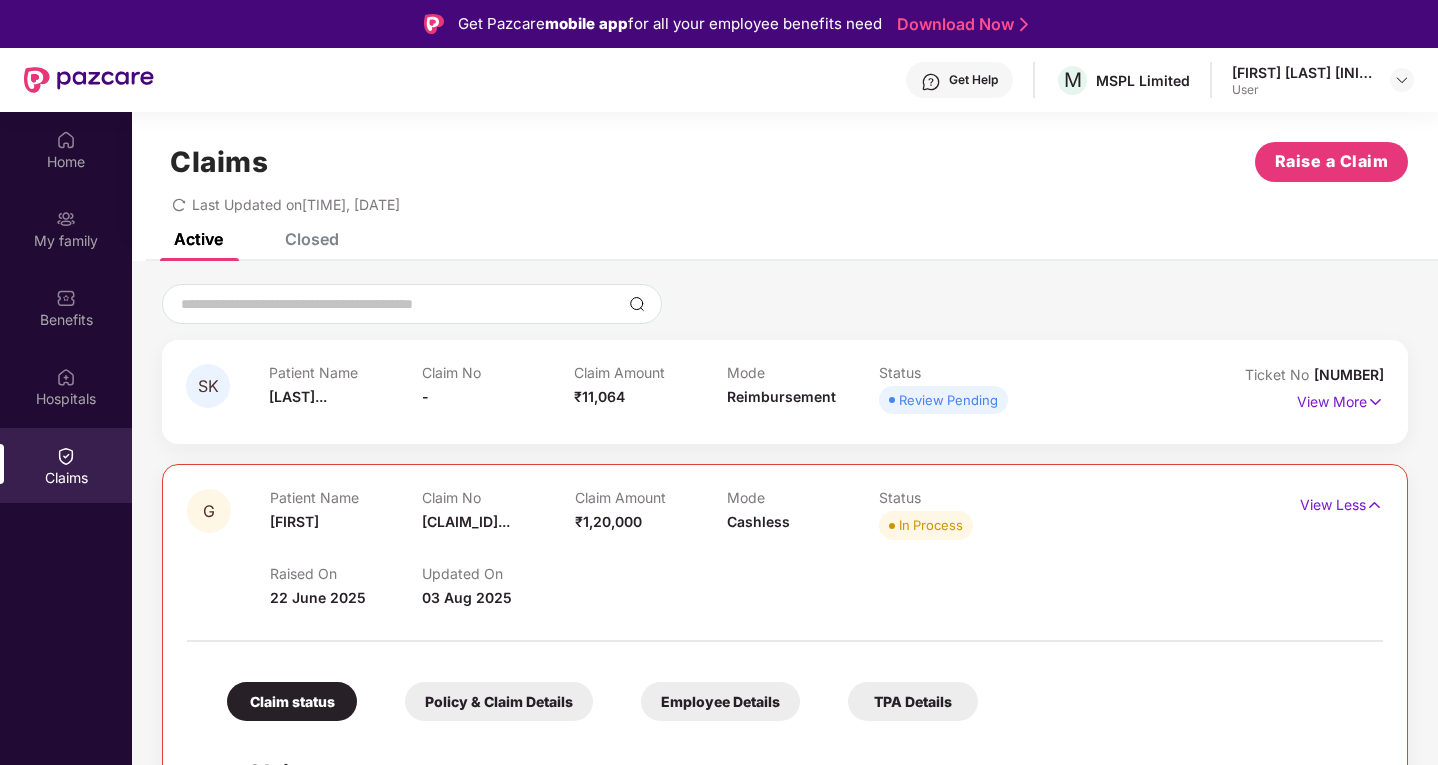 scroll, scrollTop: 0, scrollLeft: 0, axis: both 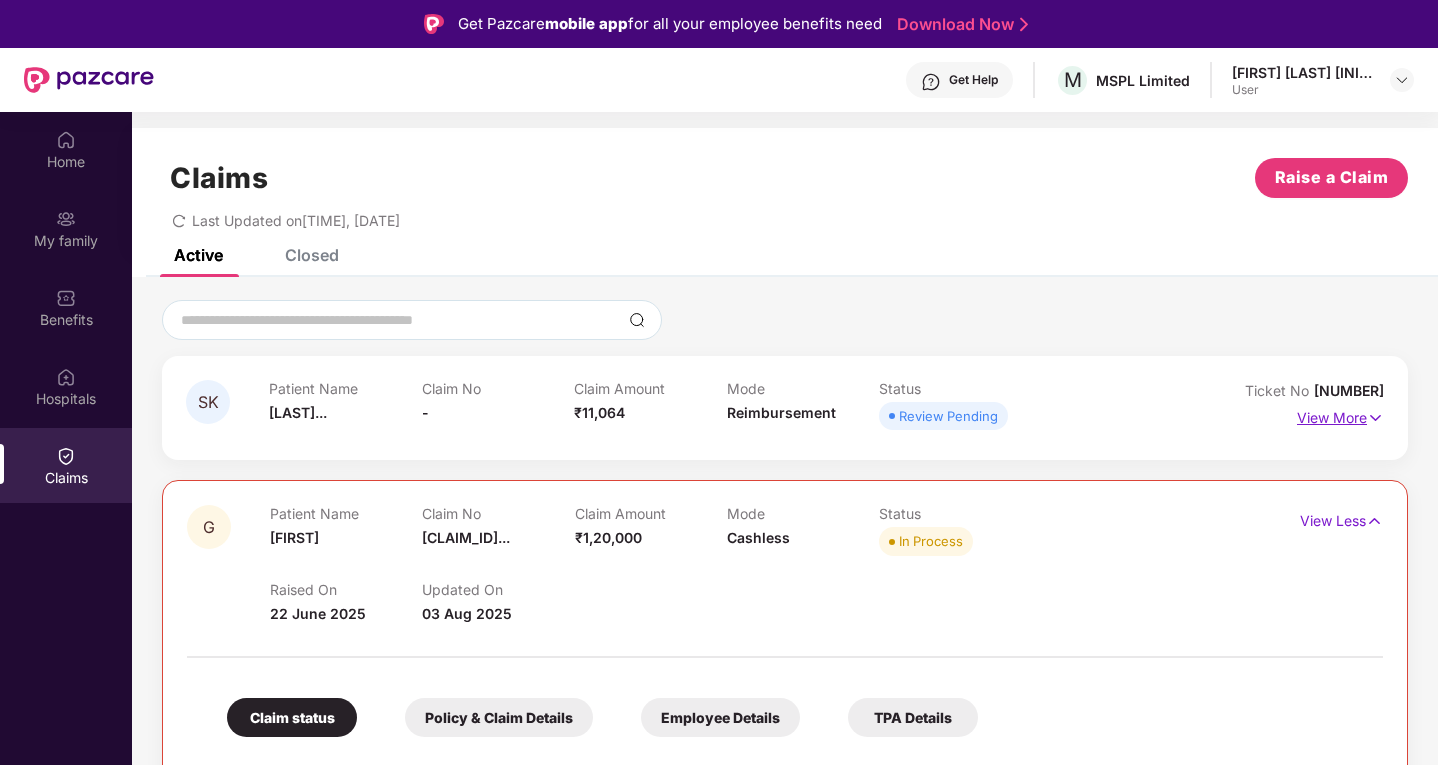 click on "View More" at bounding box center [1340, 415] 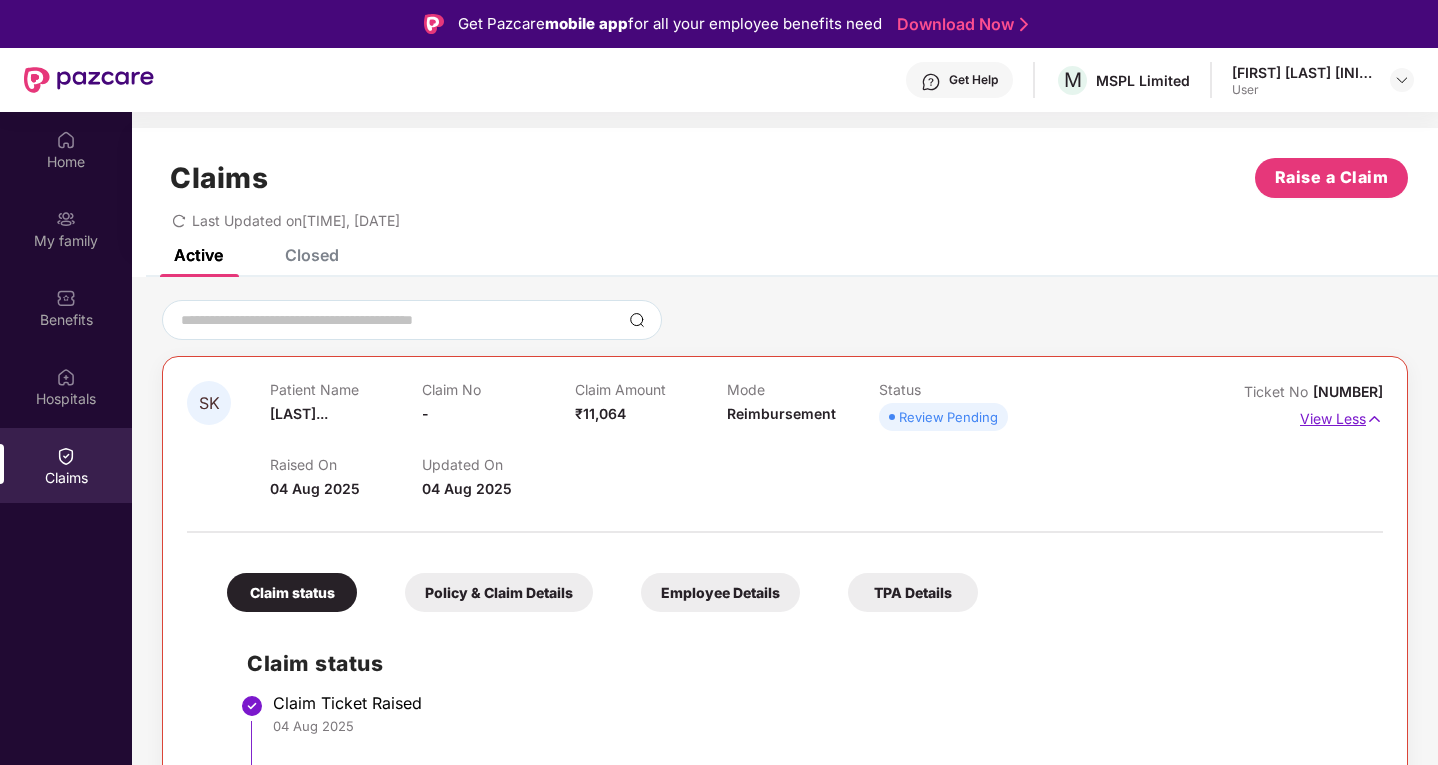 click on "View Less" at bounding box center [1341, 416] 